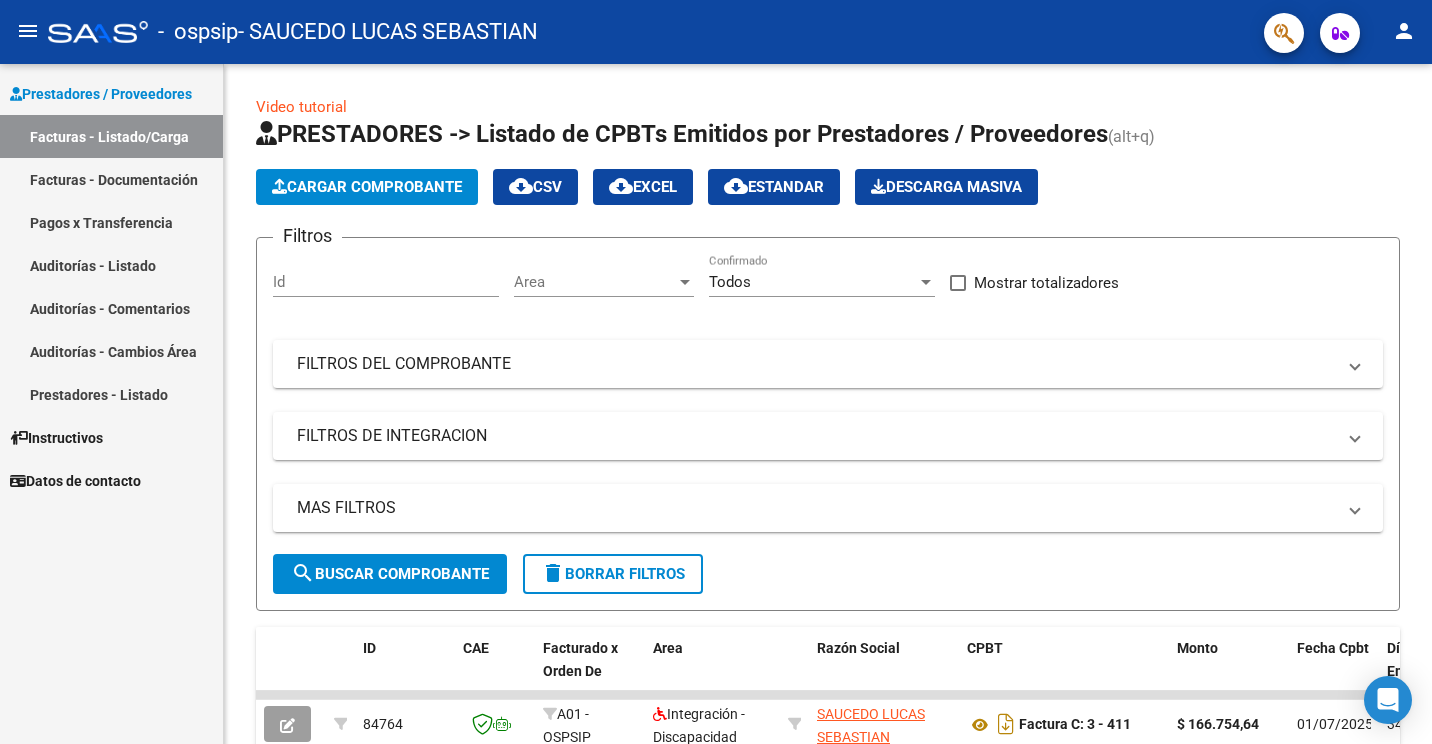 scroll, scrollTop: 0, scrollLeft: 0, axis: both 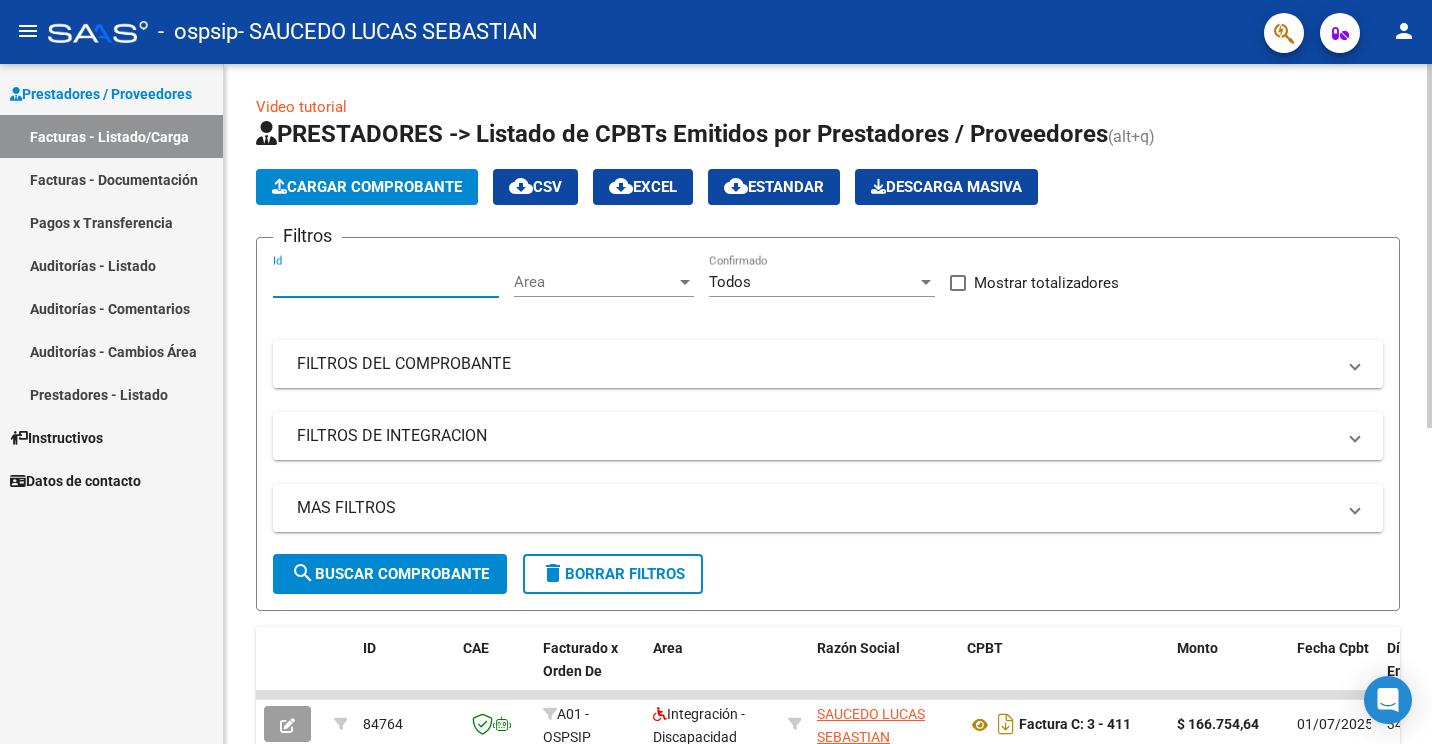 click on "Id" at bounding box center (386, 282) 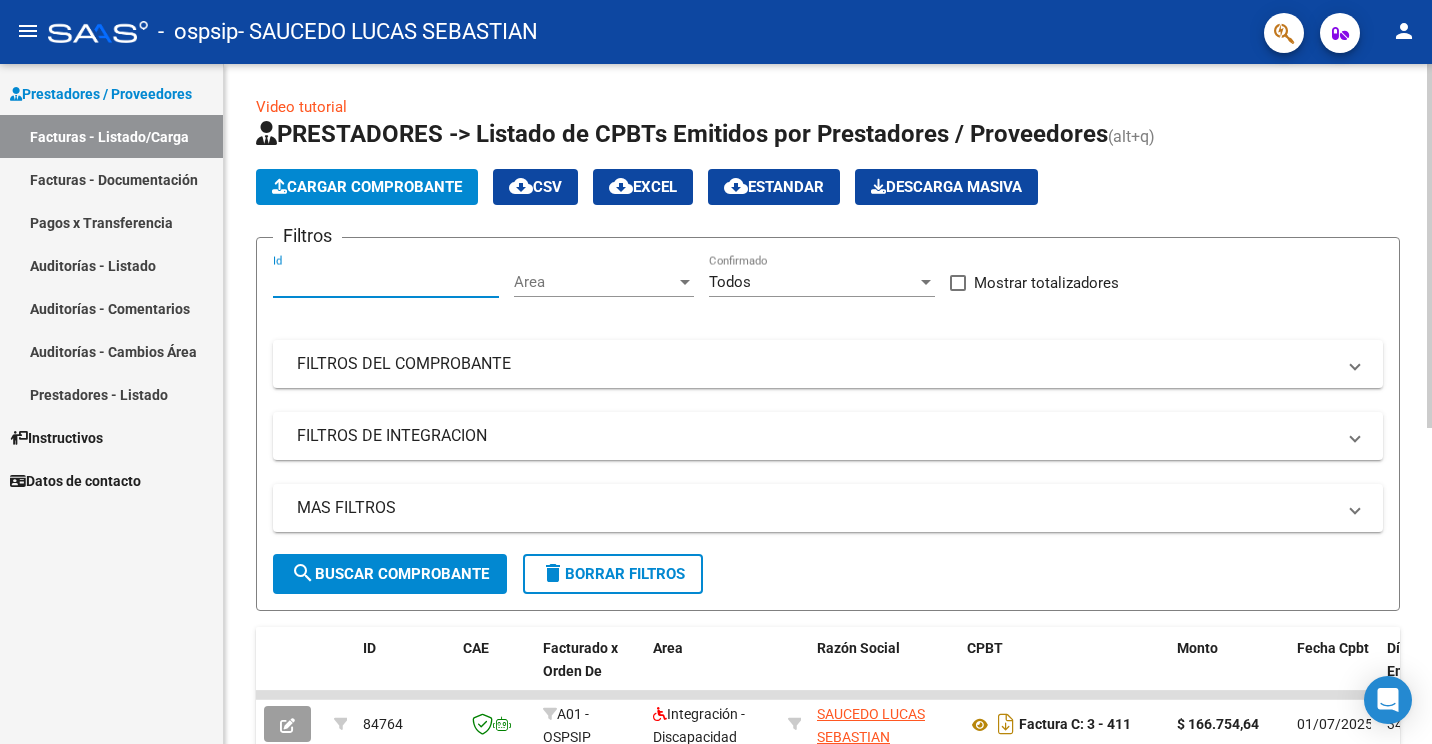 click on "Id" at bounding box center (386, 282) 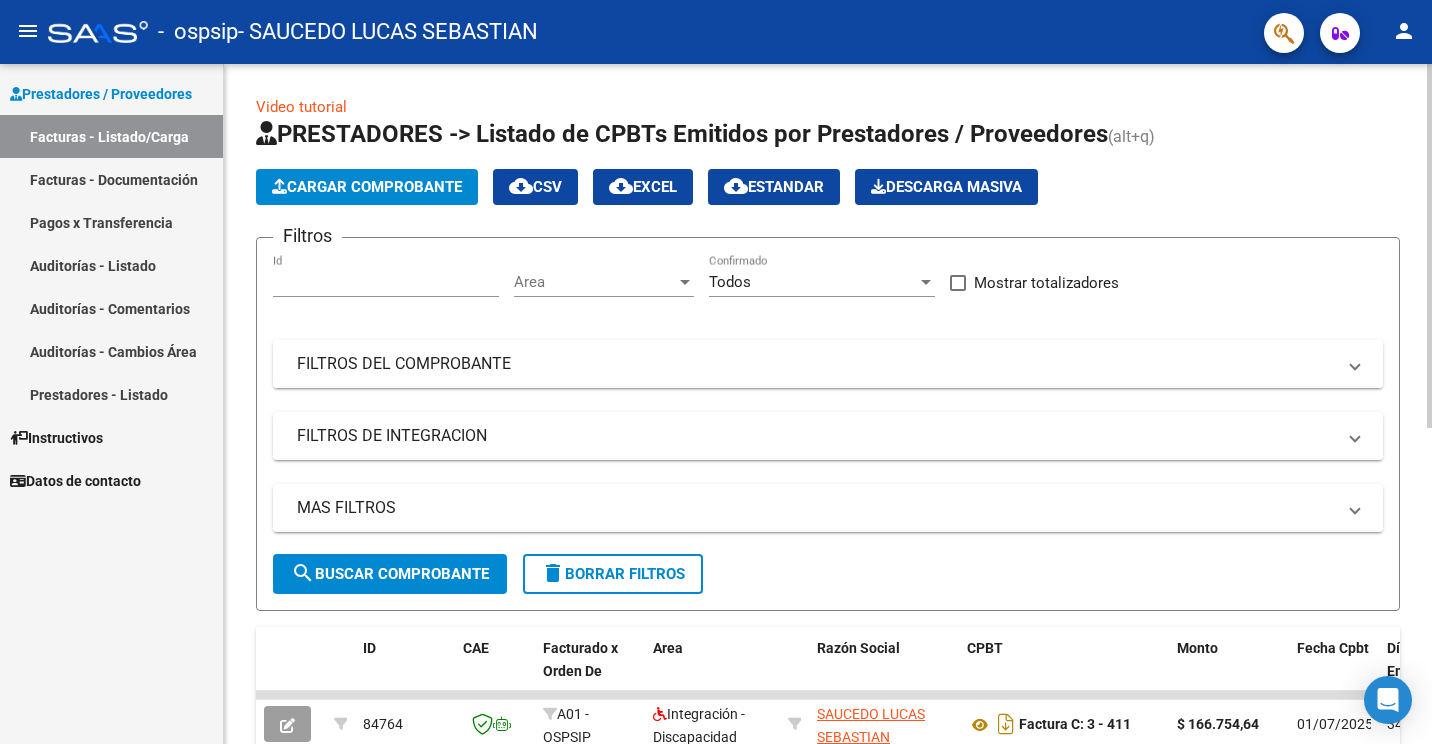 click on "FILTROS DEL COMPROBANTE" at bounding box center [816, 364] 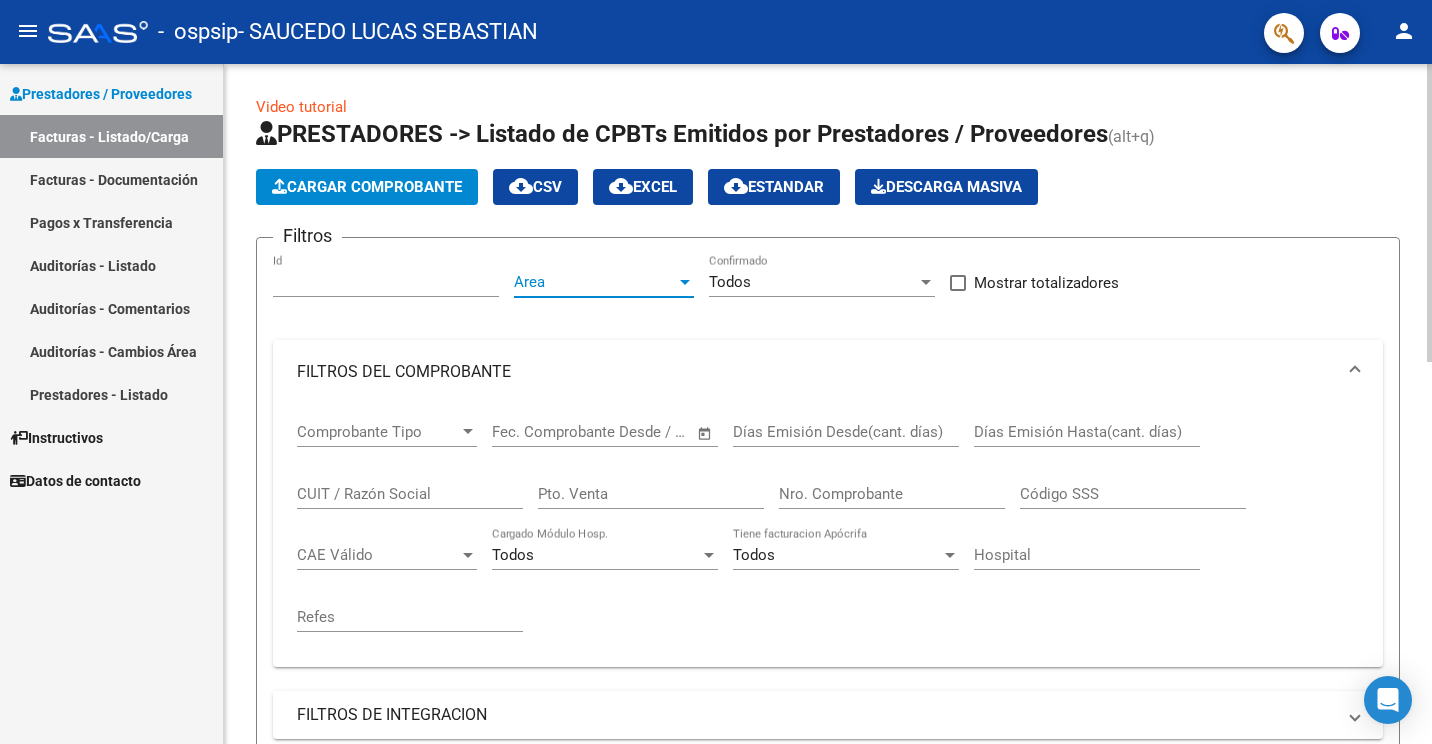 click at bounding box center [685, 282] 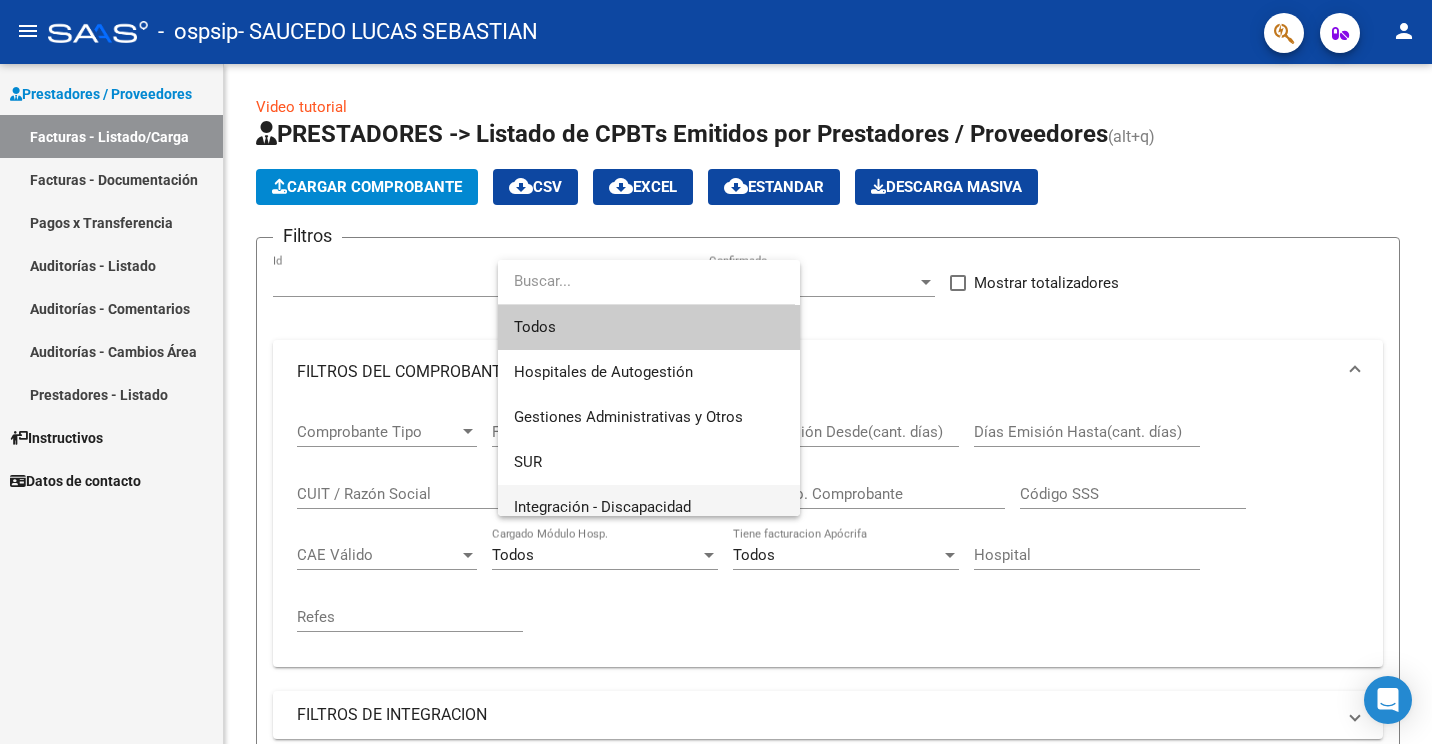 scroll, scrollTop: 100, scrollLeft: 0, axis: vertical 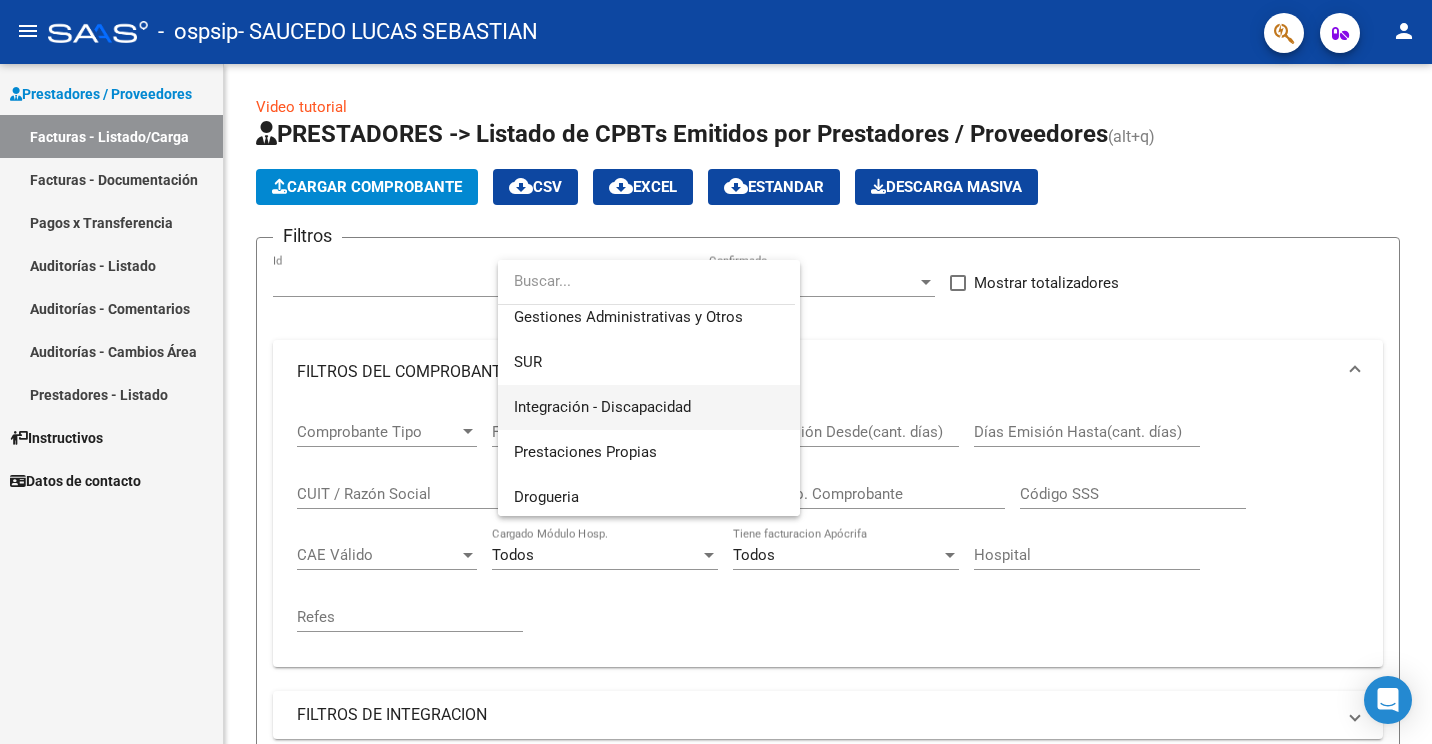 click on "Integración - Discapacidad" at bounding box center [649, 407] 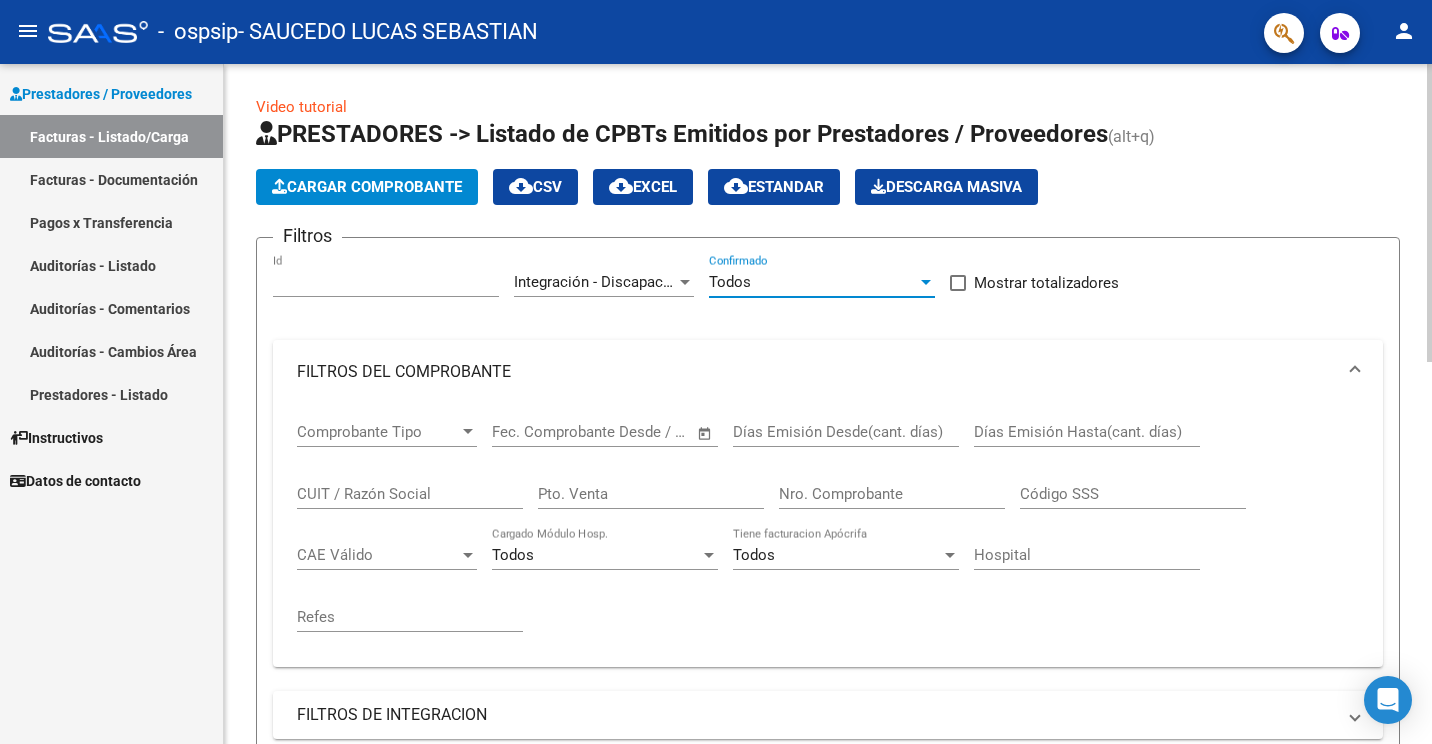 click on "Todos" at bounding box center [813, 282] 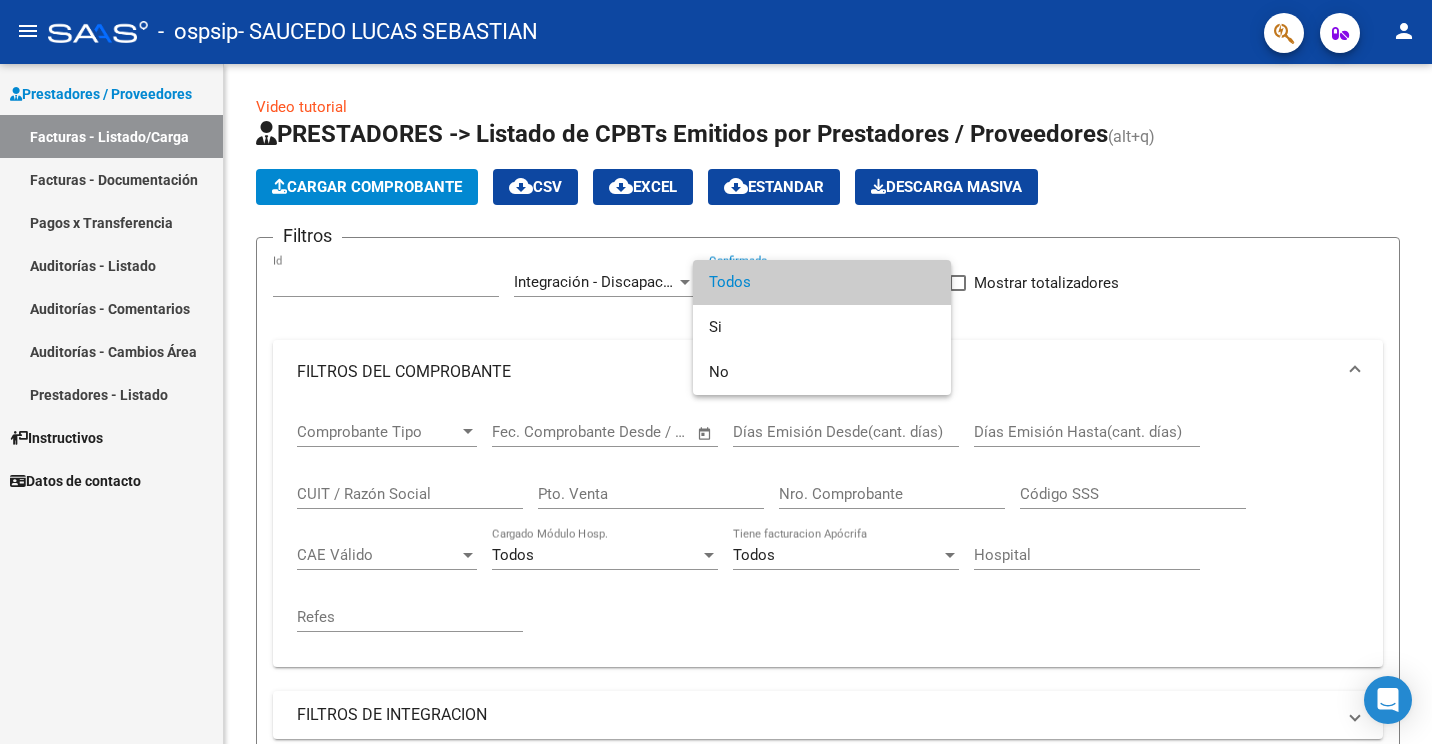 click at bounding box center (716, 372) 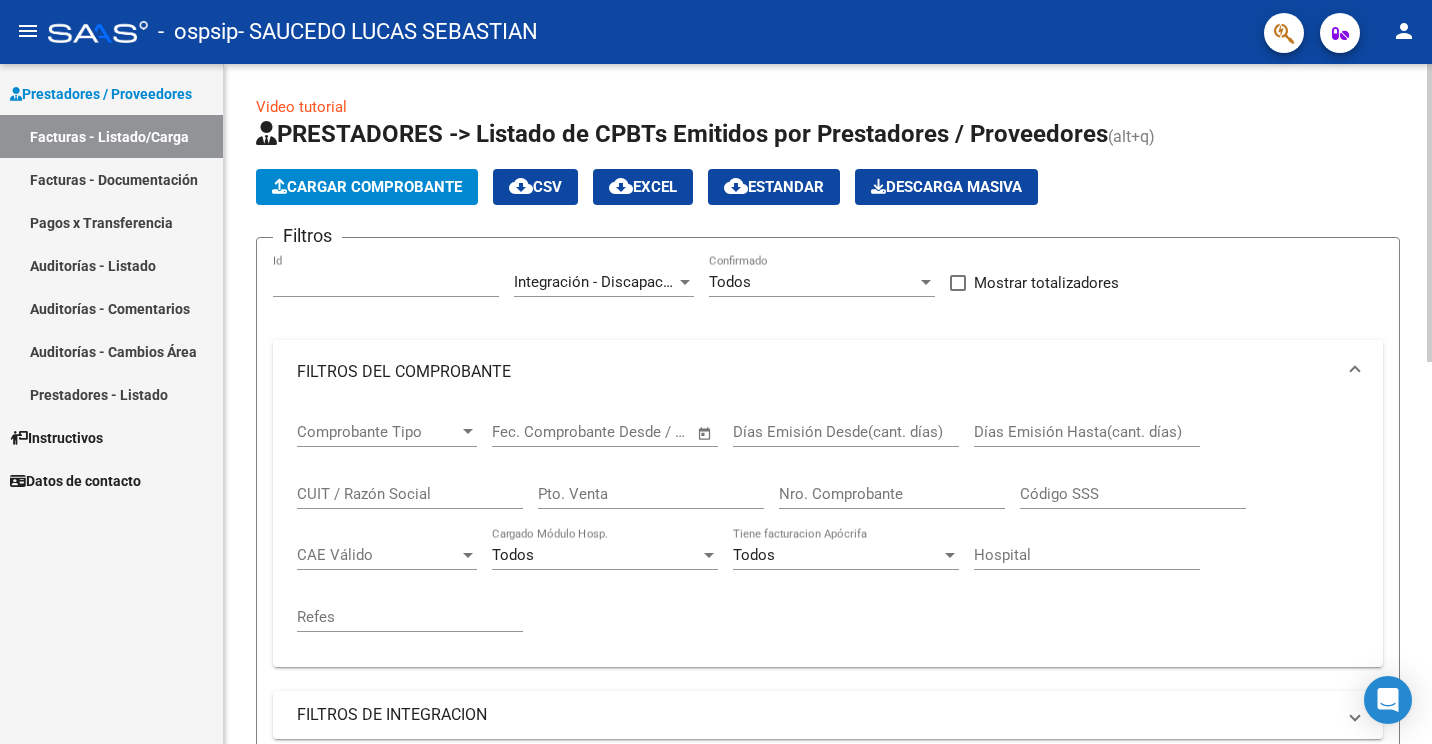 click on "PRESTADORES -> Listado de CPBTs Emitidos por Prestadores / Proveedores (alt+q)   Cargar Comprobante
cloud_download  CSV  cloud_download  EXCEL  cloud_download  Estandar   Descarga Masiva
Filtros Id Integración - Discapacidad Area Todos Confirmado   Mostrar totalizadores   FILTROS DEL COMPROBANTE  Comprobante Tipo Comprobante Tipo Start date – End date Fec. Comprobante Desde / Hasta Días Emisión Desde(cant. días) Días Emisión Hasta(cant. días) CUIT / Razón Social Pto. Venta Nro. Comprobante Código SSS CAE Válido CAE Válido Todos Cargado Módulo Hosp. Todos Tiene facturacion Apócrifa Hospital Refes  FILTROS DE INTEGRACION  Período De Prestación Campos del Archivo de Rendición Devuelto x SSS (dr_envio) Todos Rendido x SSS (dr_envio) Tipo de Registro Tipo de Registro Período Presentación Período Presentación Campos del Legajo Asociado (preaprobación) Afiliado Legajo (cuil/nombre) Todos Solo facturas preaprobadas  MAS FILTROS  Todos Con Doc. Respaldatoria Todos Con Trazabilidad Todos –" 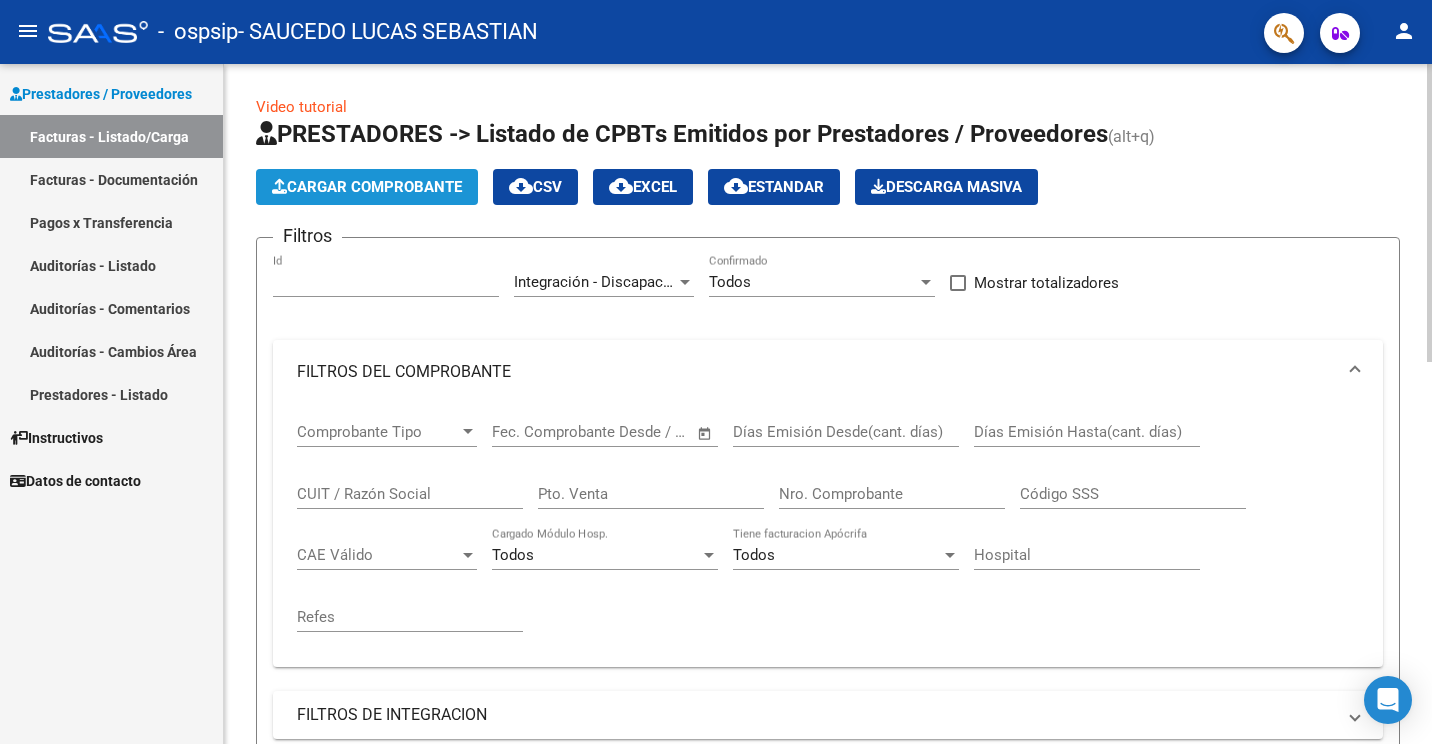 click on "Cargar Comprobante" 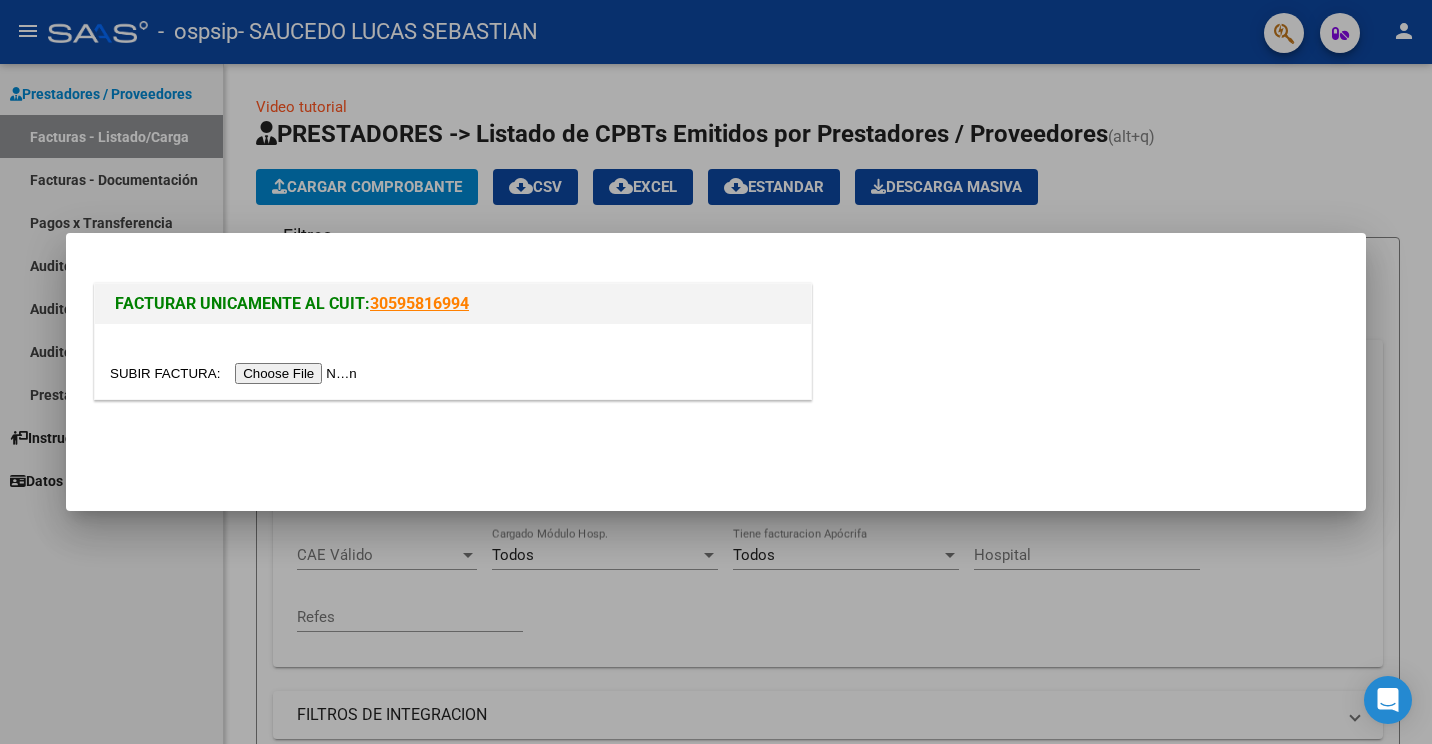 click at bounding box center [236, 373] 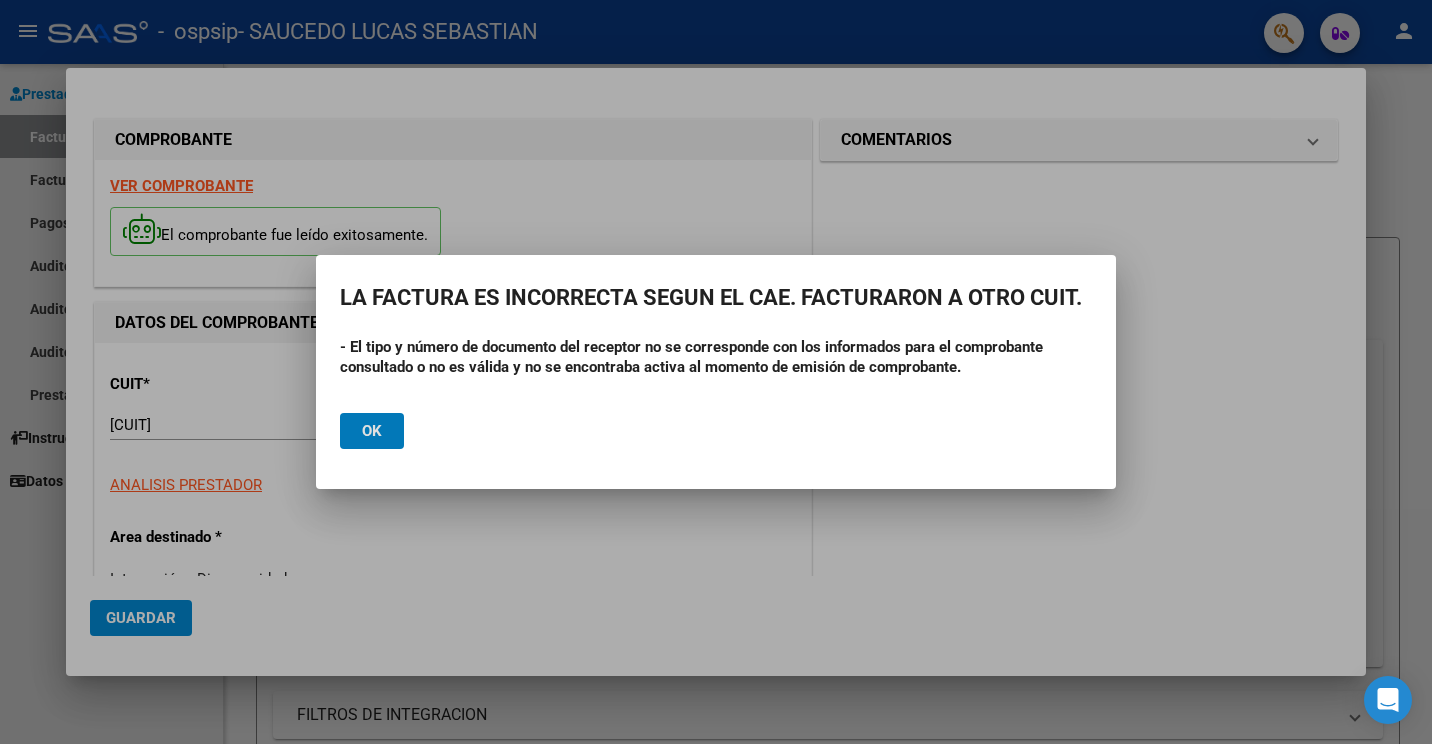 click on "Ok" 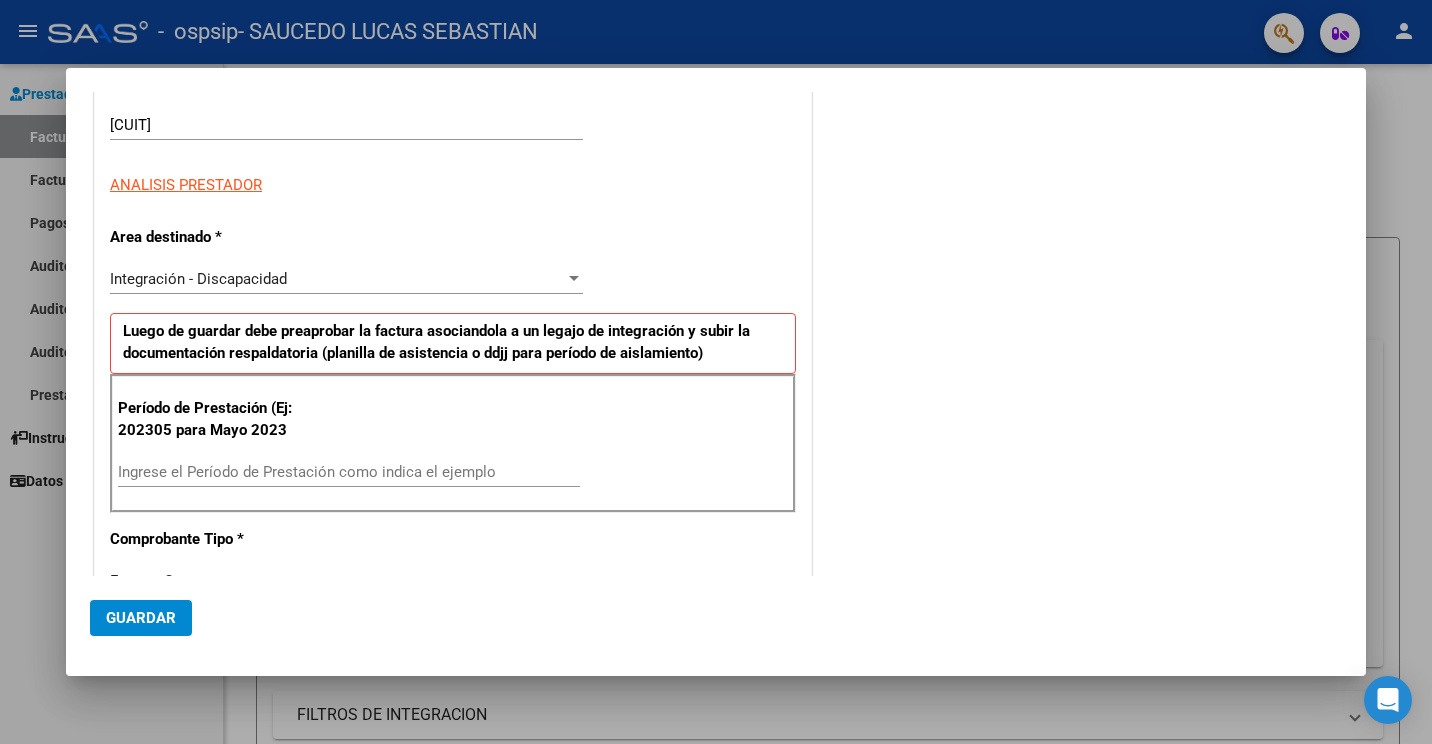 scroll, scrollTop: 400, scrollLeft: 0, axis: vertical 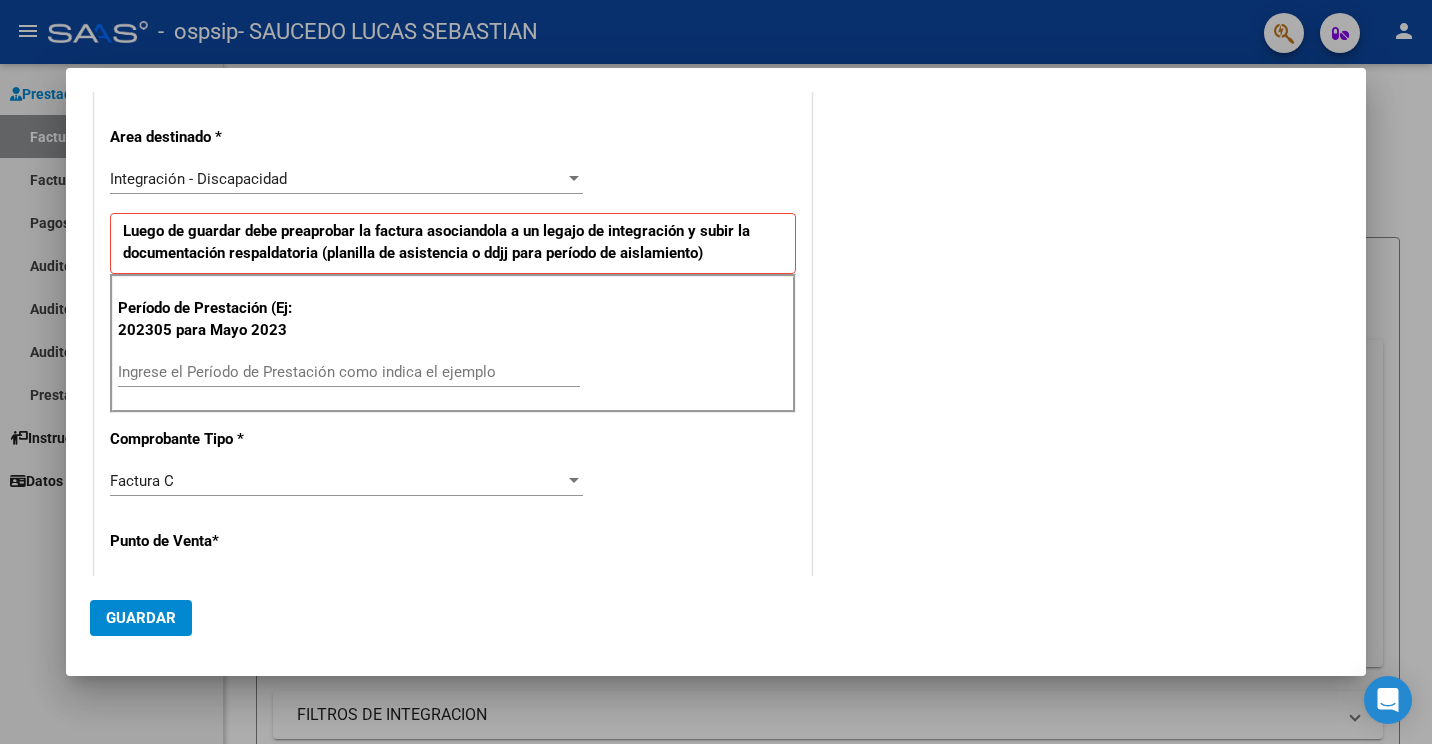 click on "Ingrese el Período de Prestación como indica el ejemplo" at bounding box center (349, 372) 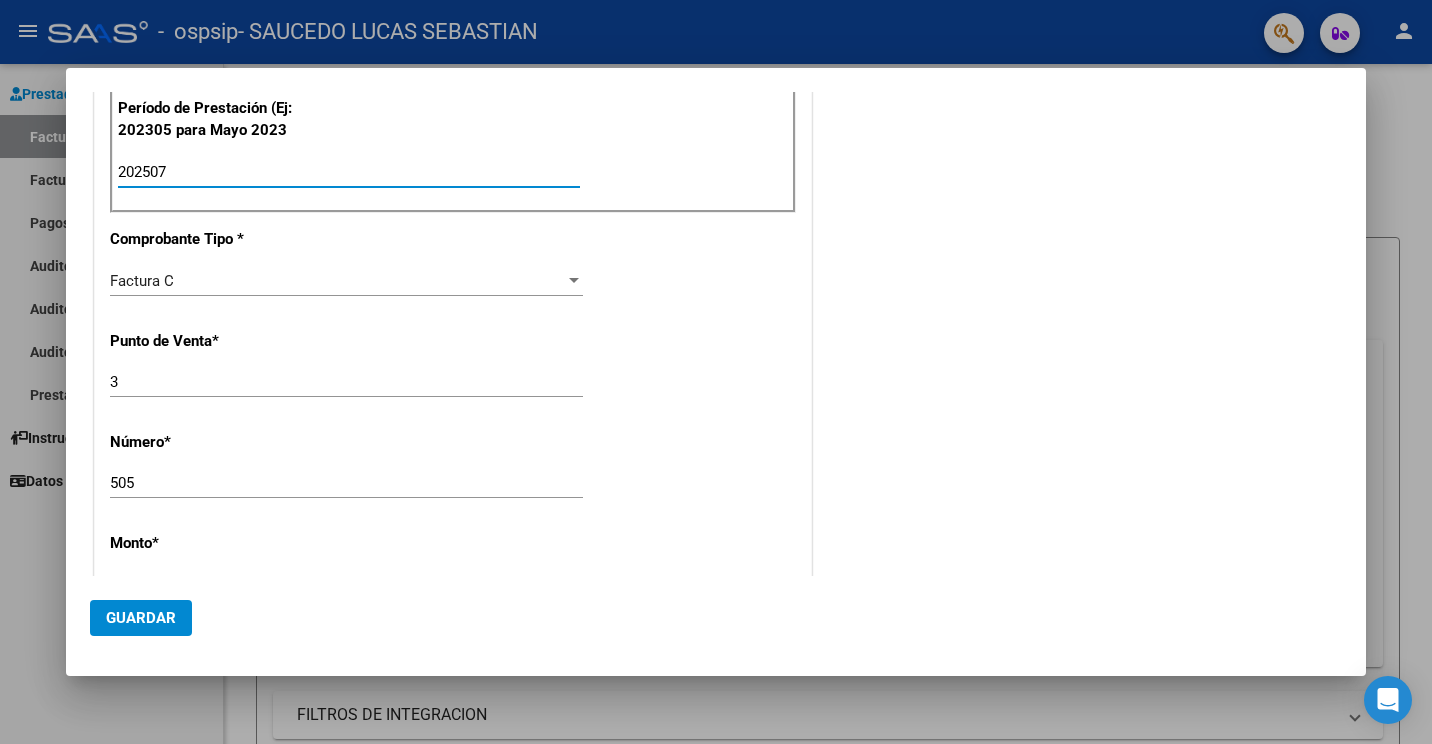 scroll, scrollTop: 700, scrollLeft: 0, axis: vertical 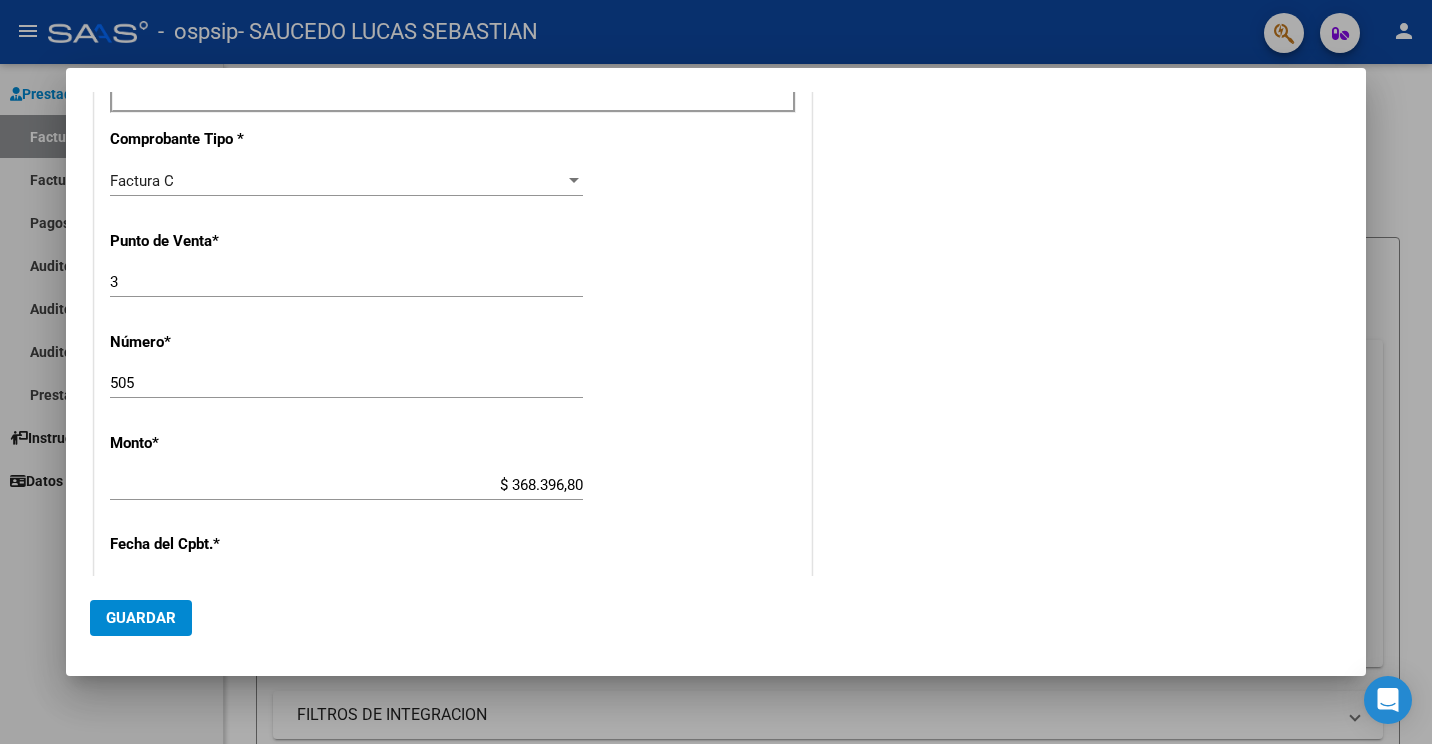 type on "202507" 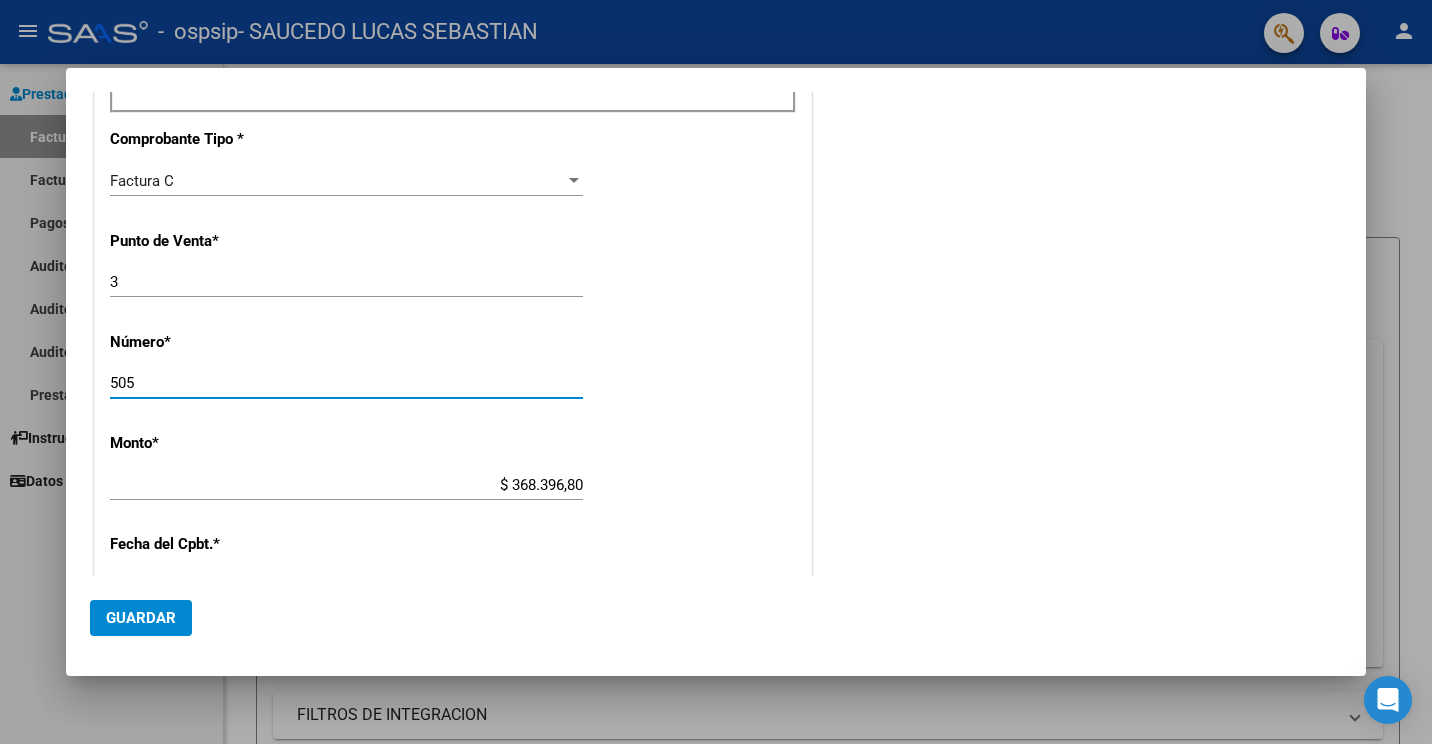 click on "505" at bounding box center [346, 383] 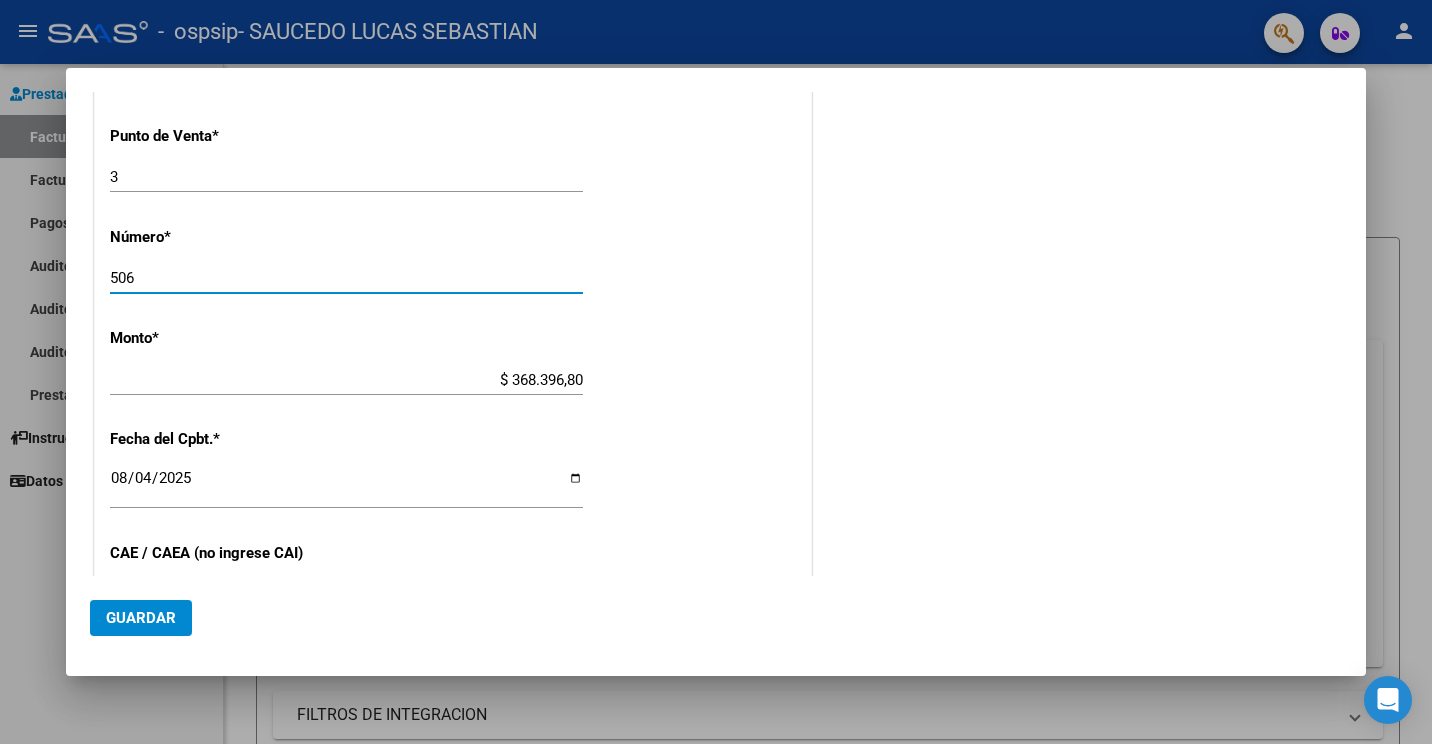 scroll, scrollTop: 900, scrollLeft: 0, axis: vertical 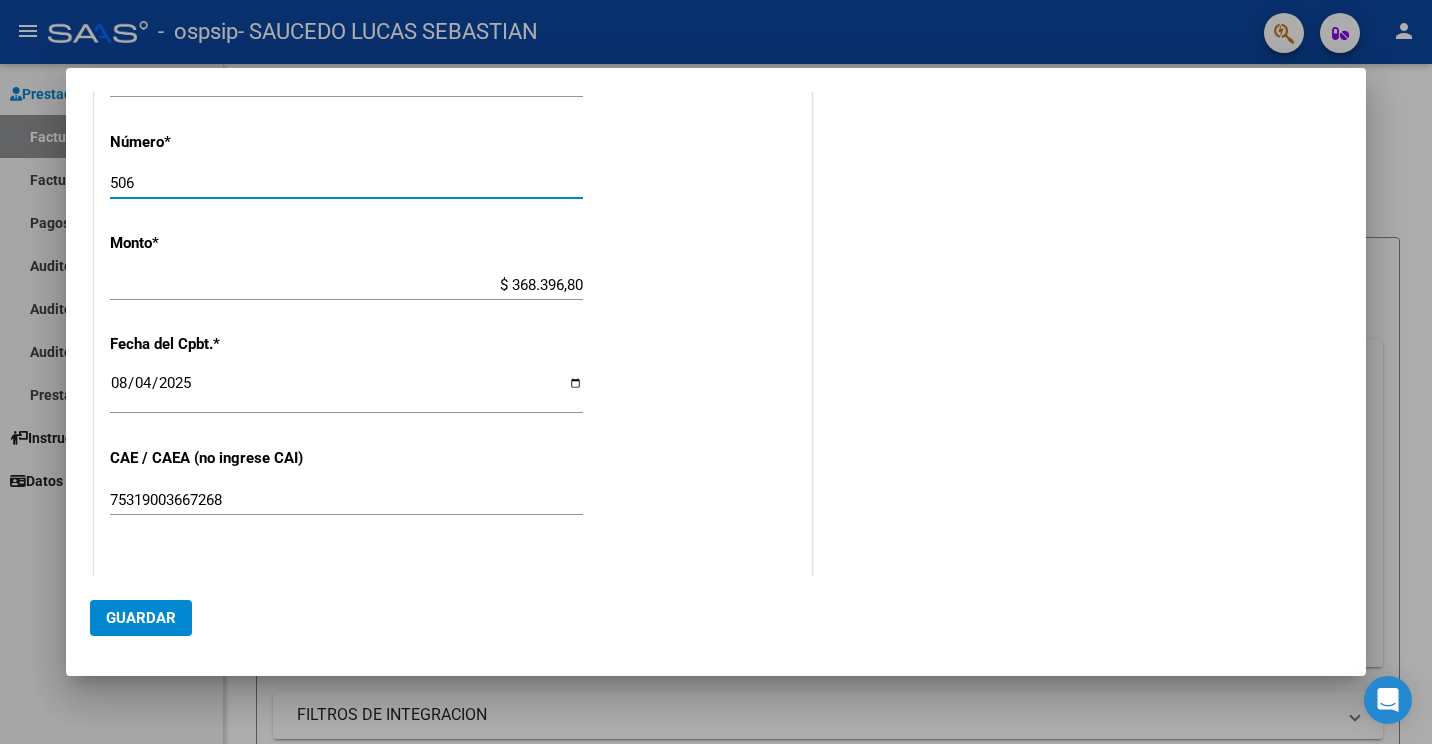 type on "506" 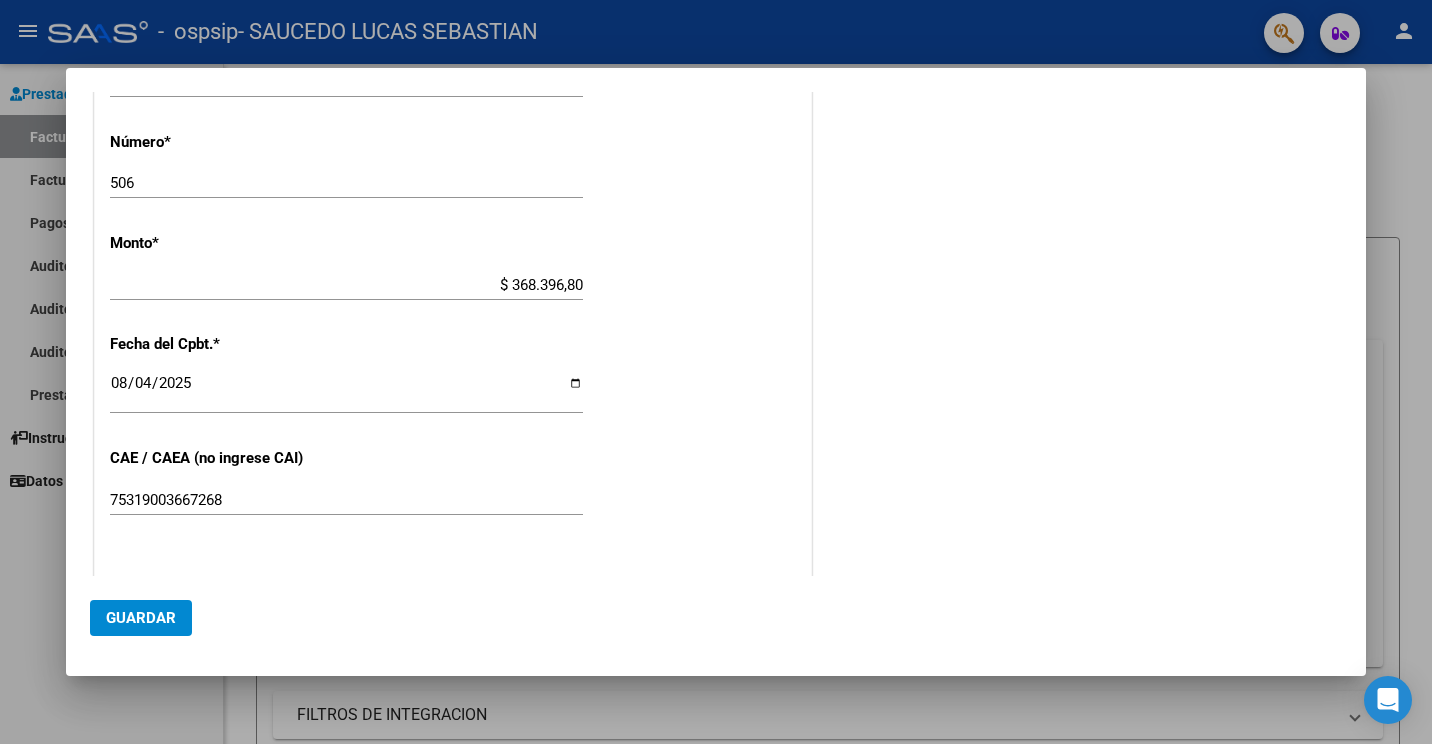 click on "Monto  *   $ 368.396,80 Ingresar el monto" 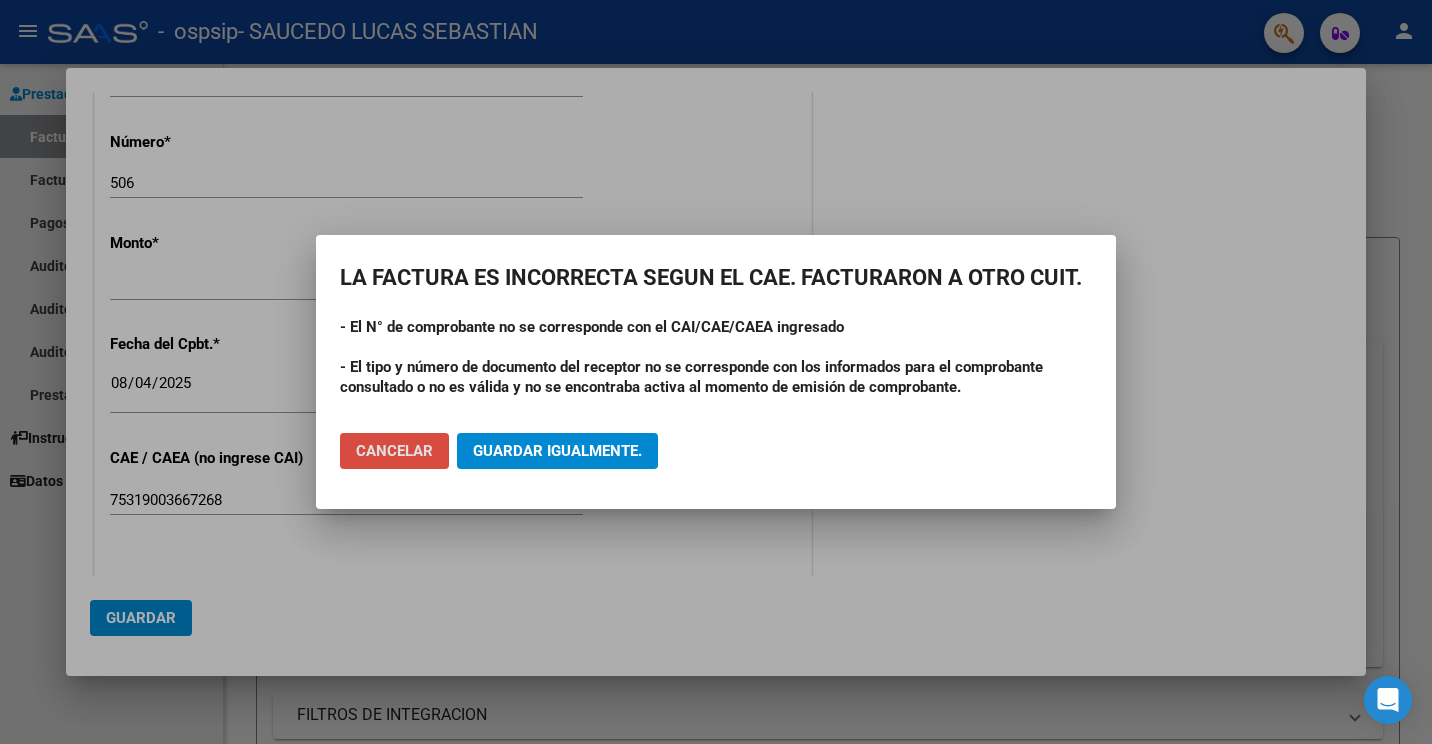 click on "Cancelar" 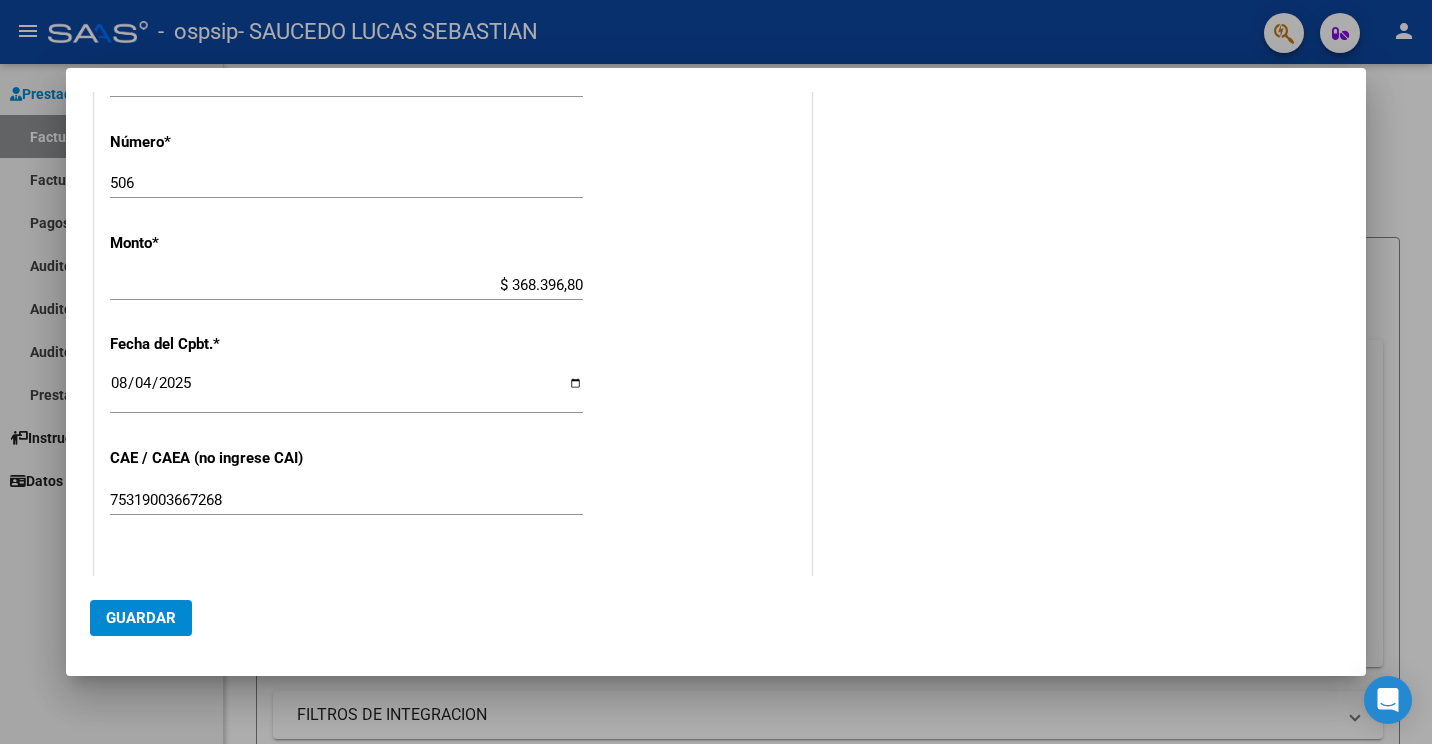 click on "$ 368.396,80" at bounding box center (346, 285) 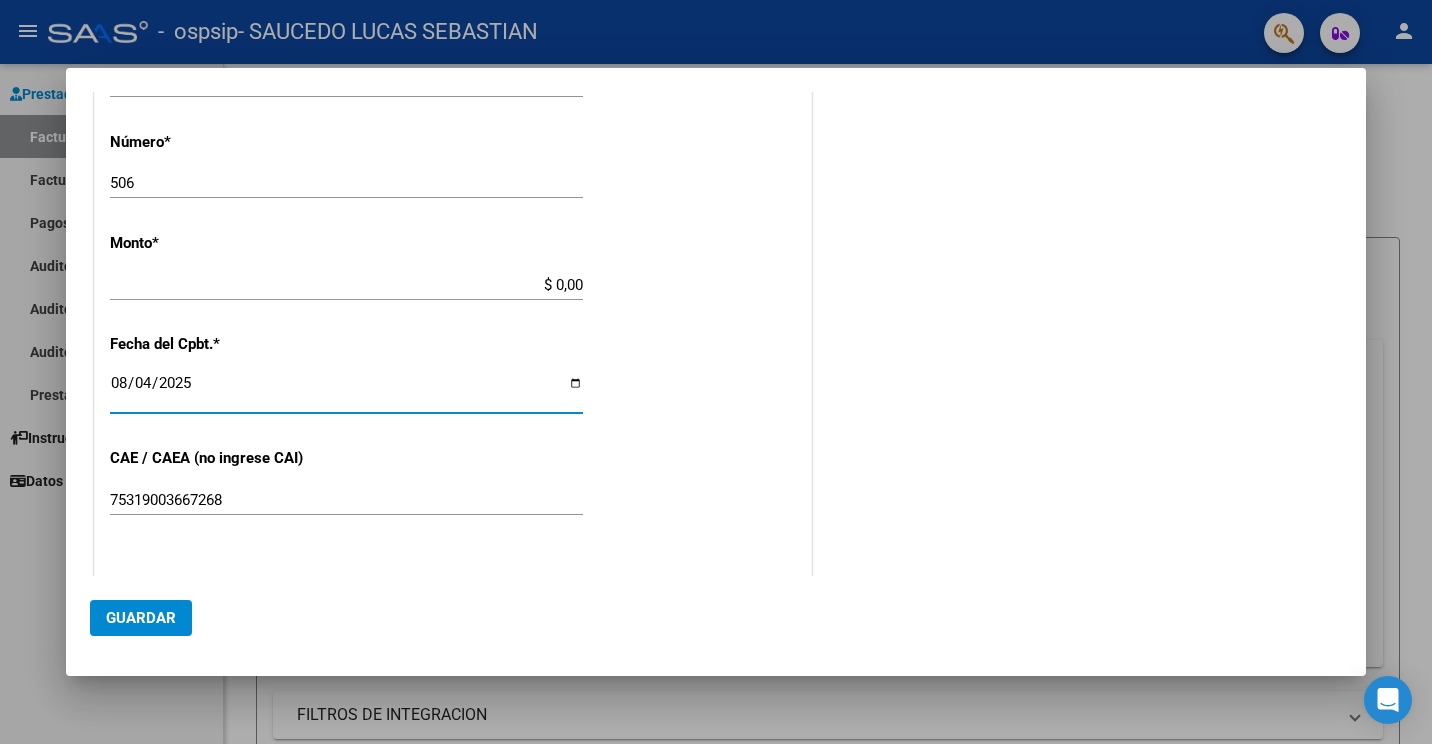 click on "2025-08-04" at bounding box center (346, 391) 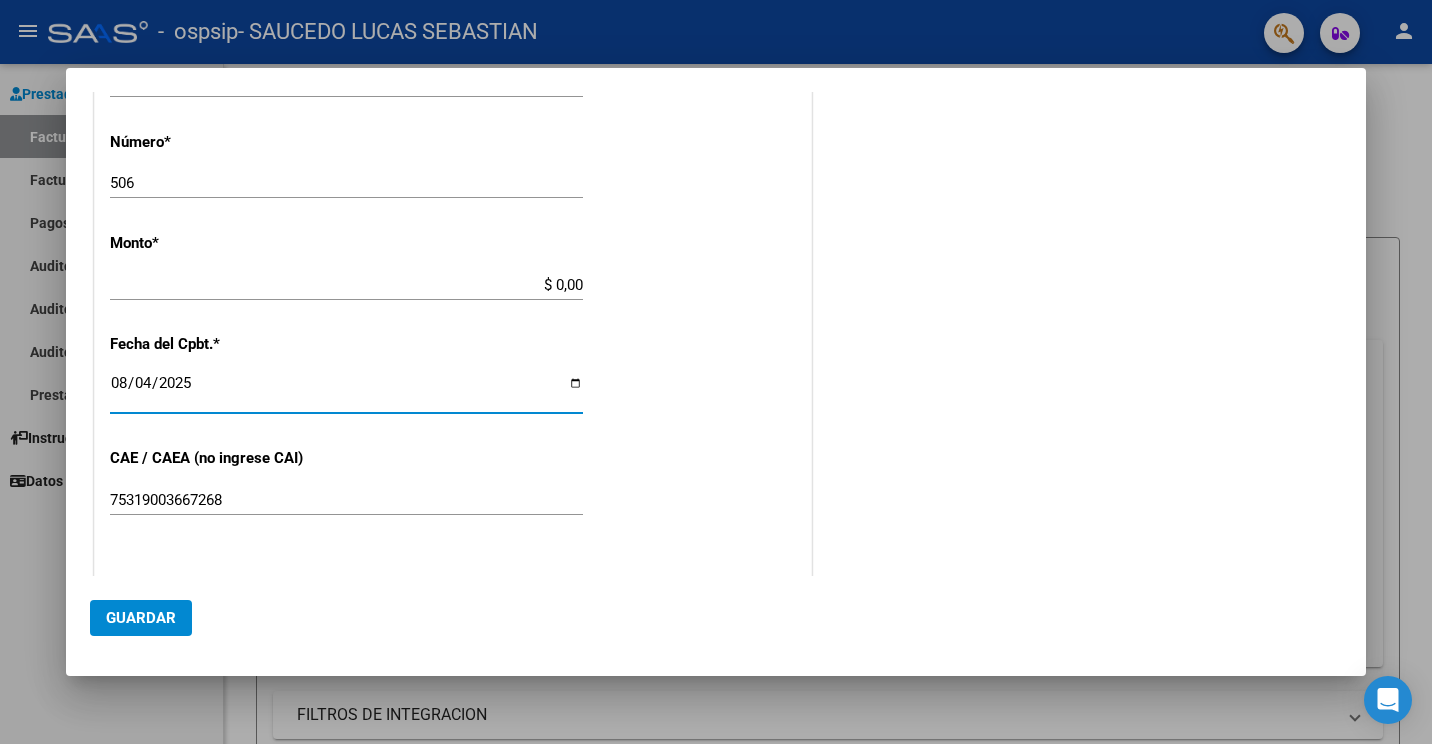 click on "Monto  *   $ 0,00 Ingresar el monto" 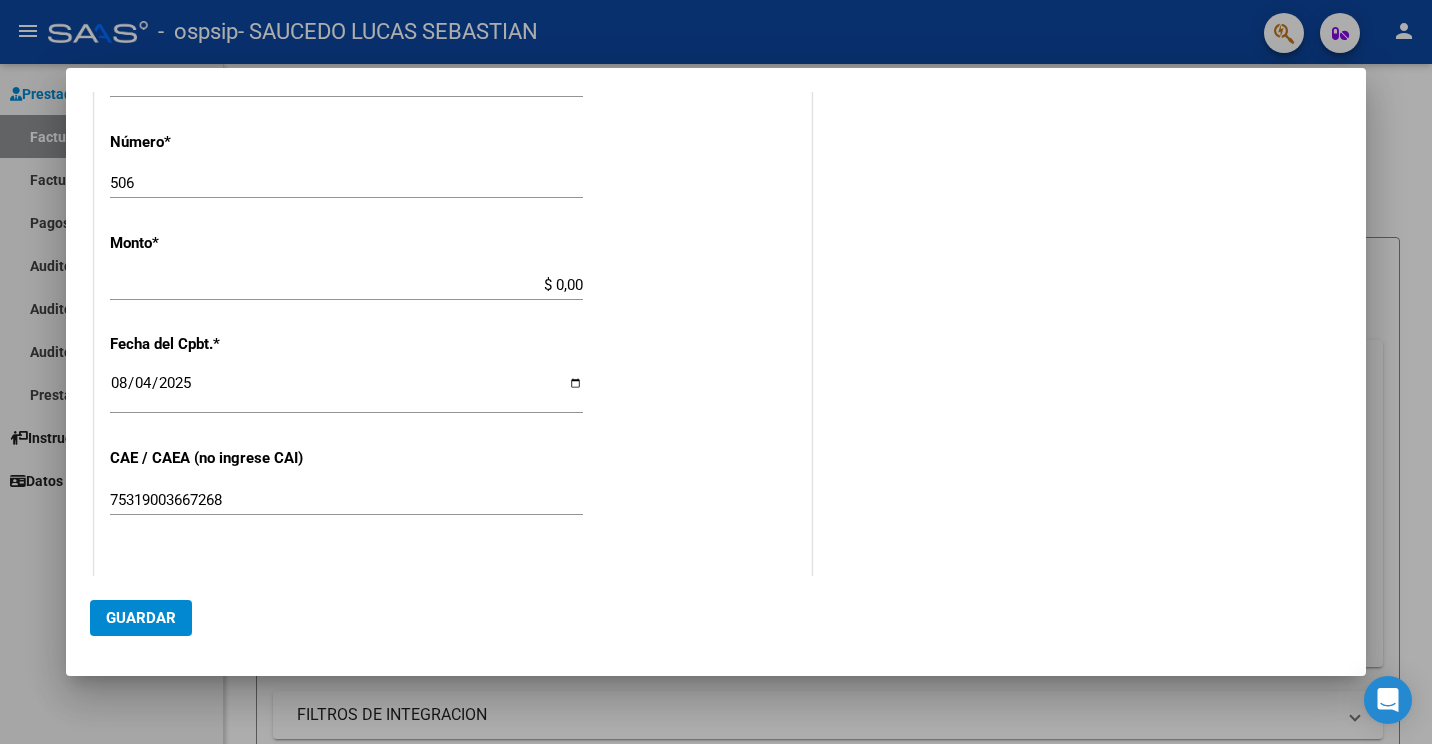 click on "$ 0,00" at bounding box center [346, 285] 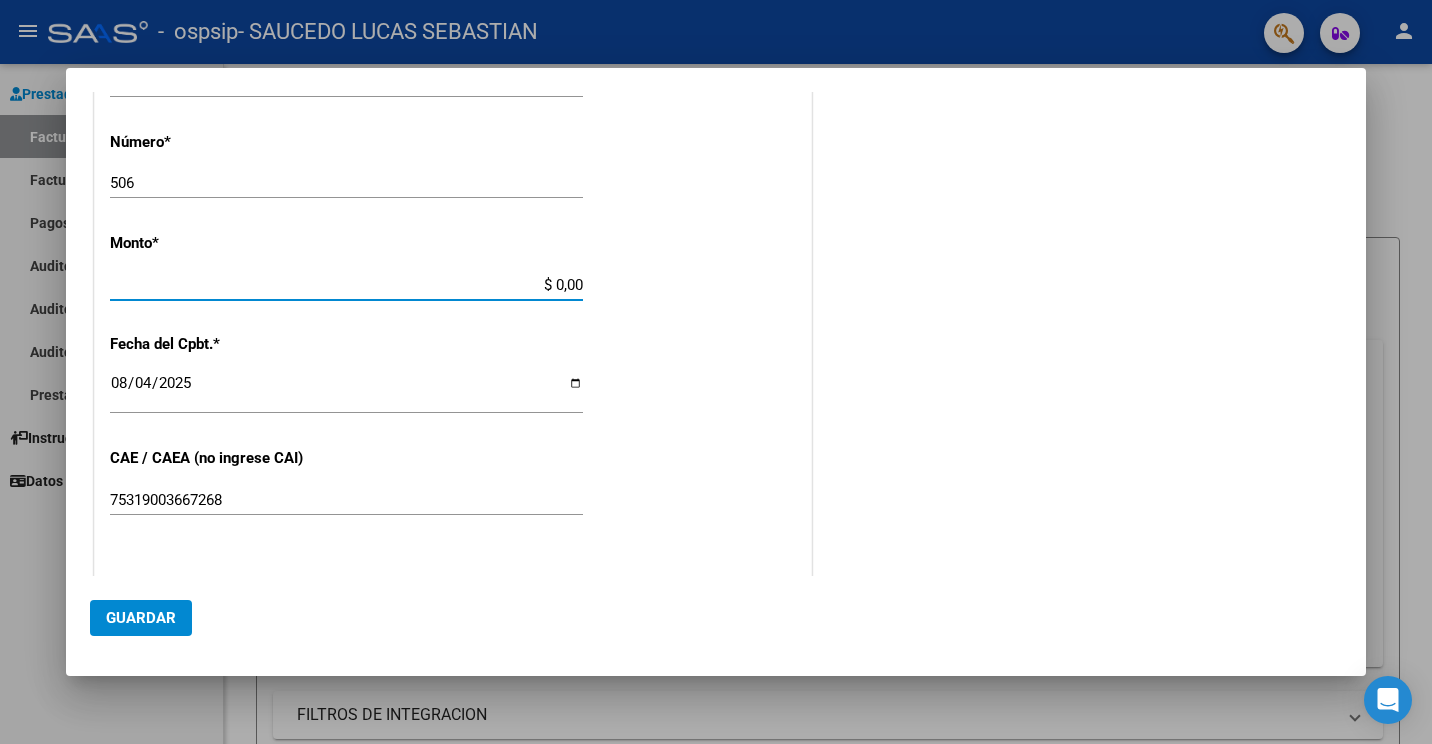 click on "$ 0,00" at bounding box center [346, 285] 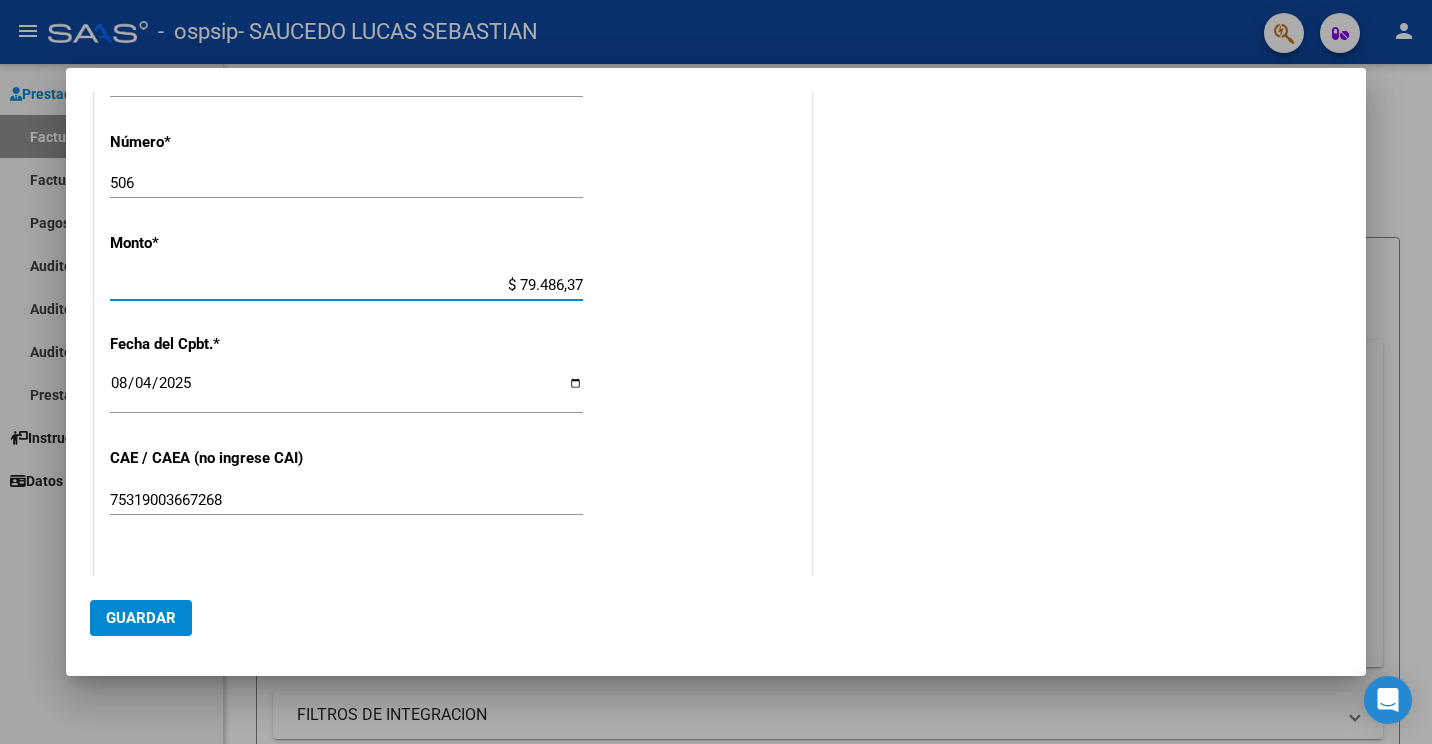 type on "$ 794.863,78" 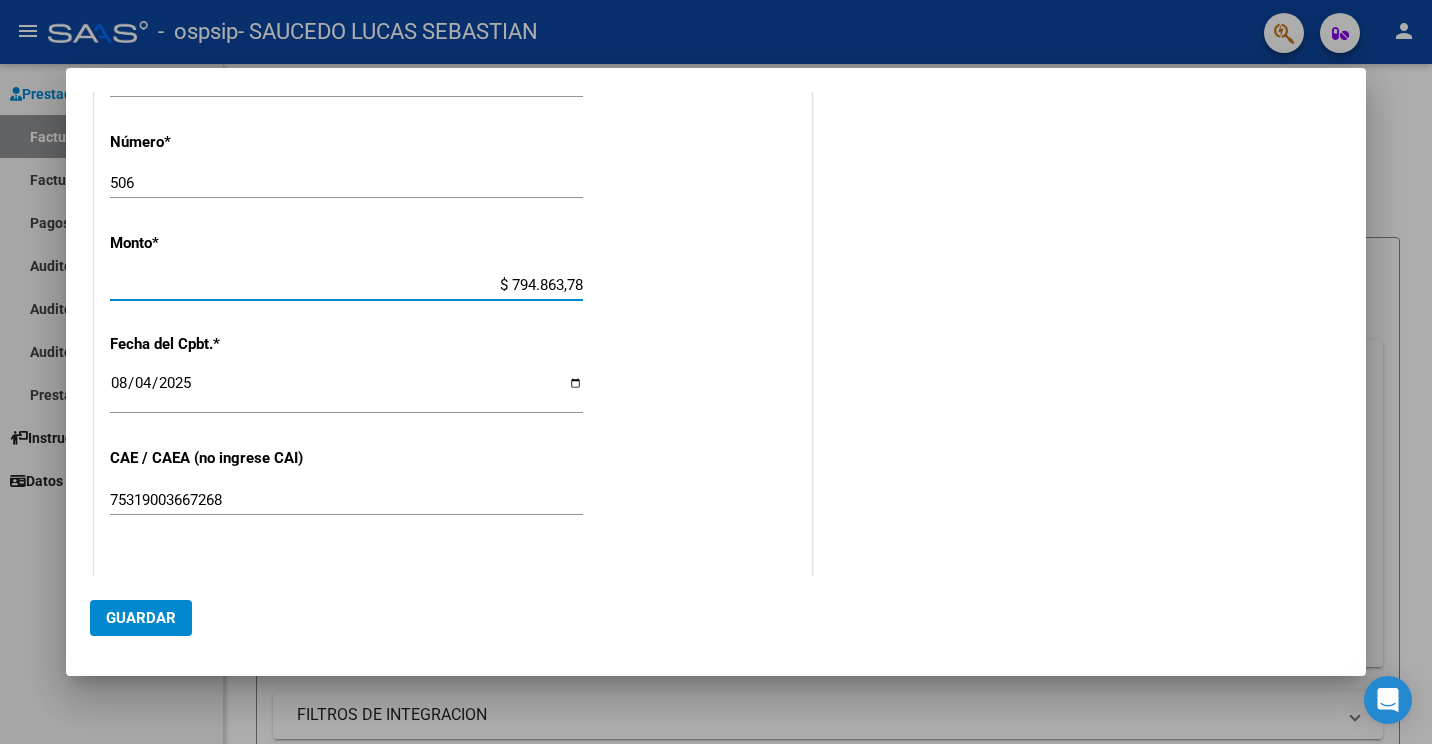 click on "75319003667268" at bounding box center (346, 500) 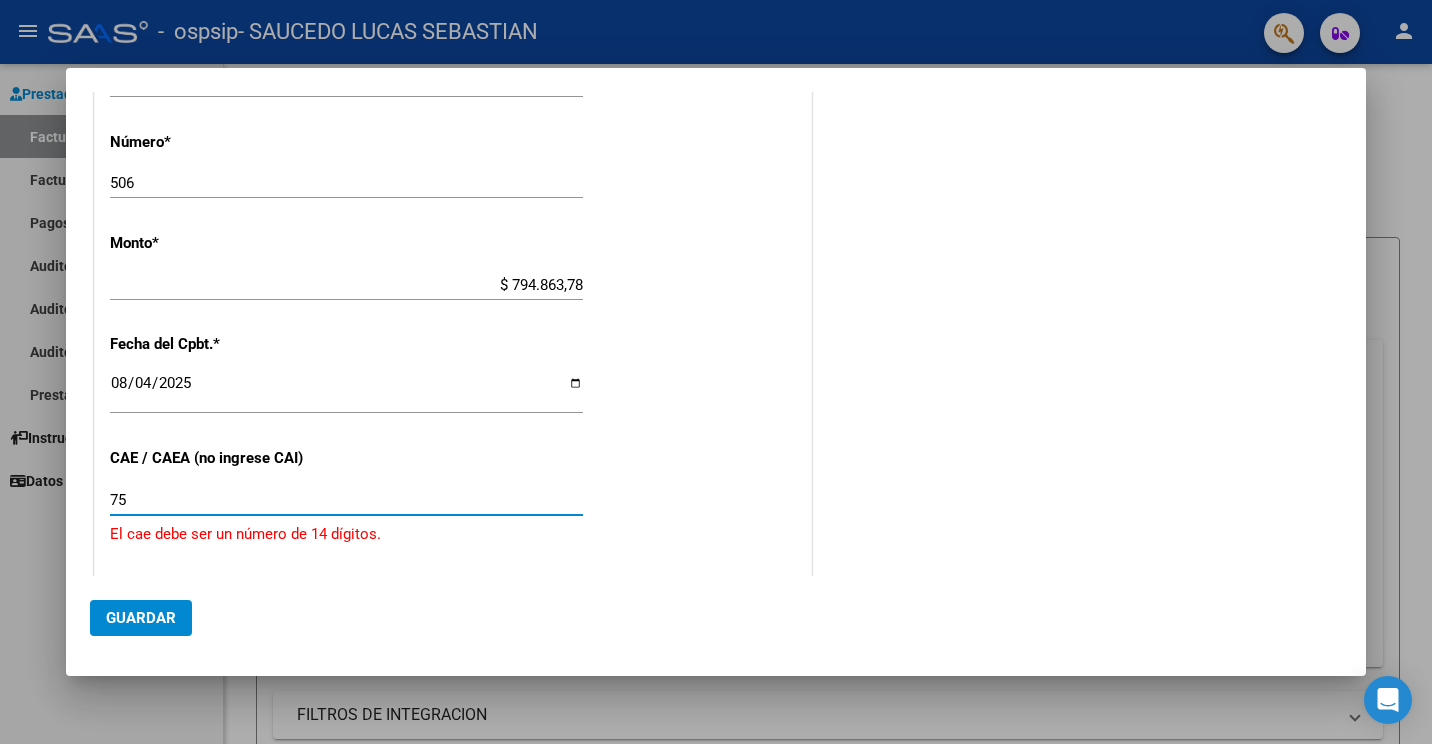 type on "7" 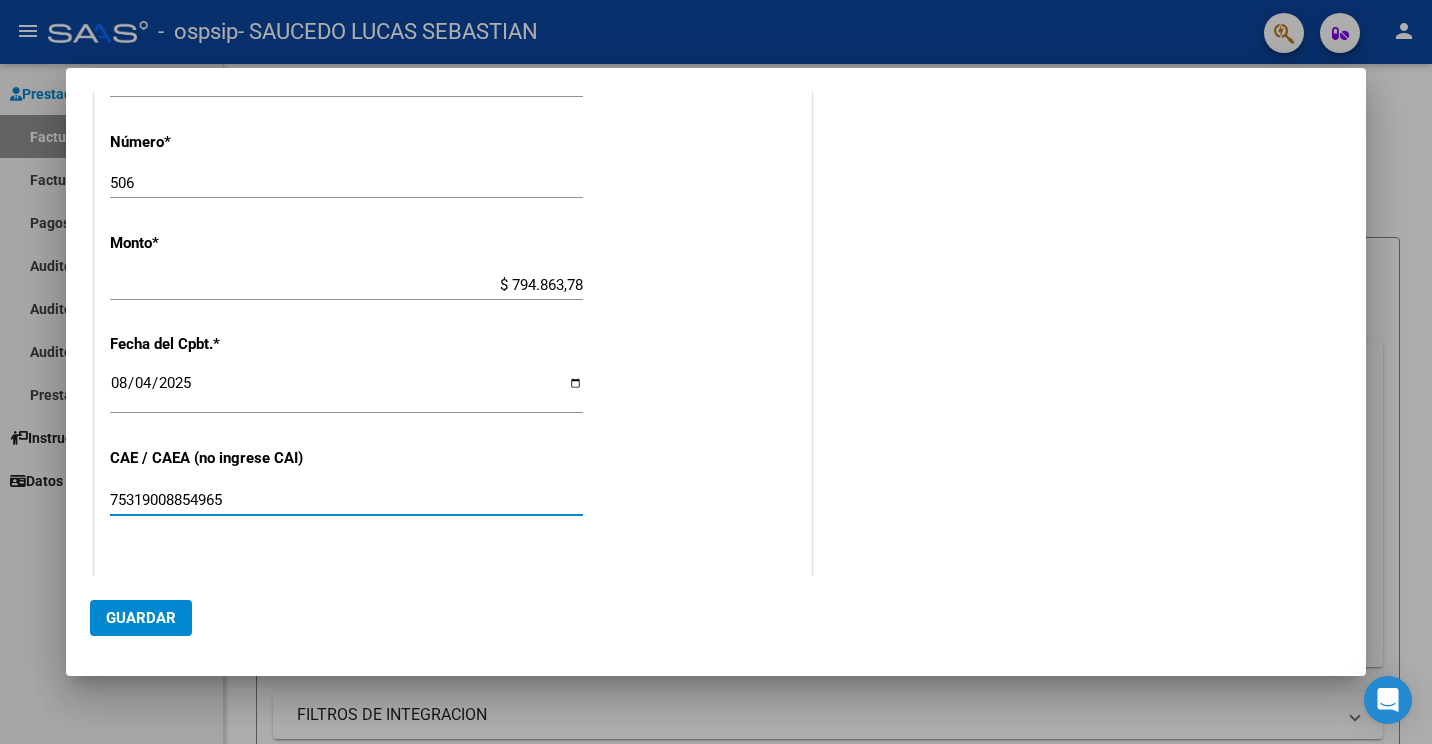 type on "75319008854965" 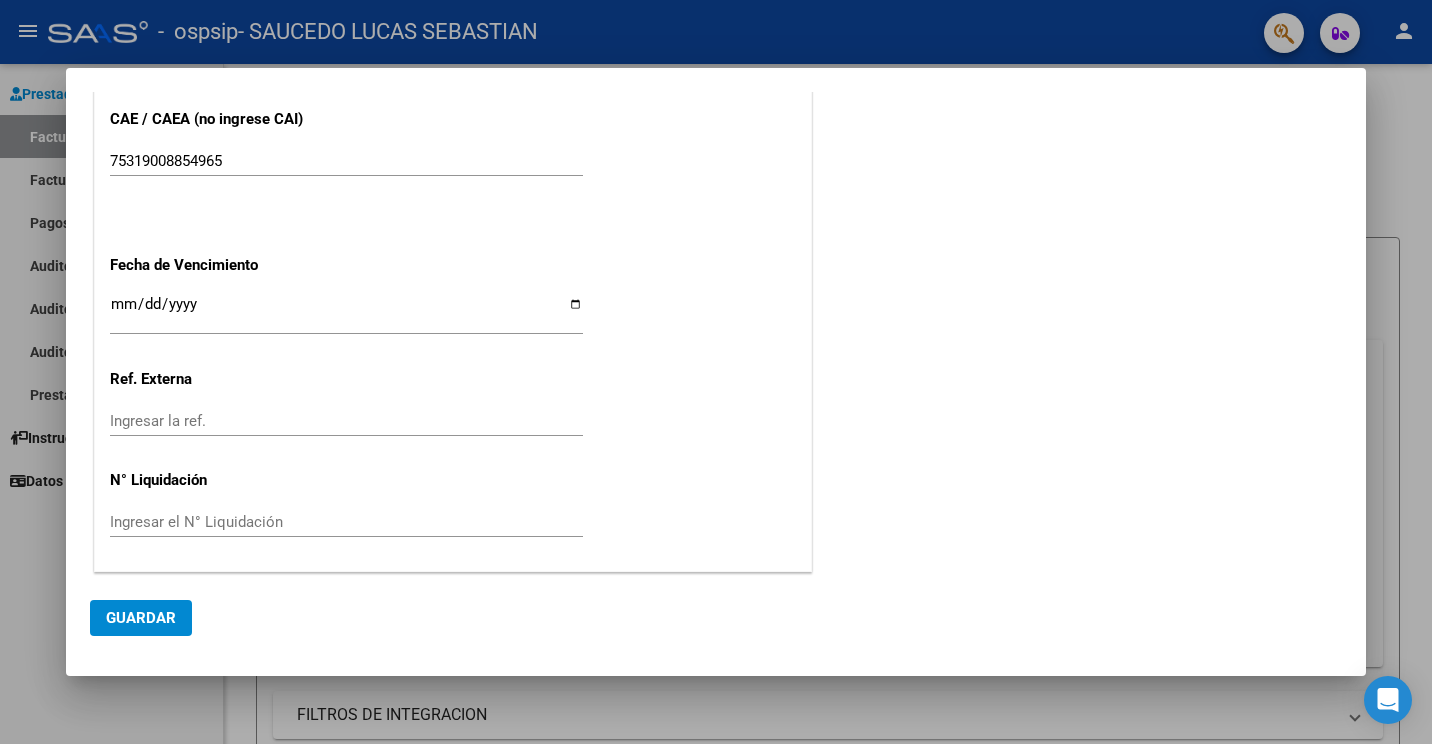 scroll, scrollTop: 1039, scrollLeft: 0, axis: vertical 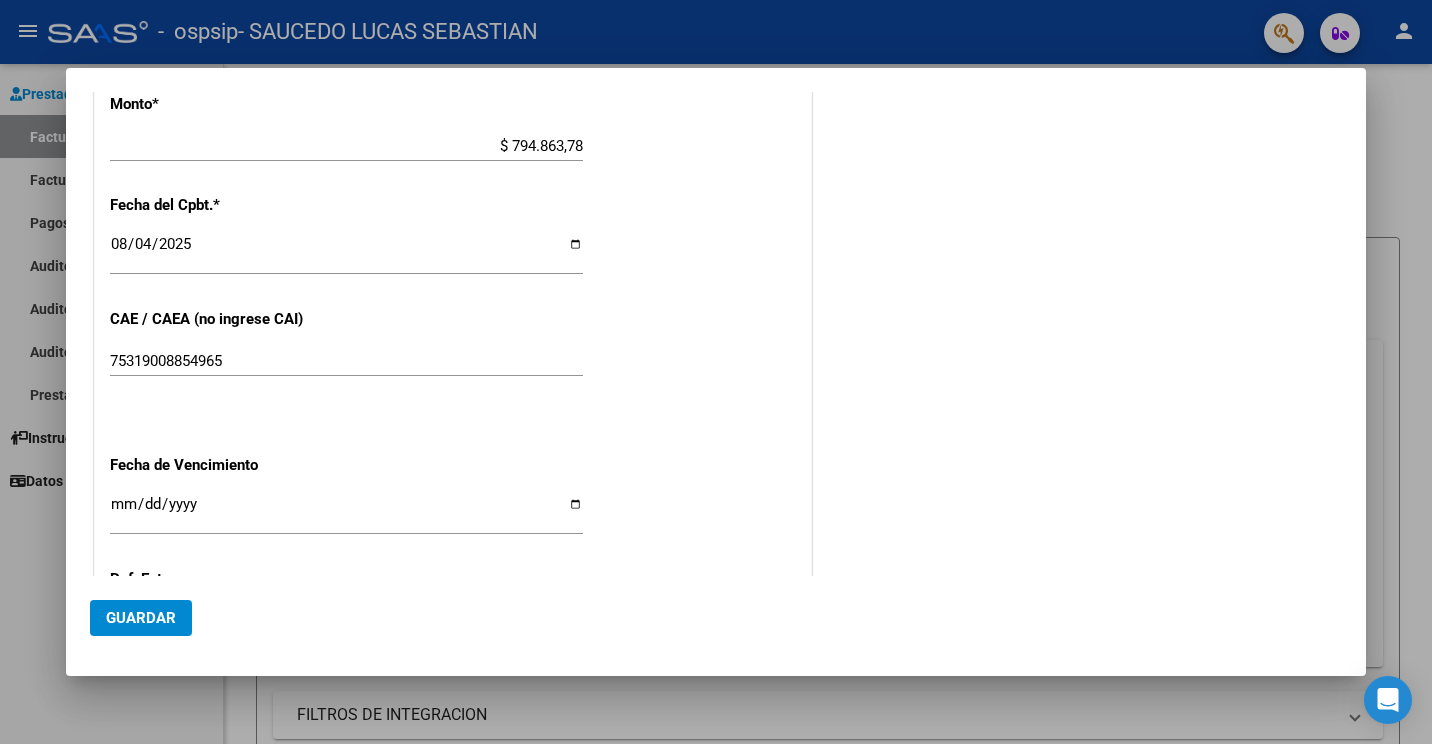 click on "CUIT  *   20-32470231-9 Ingresar CUIT  ANALISIS PRESTADOR  Area destinado * Integración - Discapacidad Seleccionar Area Luego de guardar debe preaprobar la factura asociandola a un legajo de integración y subir la documentación respaldatoria (planilla de asistencia o ddjj para período de aislamiento)  Período de Prestación (Ej: 202305 para Mayo 2023    202507 Ingrese el Período de Prestación como indica el ejemplo   Comprobante Tipo * Factura C Seleccionar Tipo Punto de Venta  *   3 Ingresar el Nro.  Número  *   506 Ingresar el Nro.  Monto  *   $ 794.863,78 Ingresar el monto  Fecha del Cpbt.  *   2025-08-04 Ingresar la fecha  CAE / CAEA (no ingrese CAI)    75319008854965 Ingresar el CAE o CAEA (no ingrese CAI)  Fecha de Vencimiento    Ingresar la fecha  Ref. Externa    Ingresar la ref.  N° Liquidación    Ingresar el N° Liquidación" at bounding box center (453, 37) 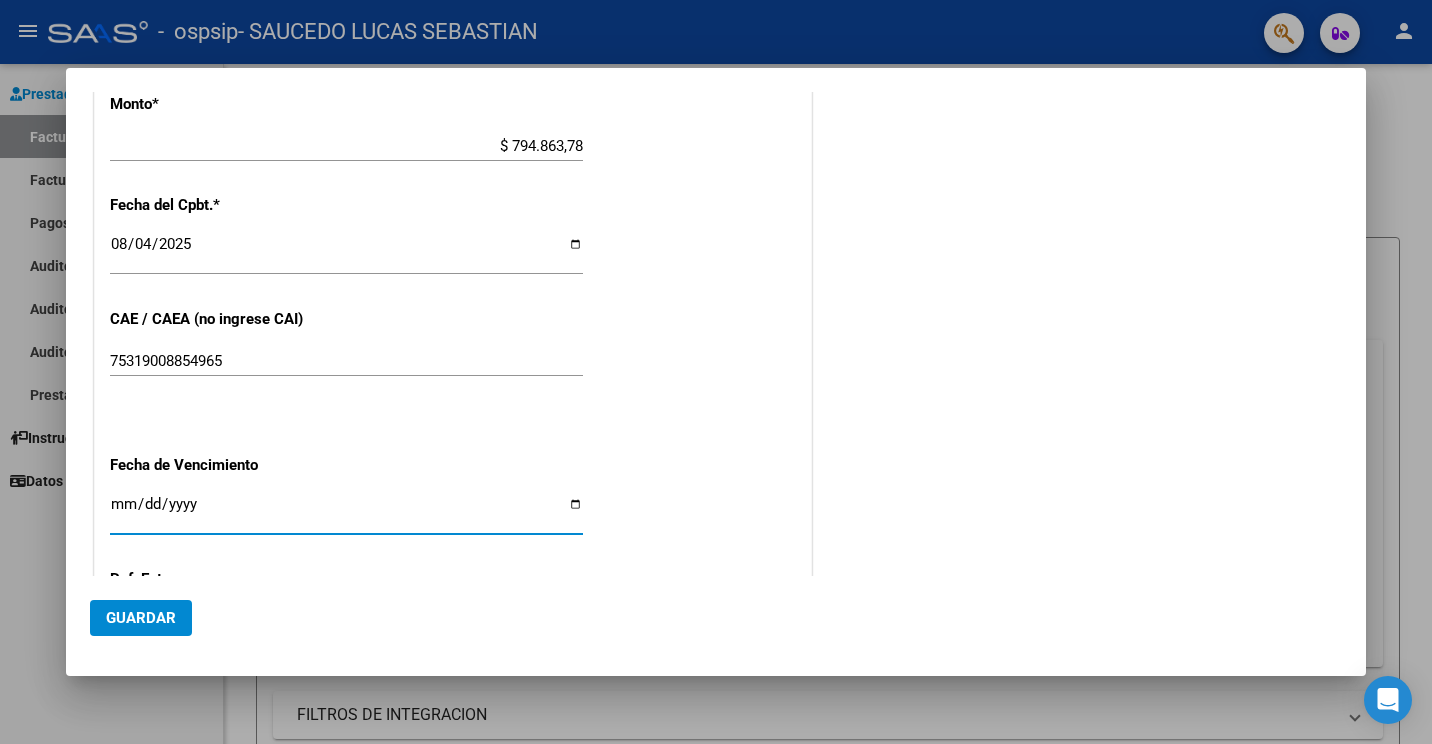 click on "Ingresar la fecha" at bounding box center [346, 512] 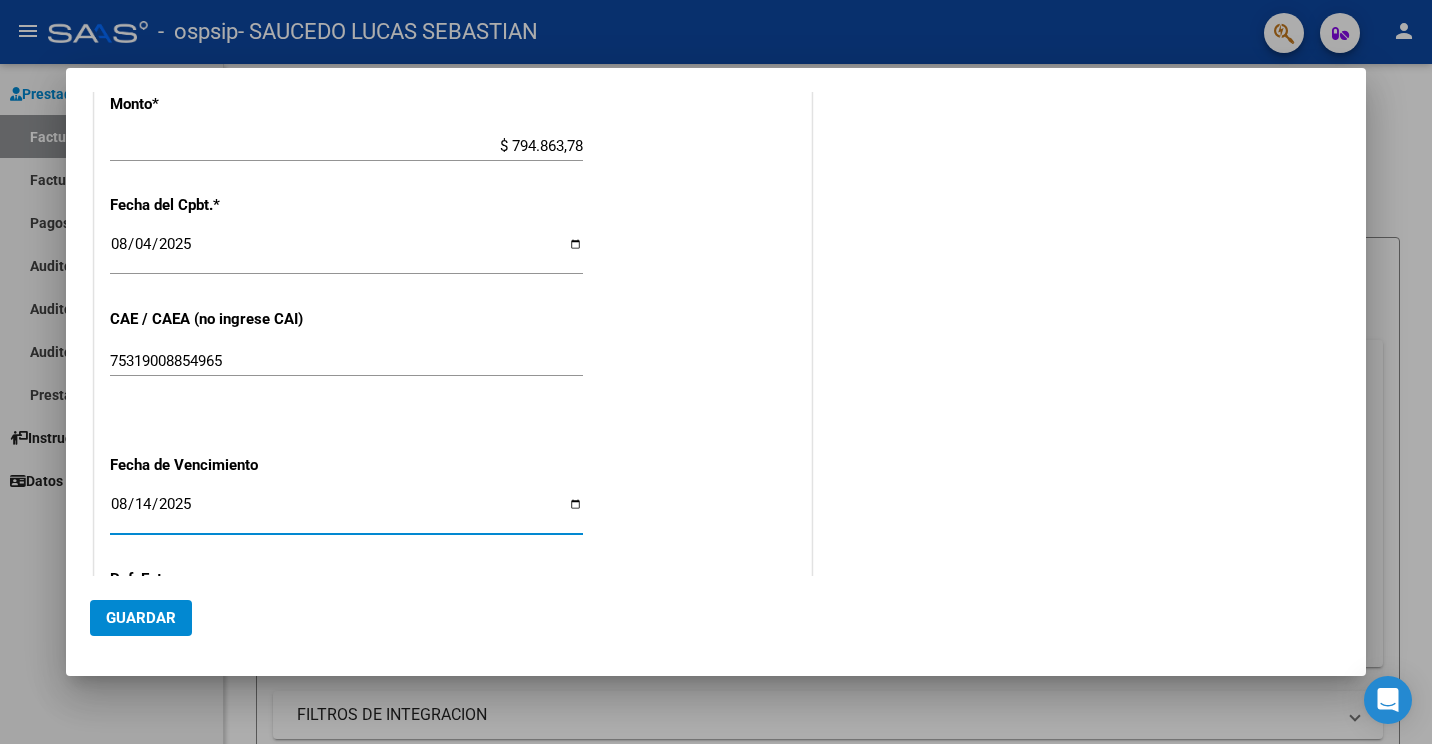 type on "2025-08-14" 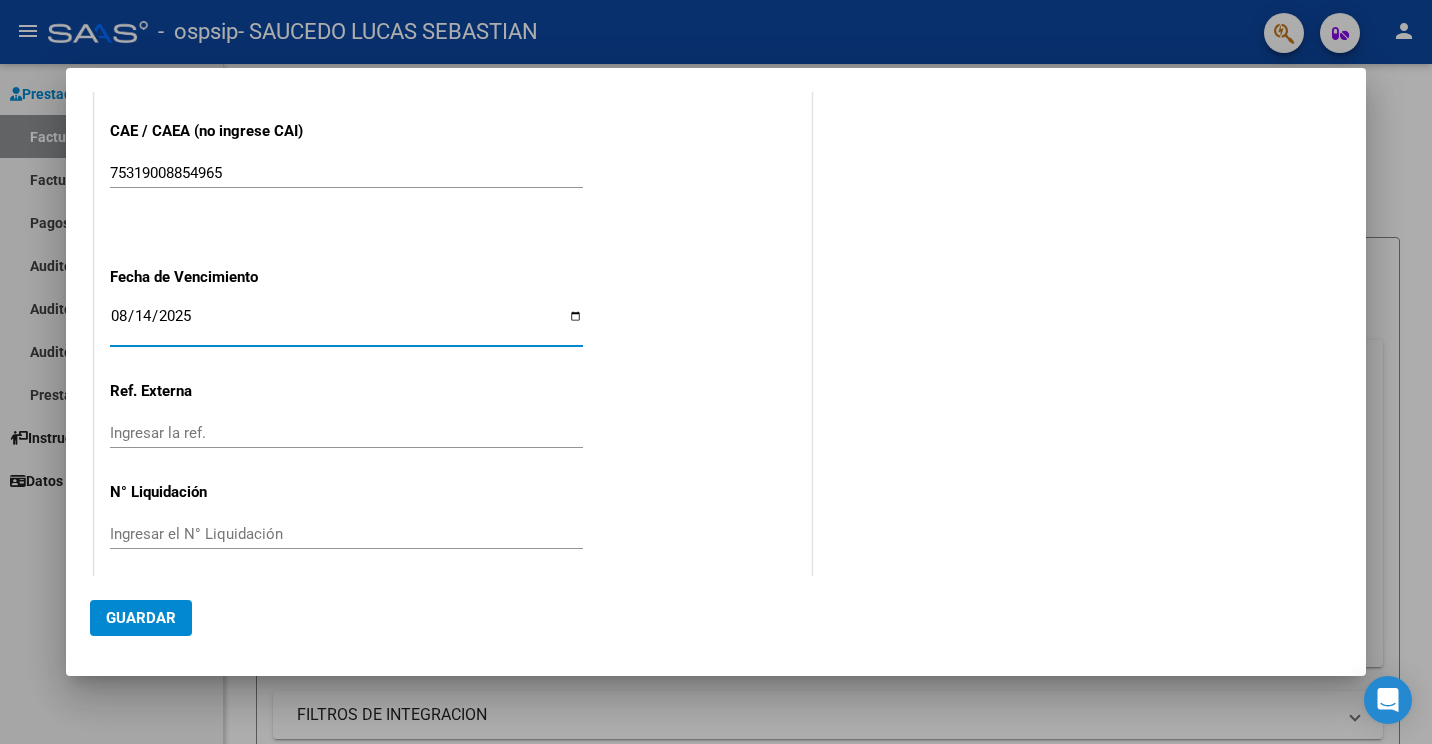 scroll, scrollTop: 1239, scrollLeft: 0, axis: vertical 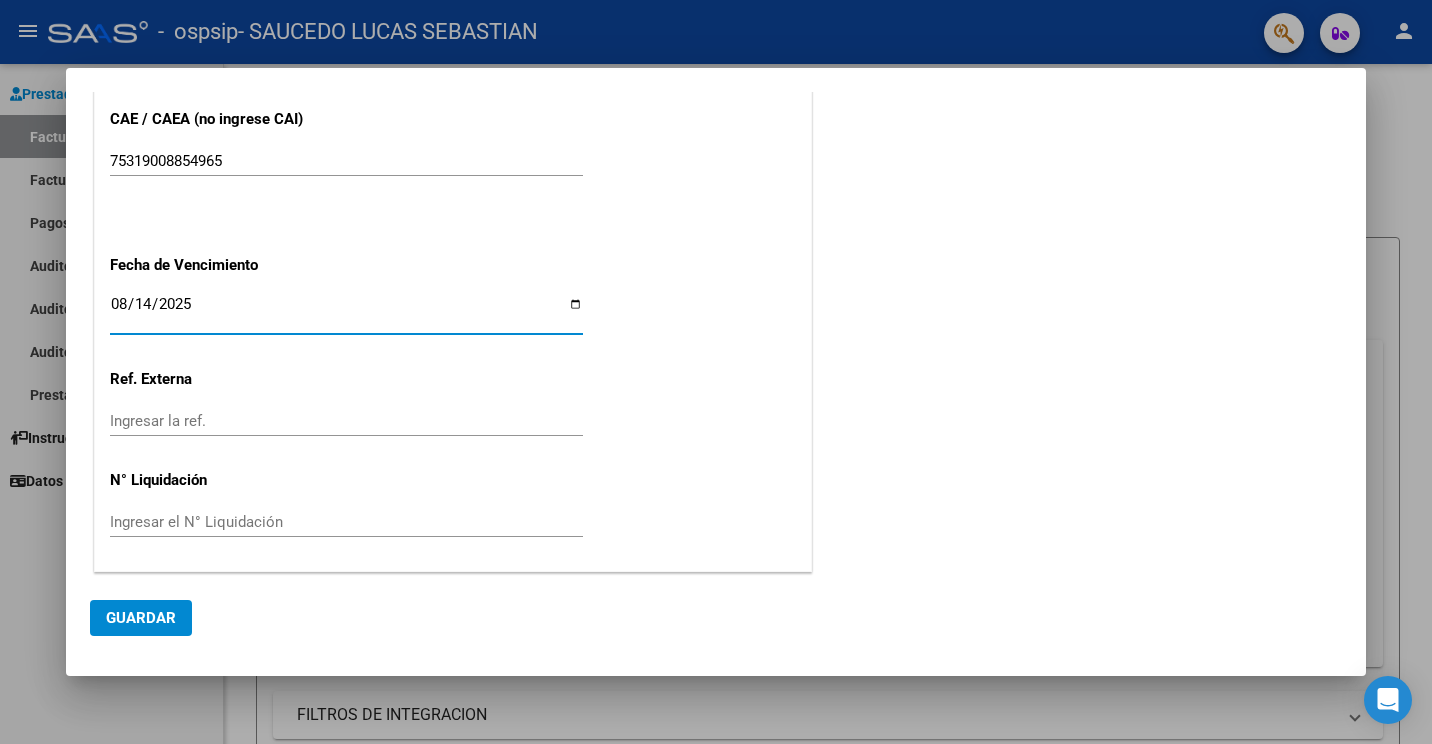 click on "Guardar" 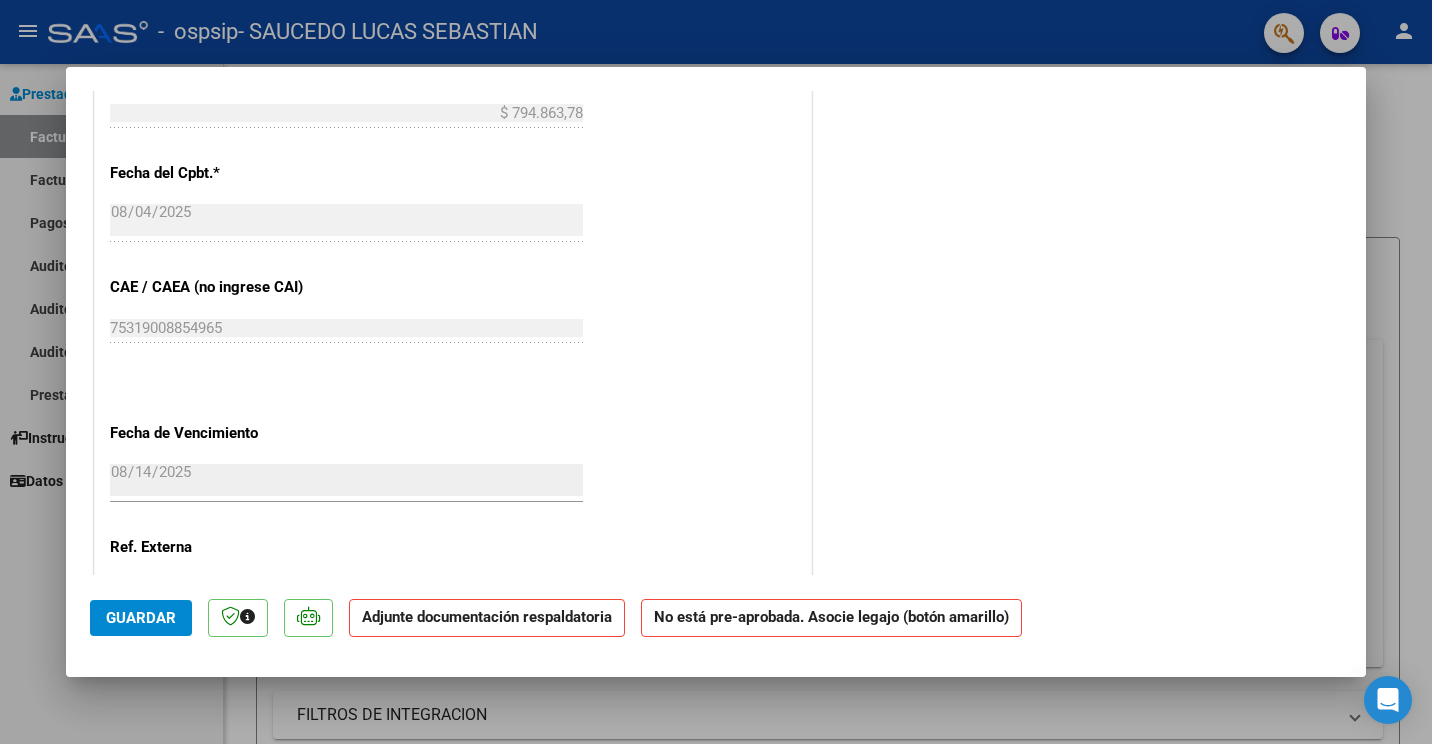 scroll, scrollTop: 1253, scrollLeft: 0, axis: vertical 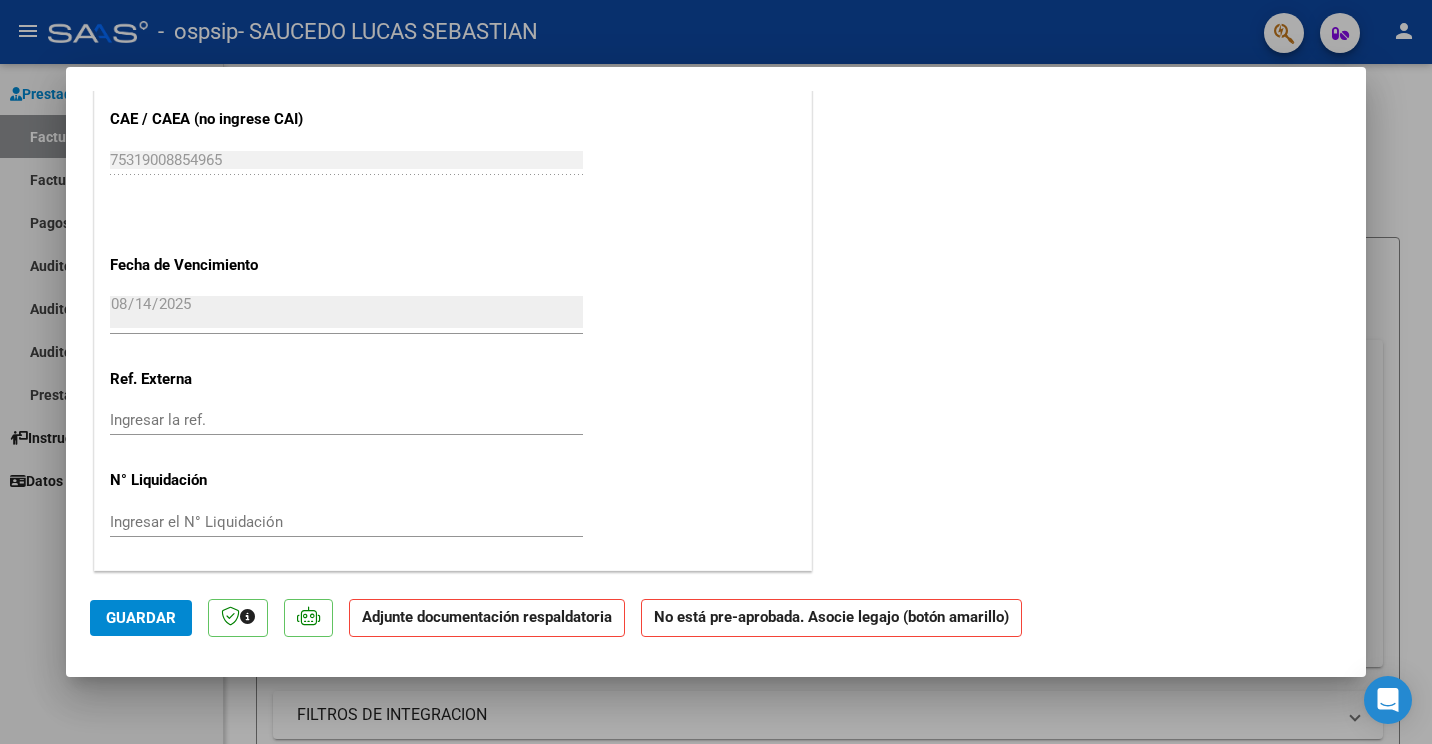 click on "Adjunte documentación respaldatoria" 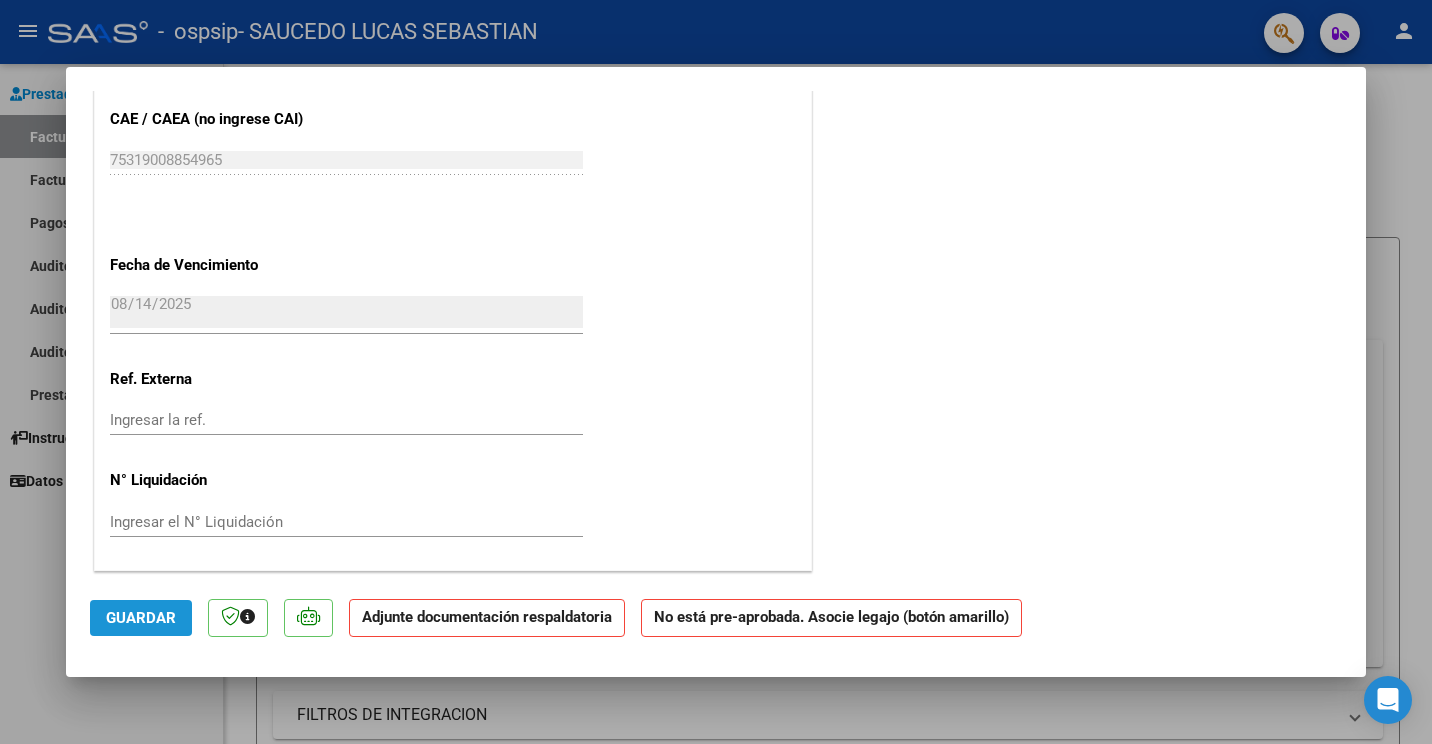 click on "Guardar" 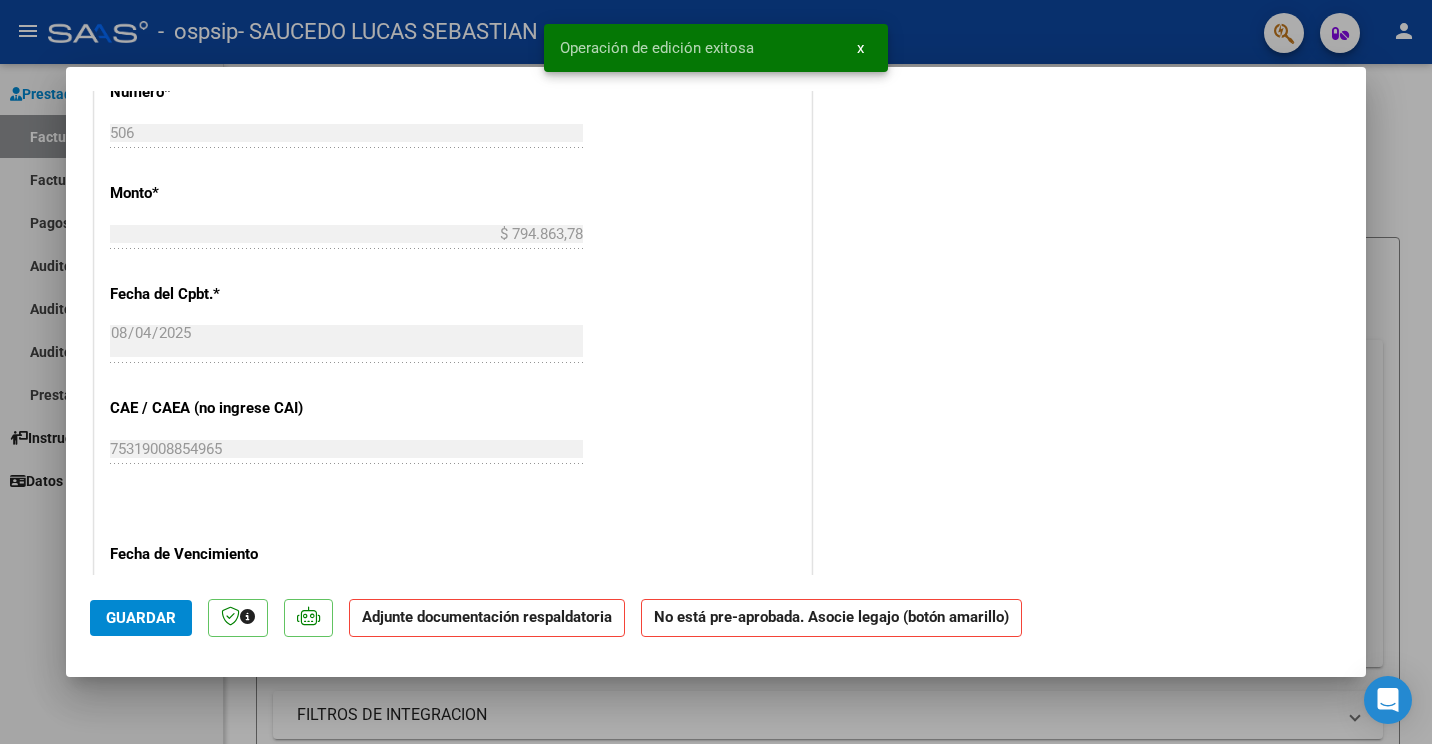 scroll, scrollTop: 953, scrollLeft: 0, axis: vertical 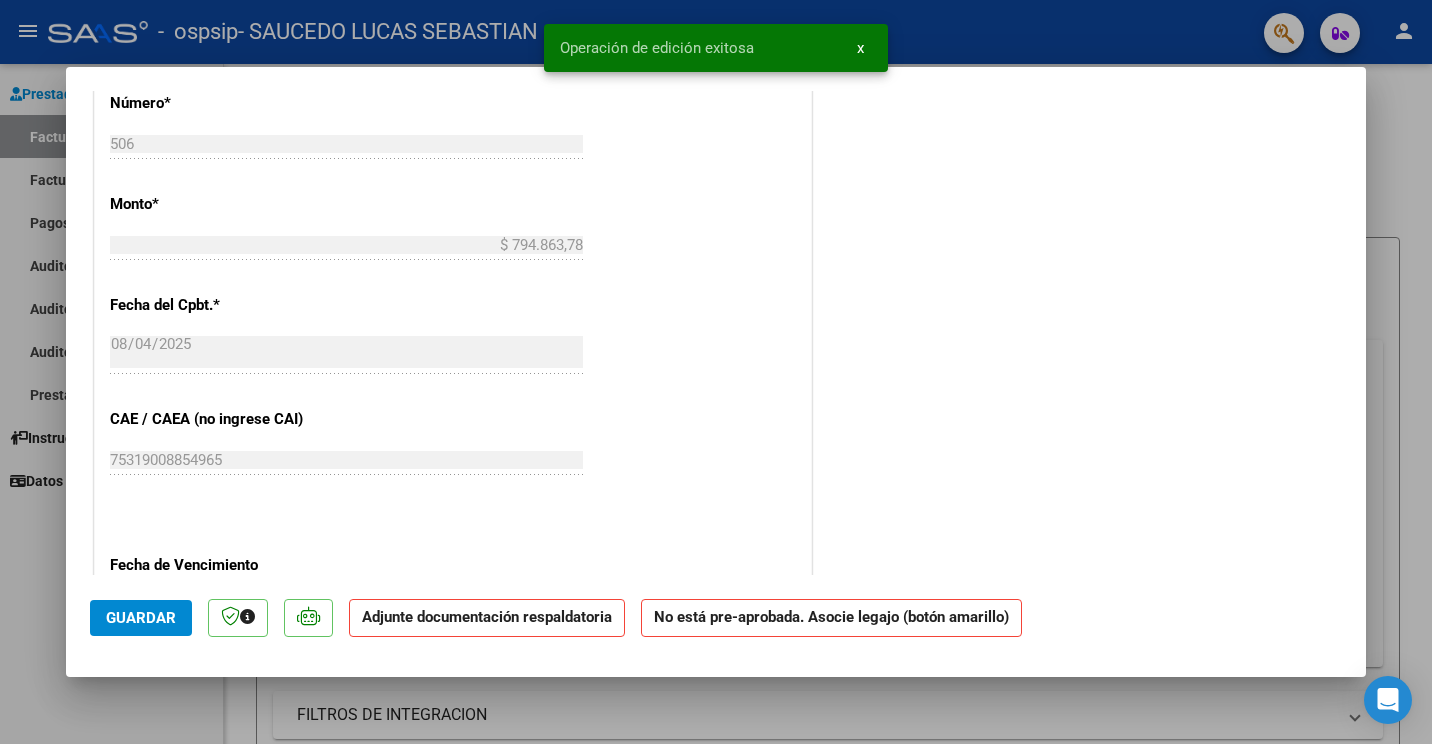 click on "Adjunte documentación respaldatoria" 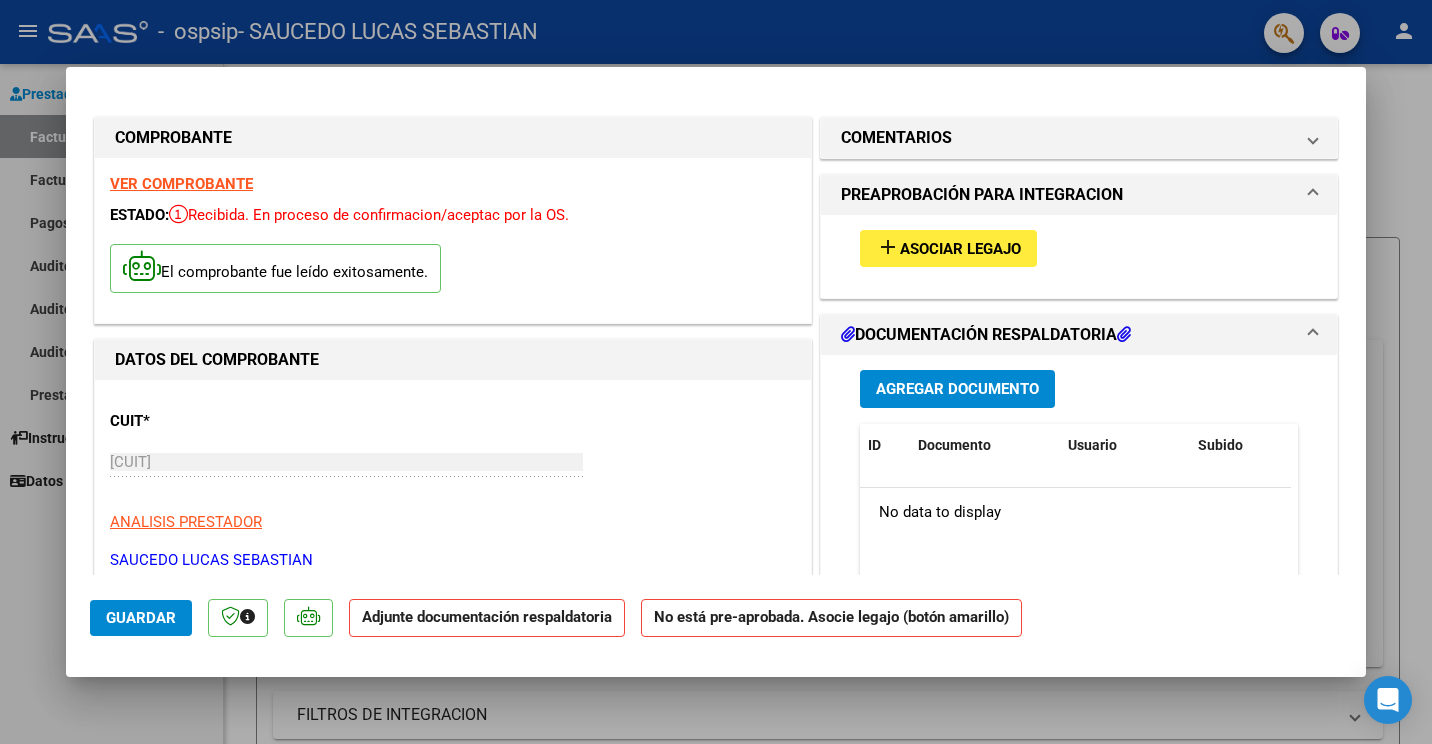 scroll, scrollTop: 100, scrollLeft: 0, axis: vertical 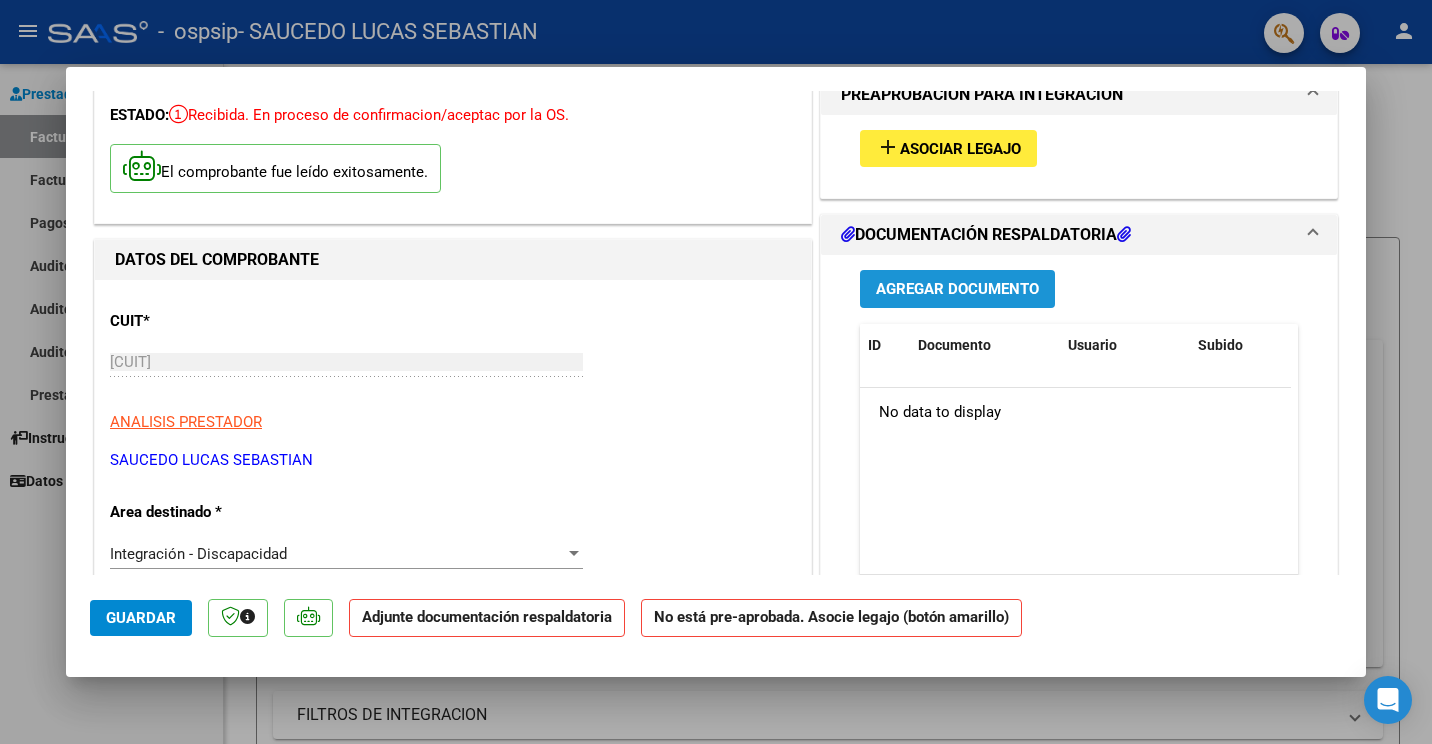 click on "Agregar Documento" at bounding box center (957, 288) 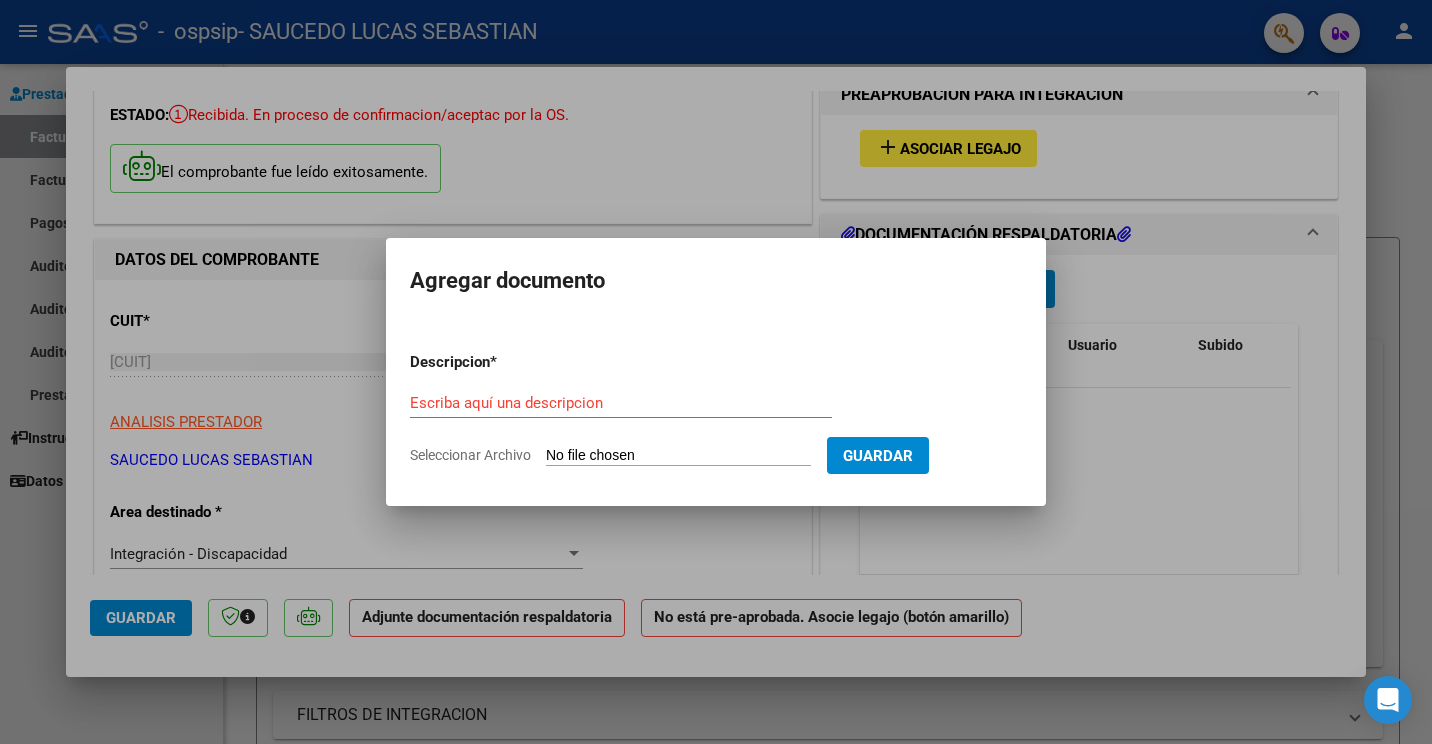 click on "Seleccionar Archivo" 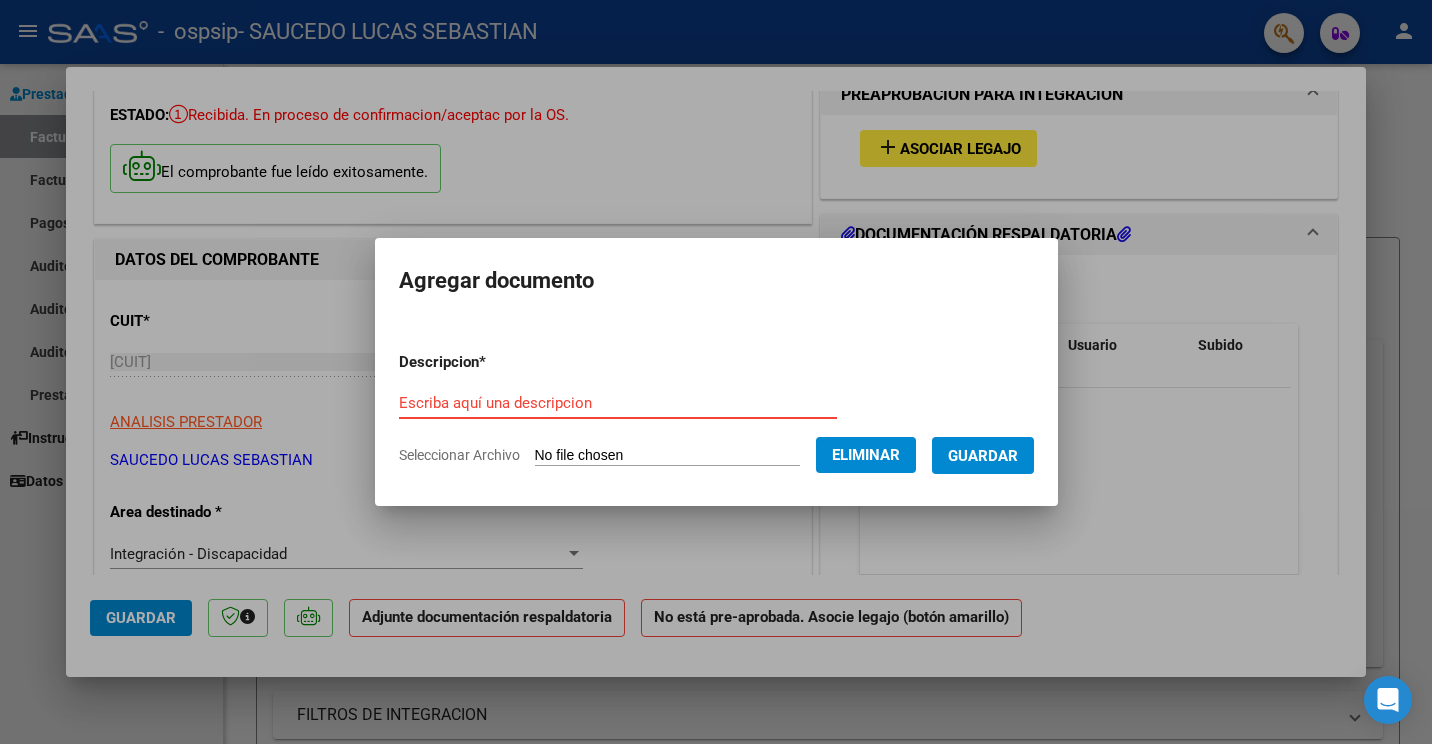 click on "Escriba aquí una descripcion" at bounding box center [618, 403] 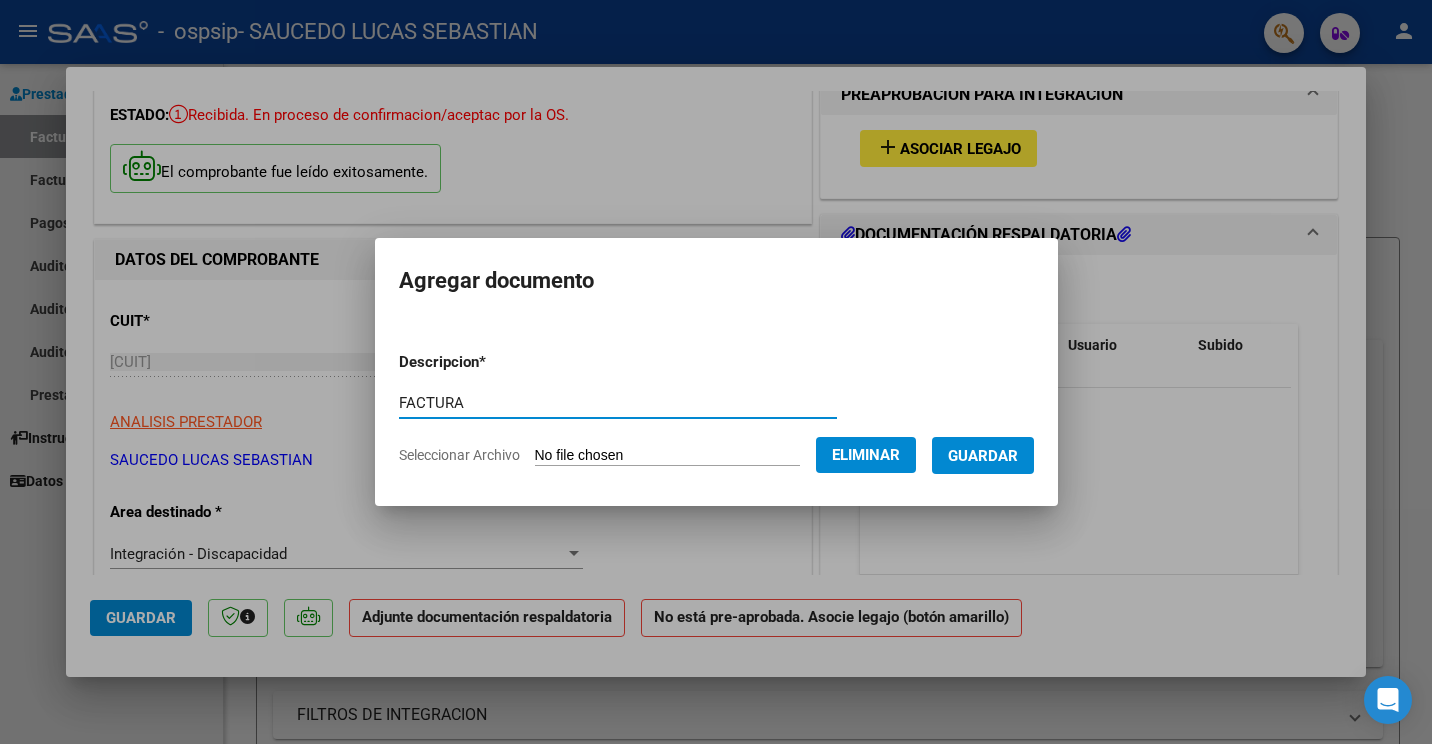 type on "FACTURA" 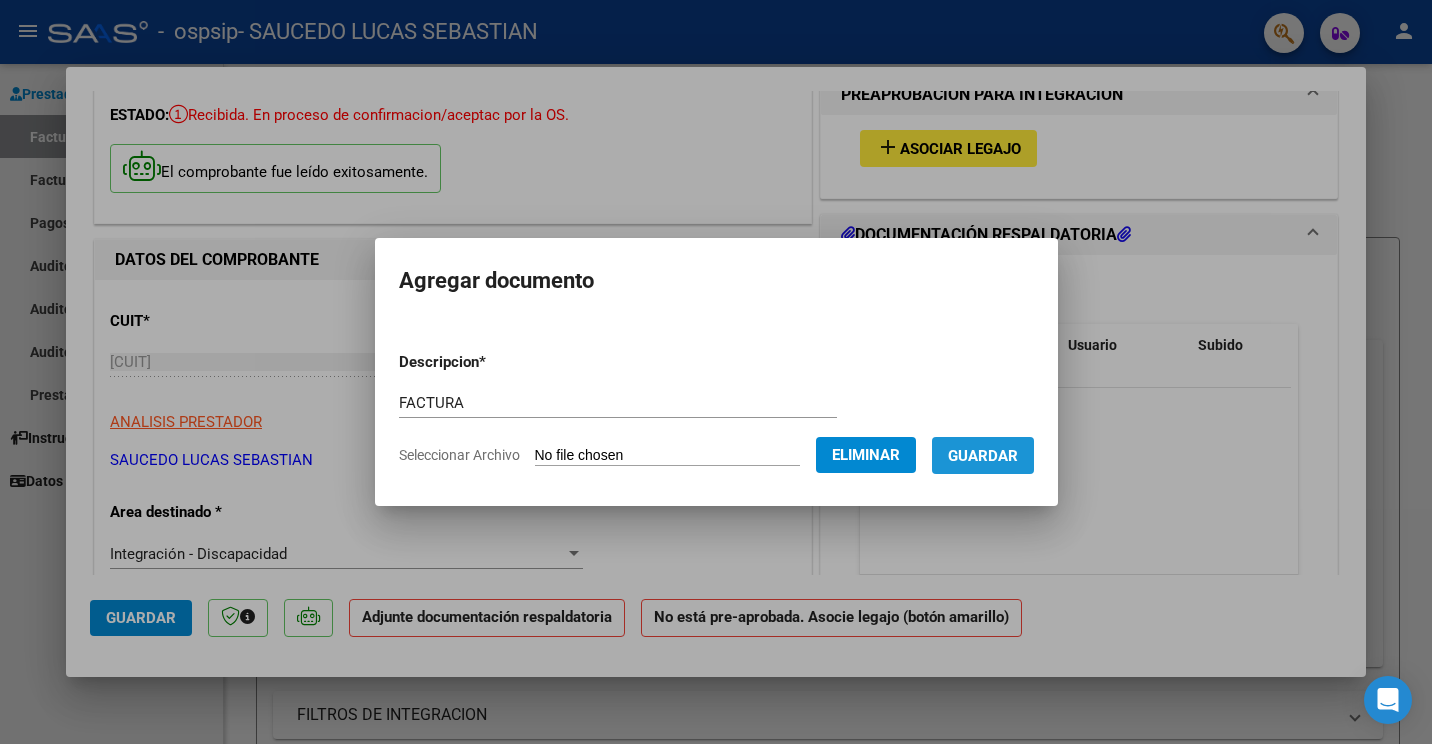 click on "Guardar" at bounding box center [983, 455] 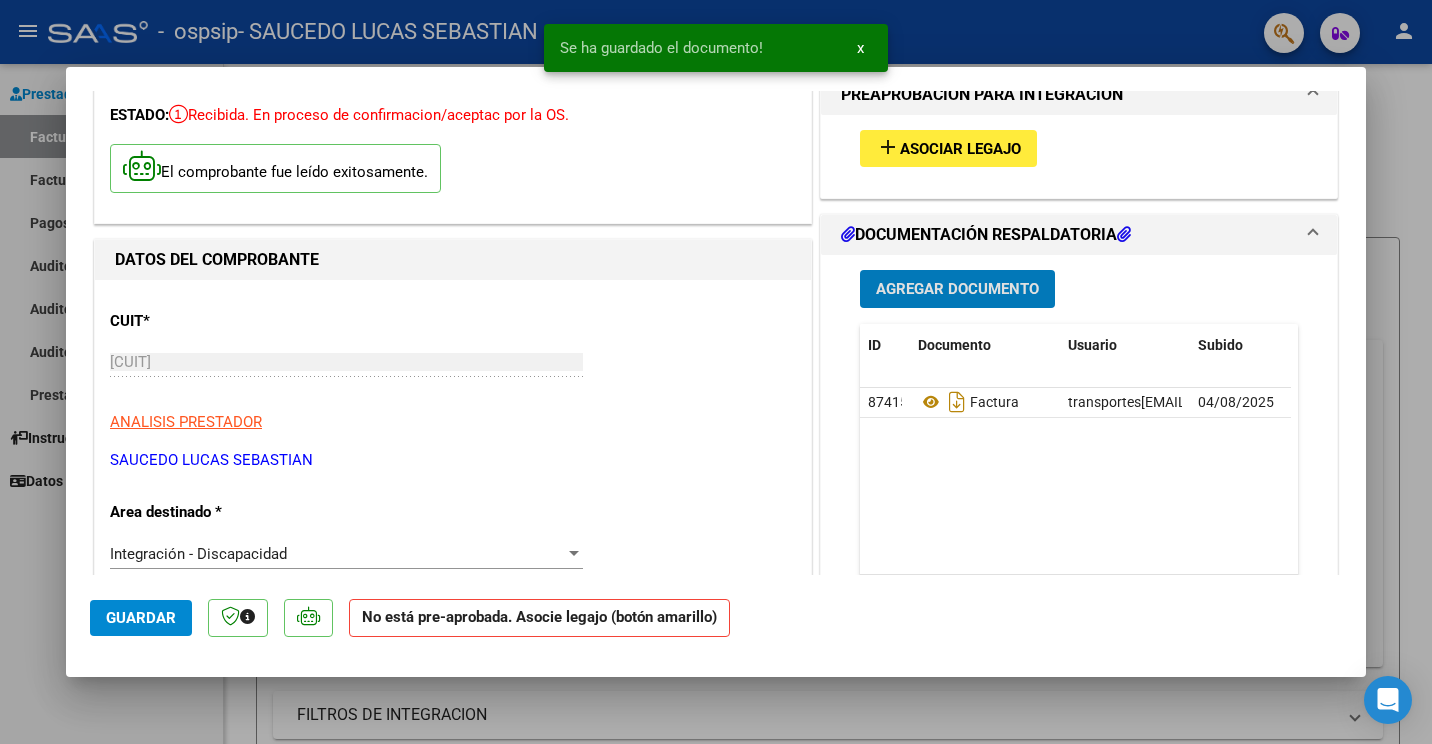 click on "Agregar Documento" at bounding box center [957, 290] 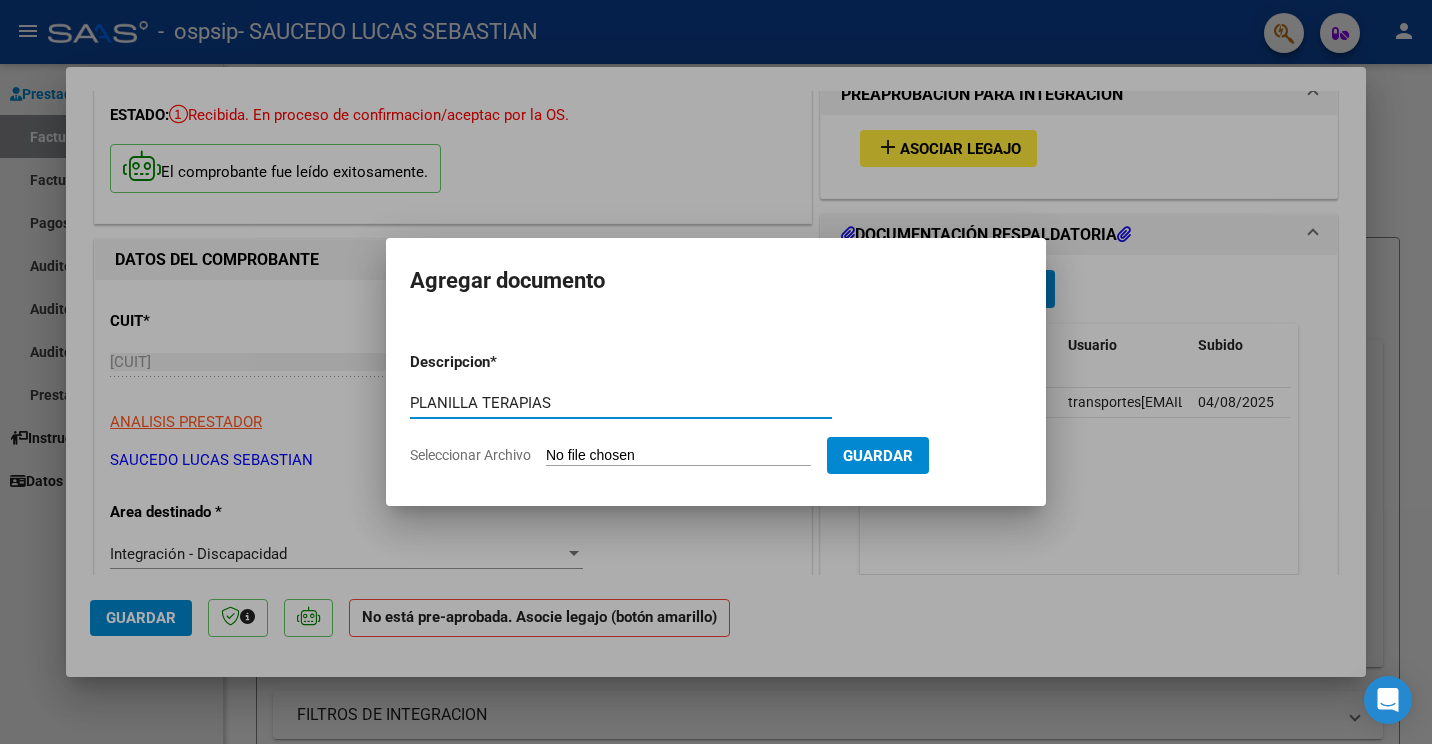 type on "PLANILLA TERAPIAS" 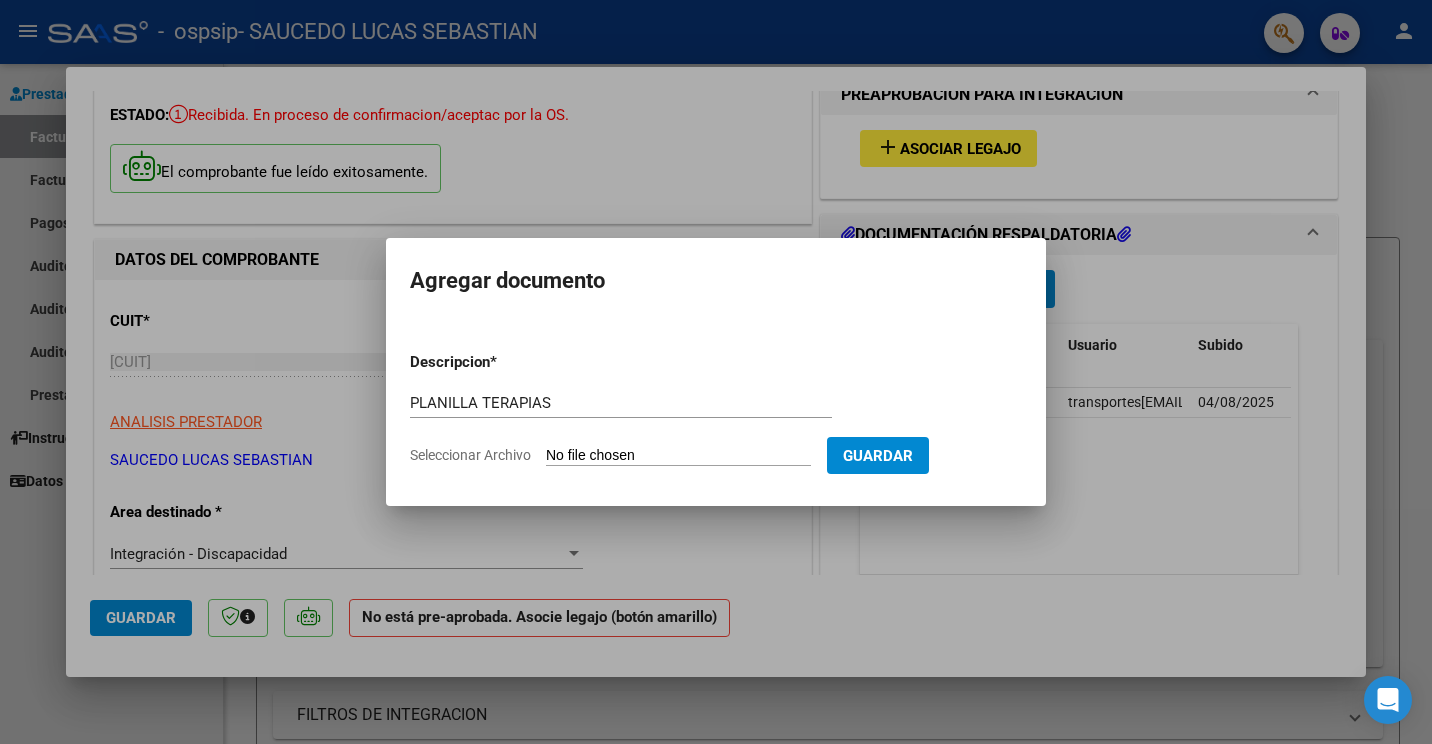 click at bounding box center (716, 372) 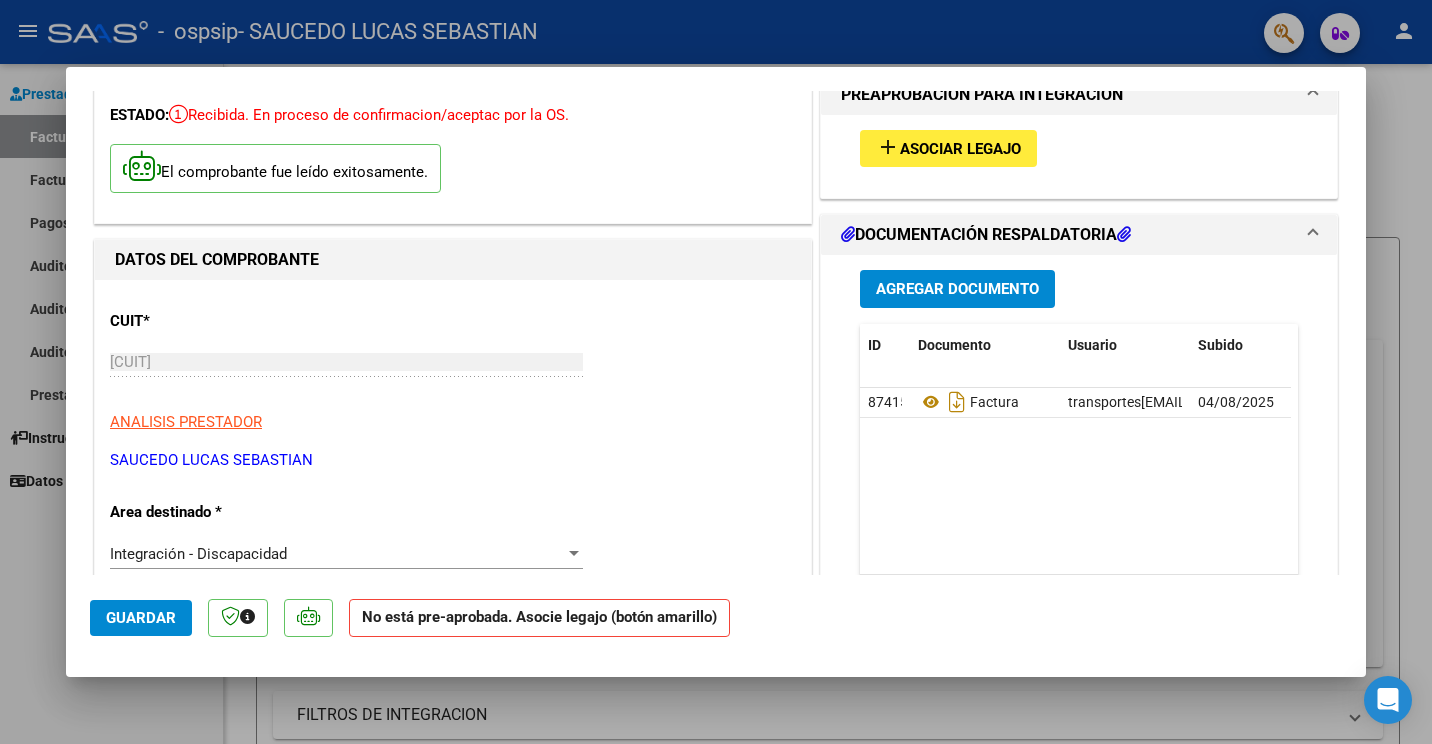 drag, startPoint x: 878, startPoint y: 401, endPoint x: 792, endPoint y: 469, distance: 109.63576 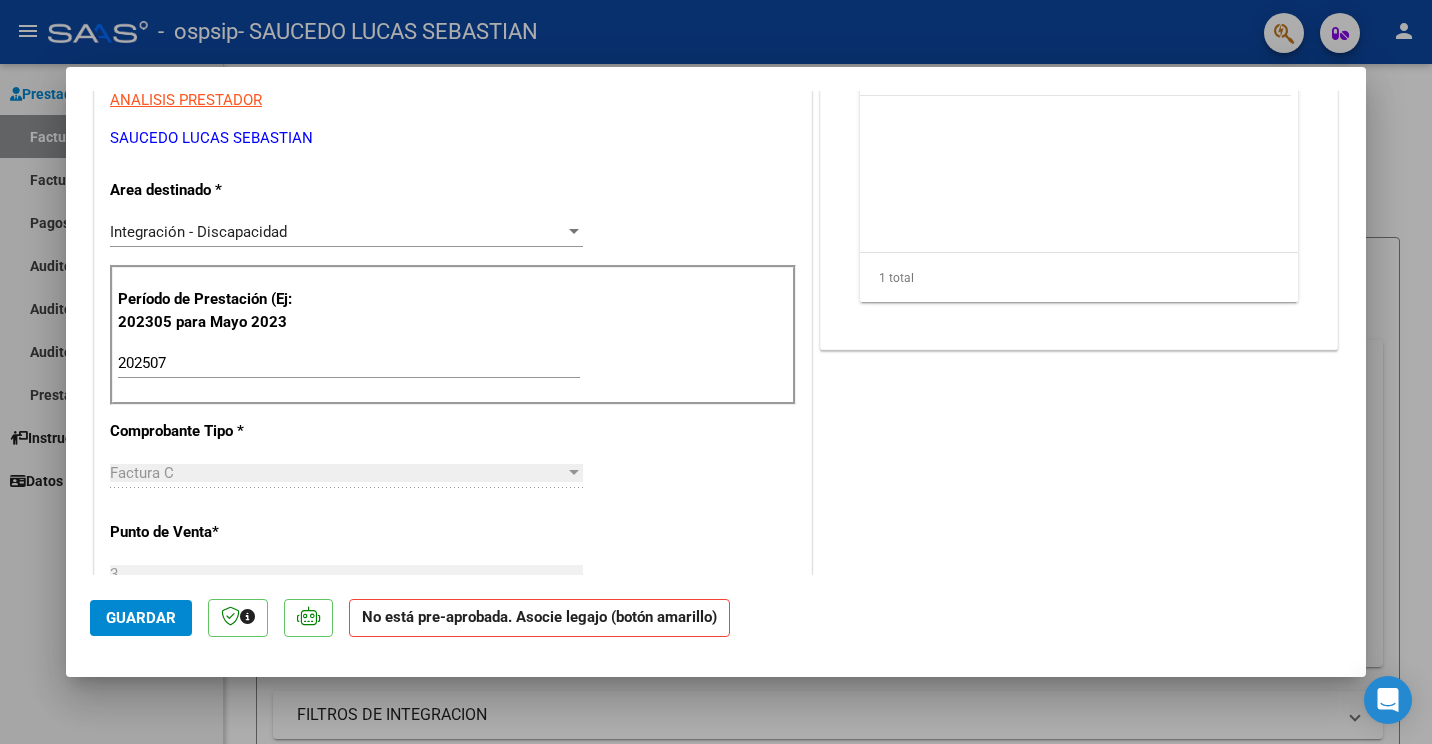 scroll, scrollTop: 300, scrollLeft: 0, axis: vertical 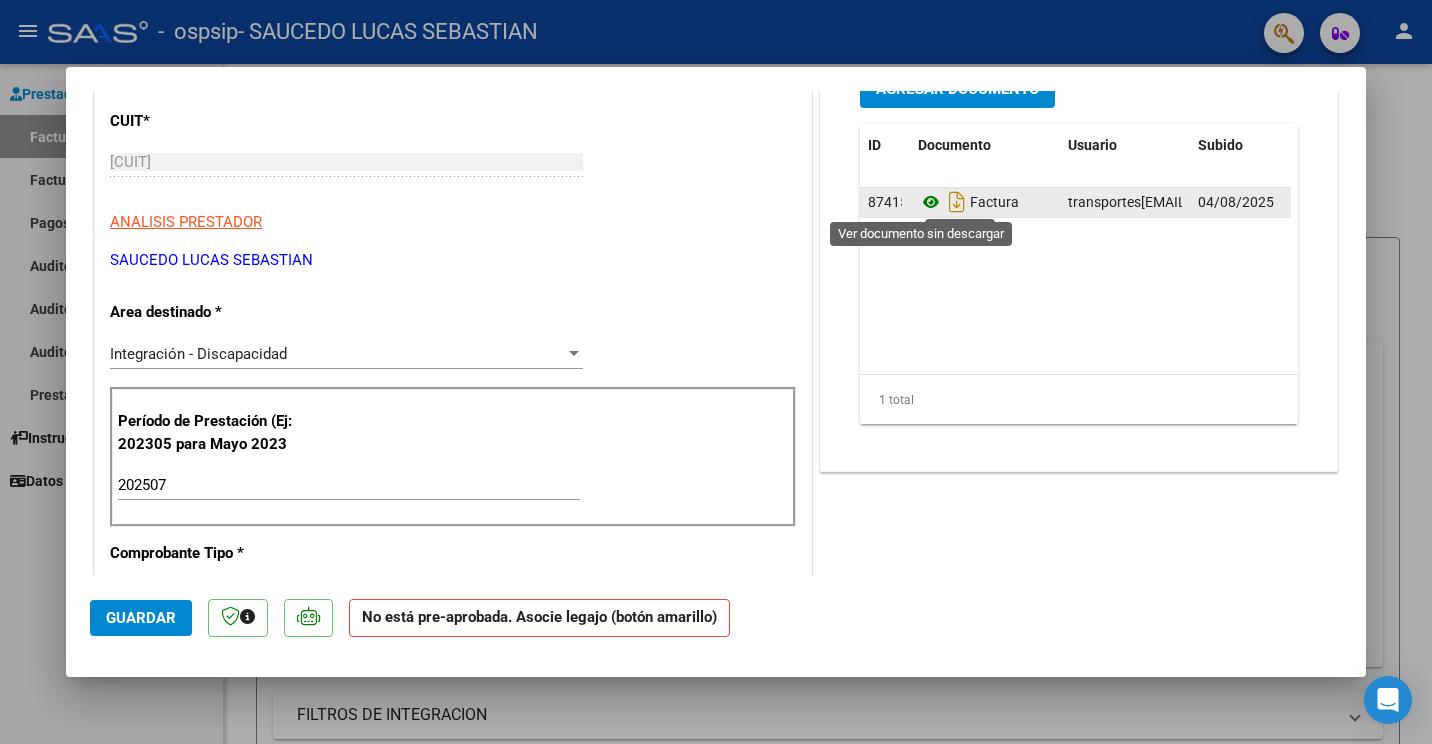 click 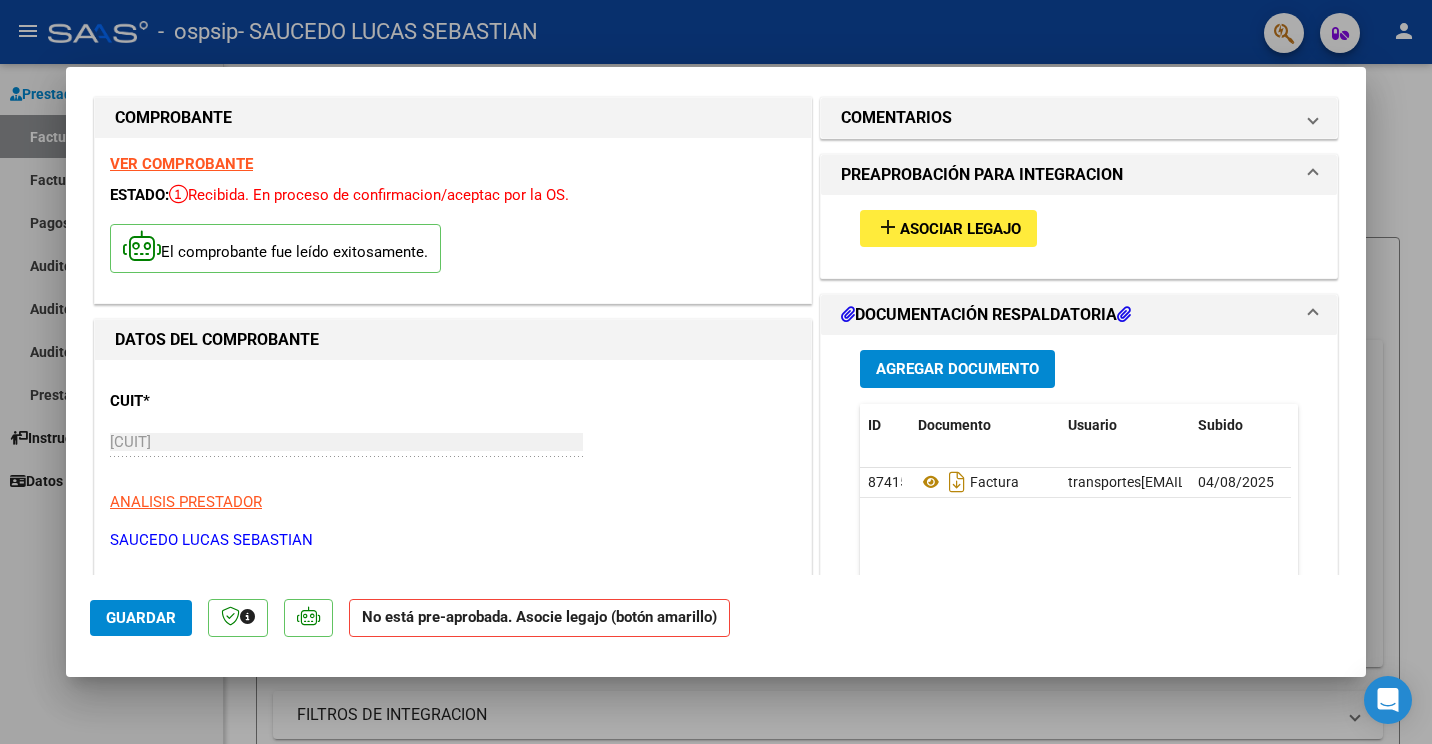scroll, scrollTop: 0, scrollLeft: 0, axis: both 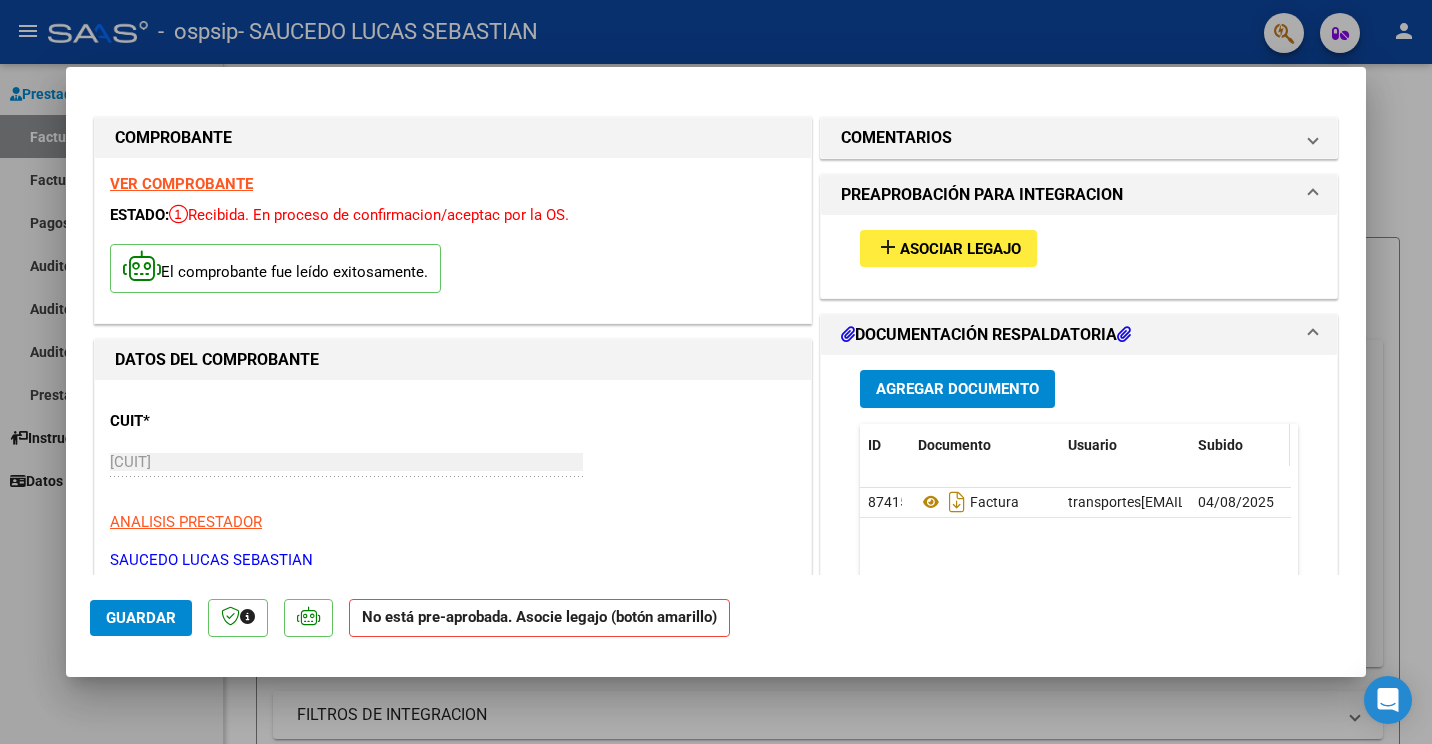 click on "Subido" at bounding box center [1220, 445] 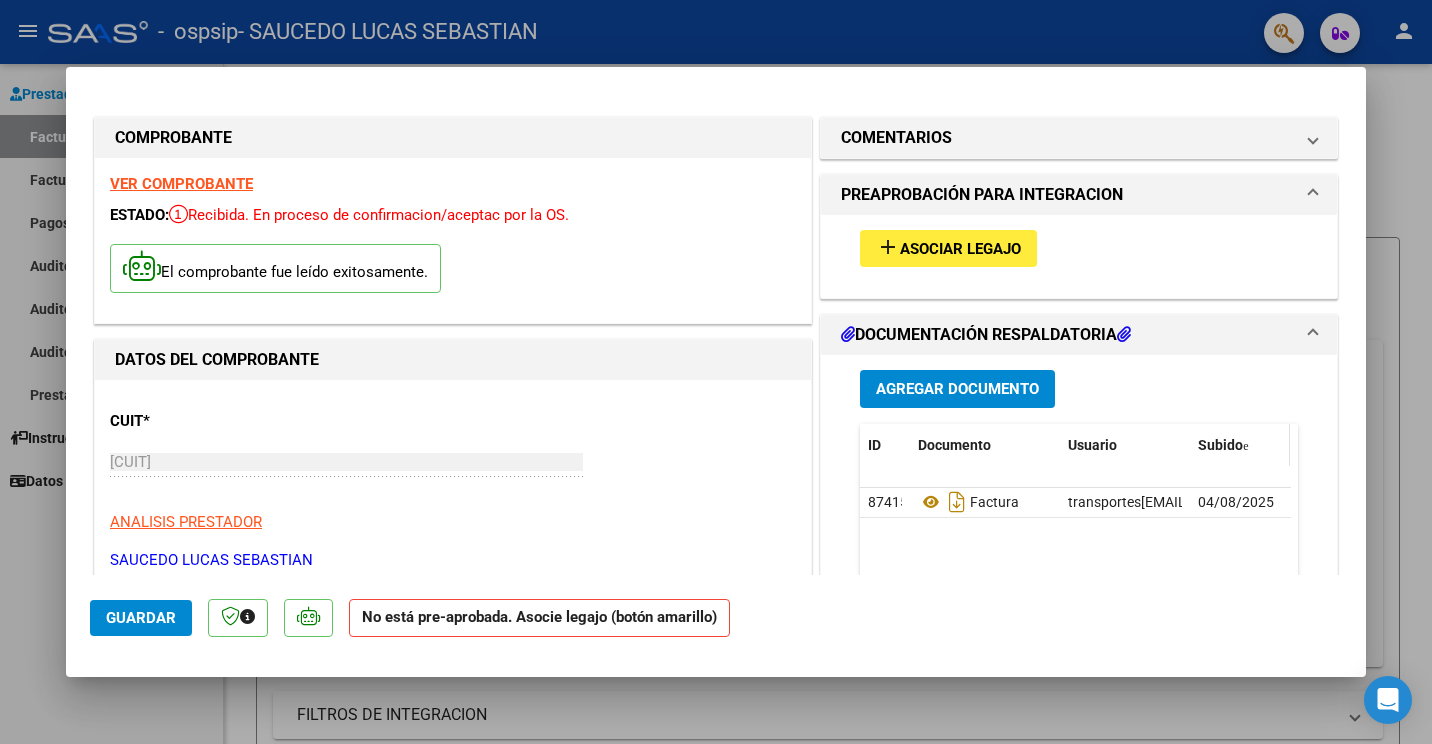 click on "Subido" at bounding box center [1220, 445] 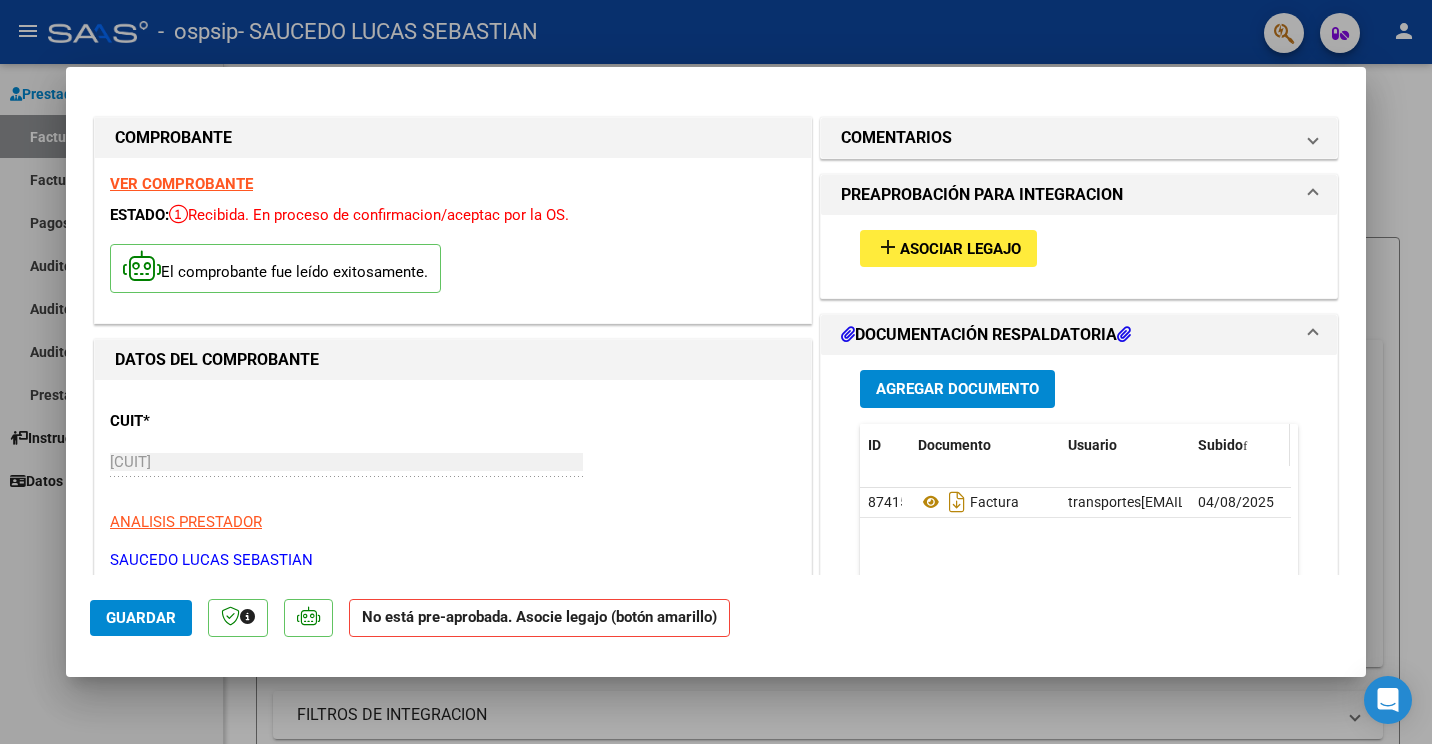 click at bounding box center [1245, 446] 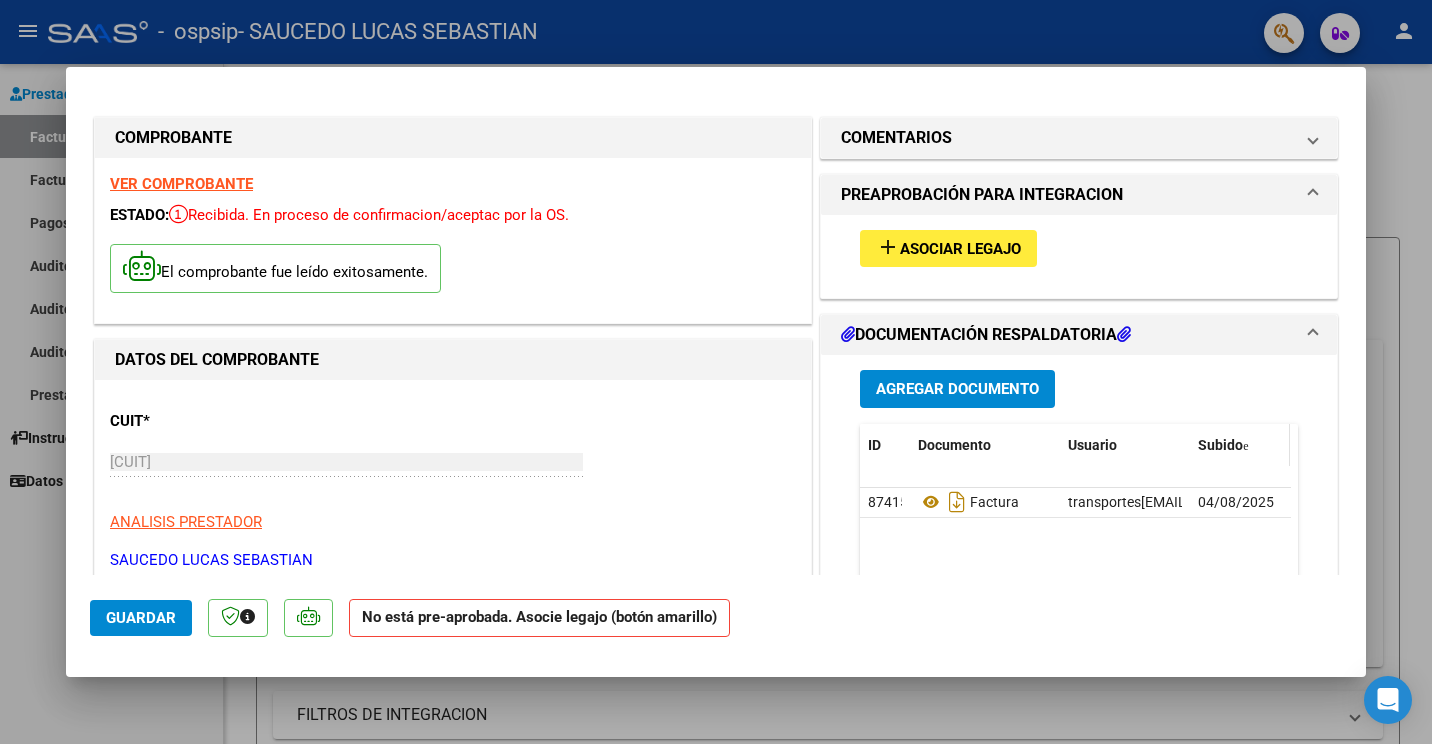 click at bounding box center (1245, 446) 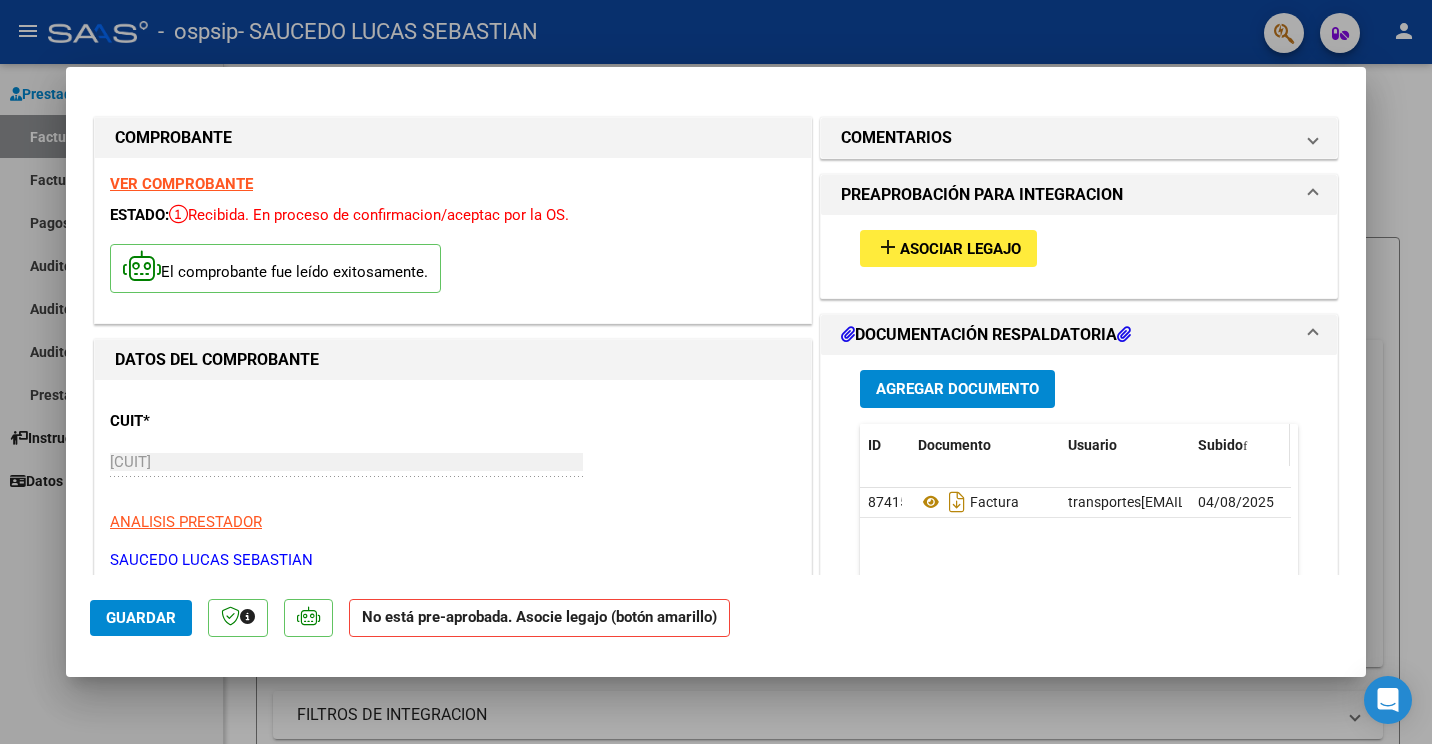 drag, startPoint x: 1243, startPoint y: 444, endPoint x: 1216, endPoint y: 450, distance: 27.658634 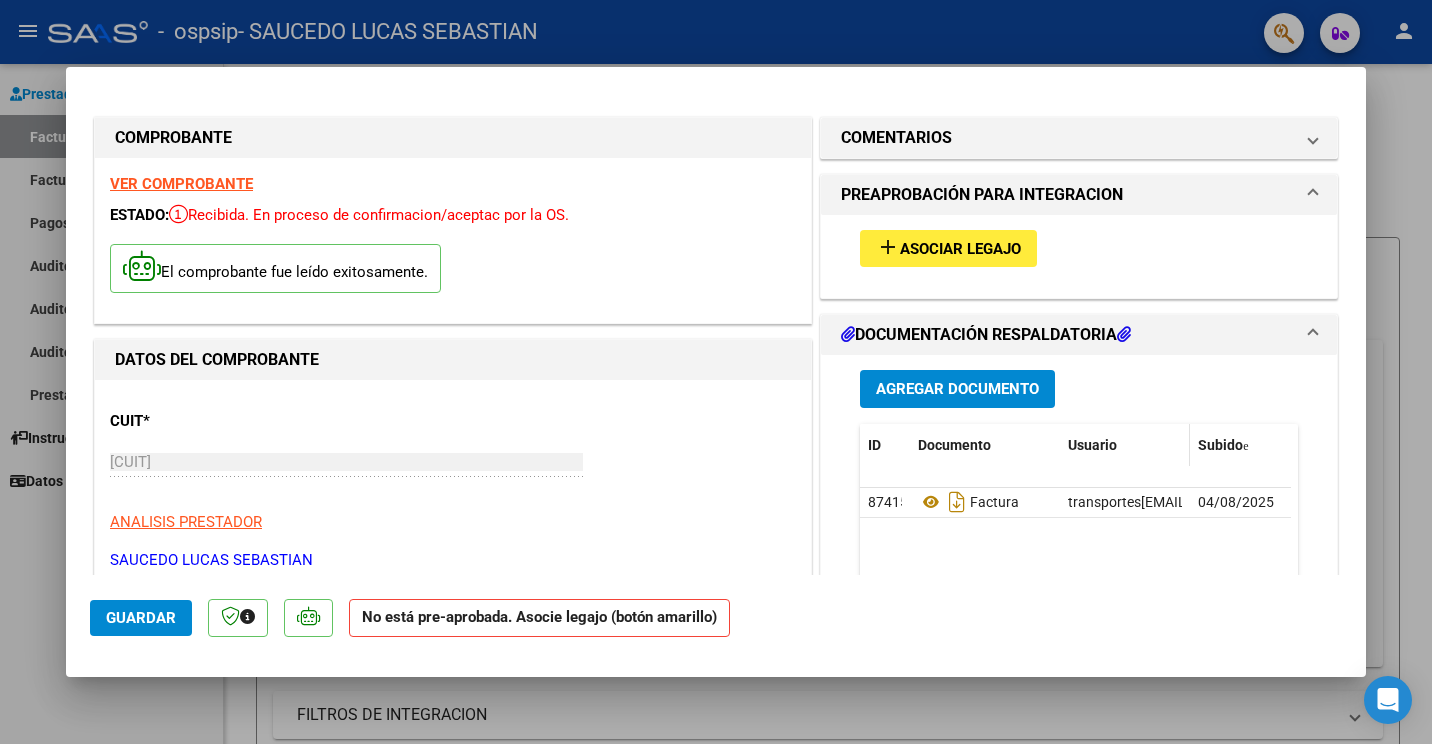 click on "Usuario" at bounding box center [1092, 445] 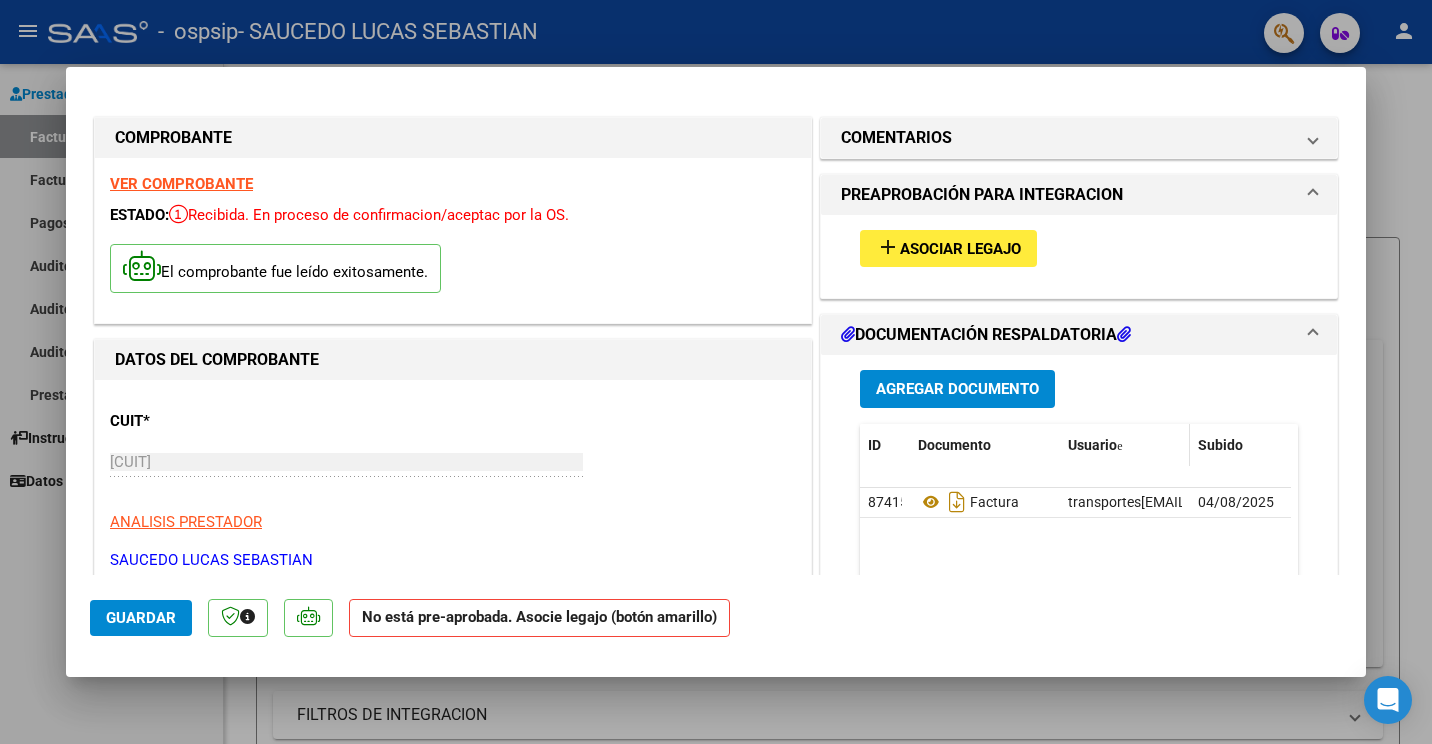 click on "Usuario" at bounding box center [1092, 445] 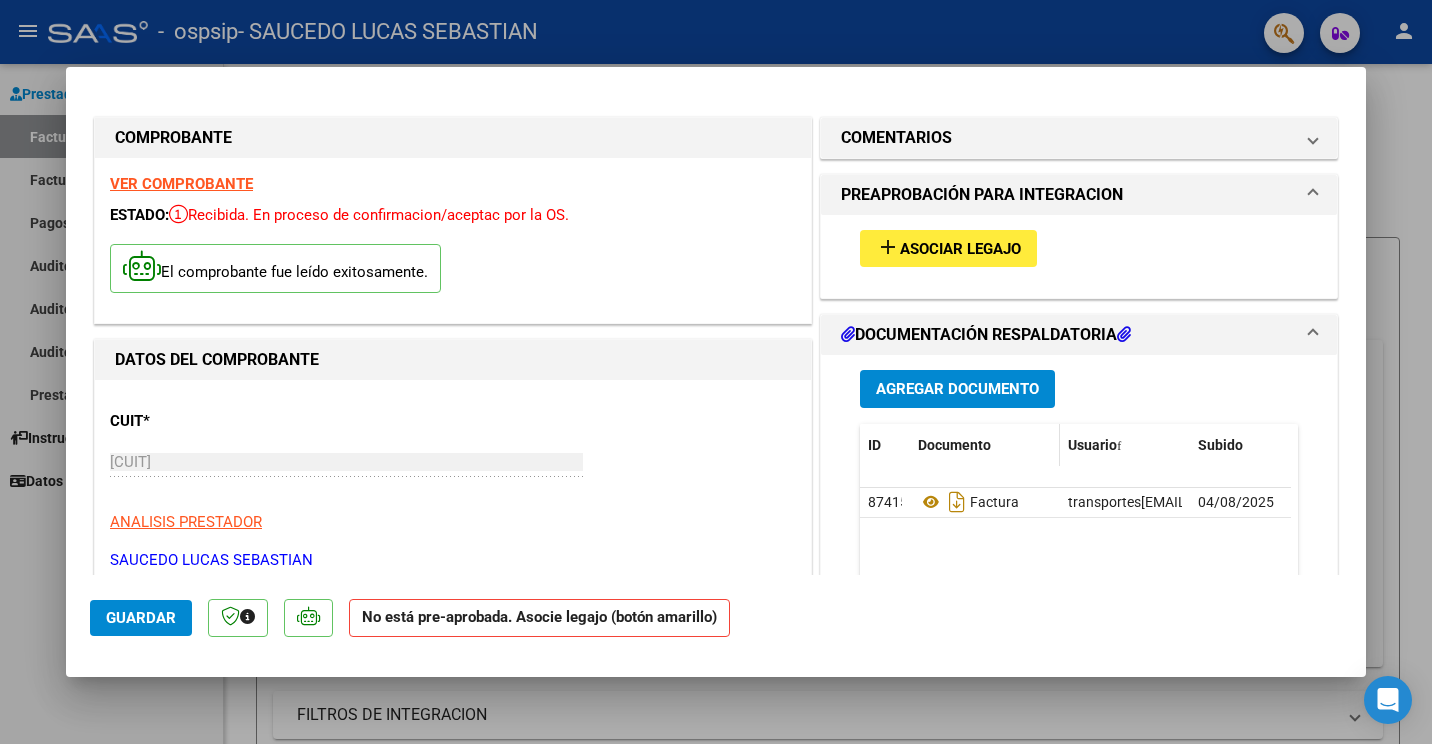 click on "Documento" at bounding box center [954, 445] 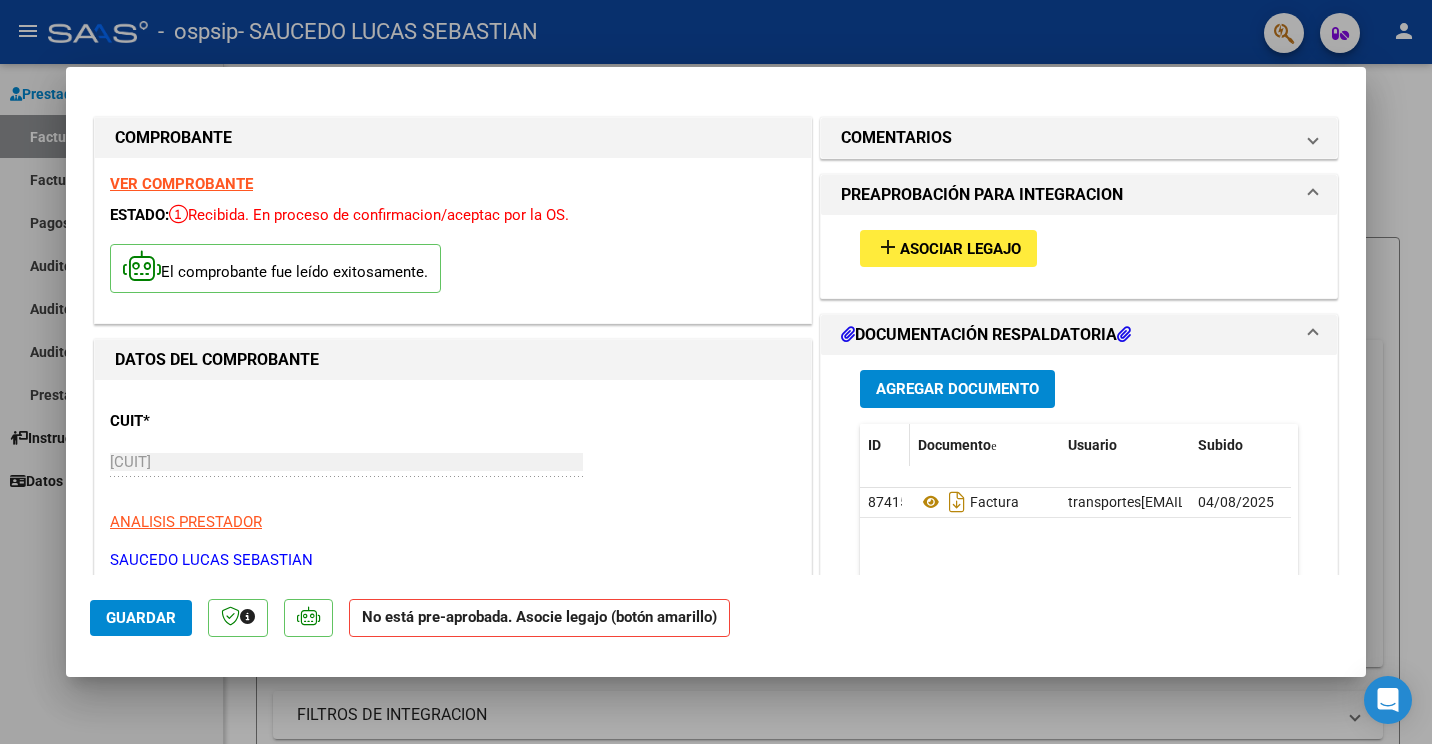 click on "ID" at bounding box center [874, 445] 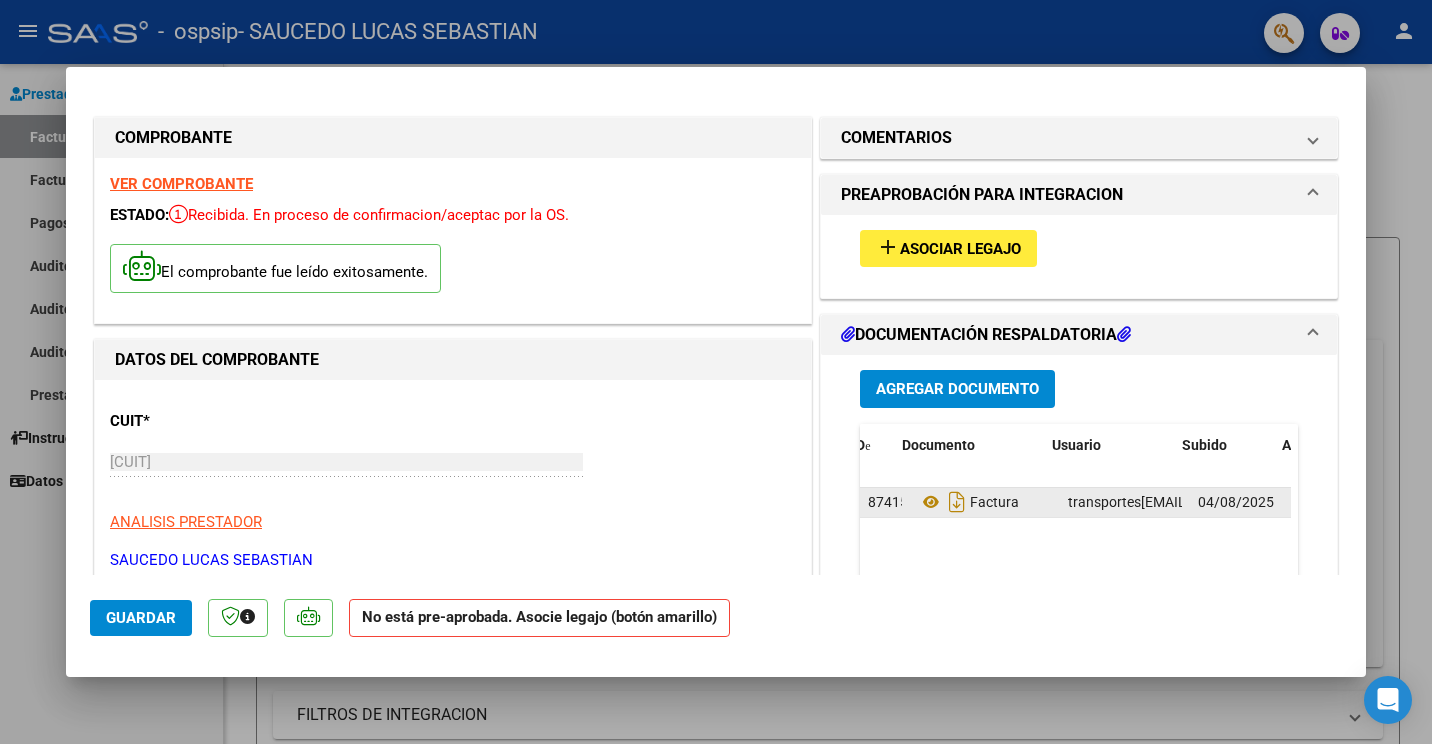 scroll, scrollTop: 0, scrollLeft: 16, axis: horizontal 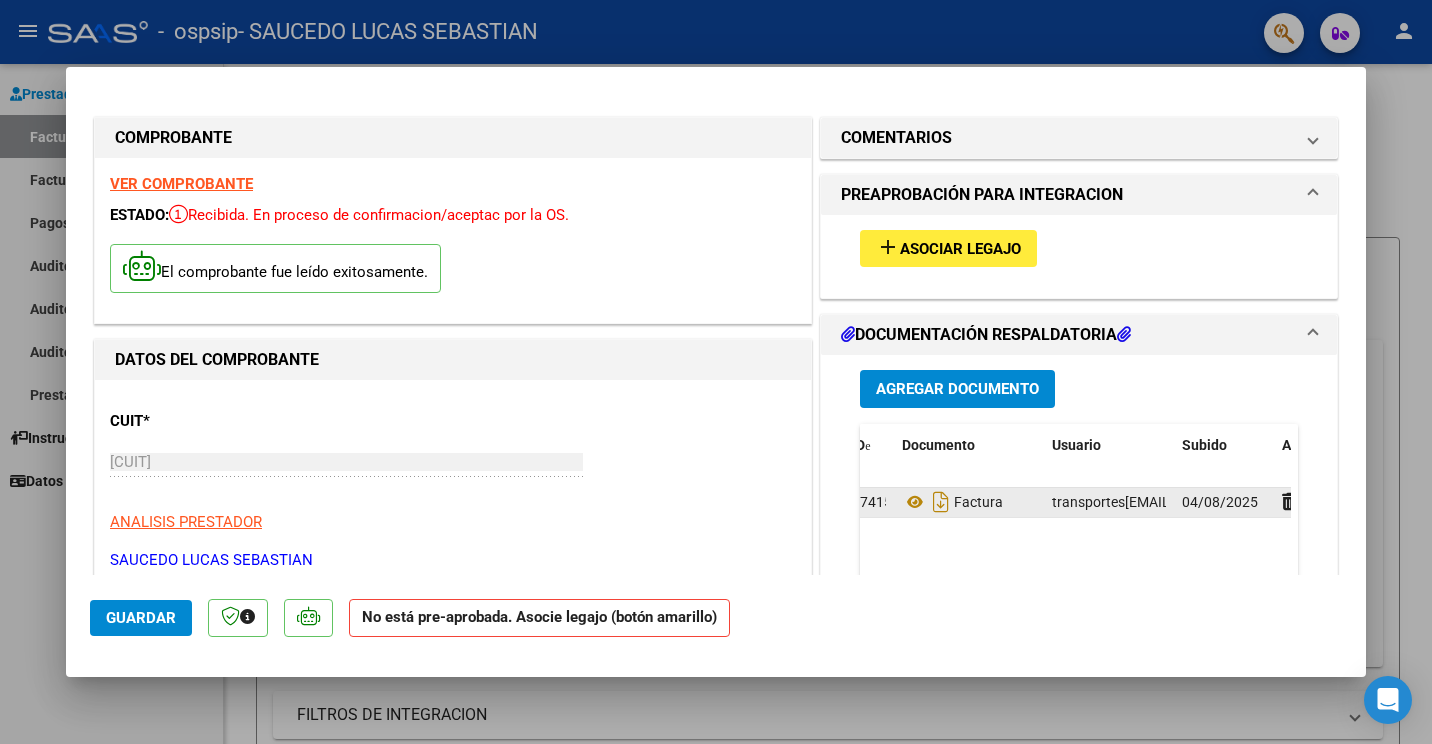 drag, startPoint x: 1286, startPoint y: 495, endPoint x: 880, endPoint y: 506, distance: 406.149 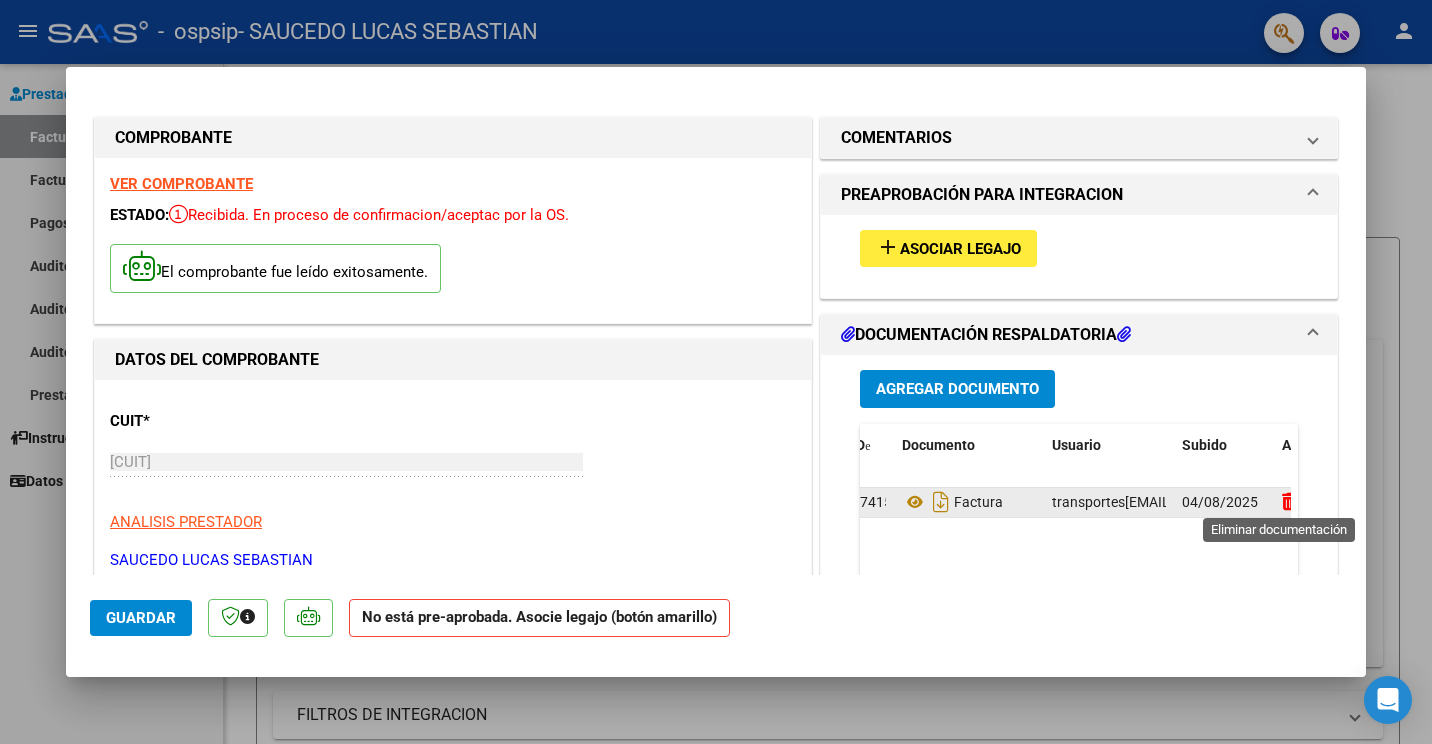 click 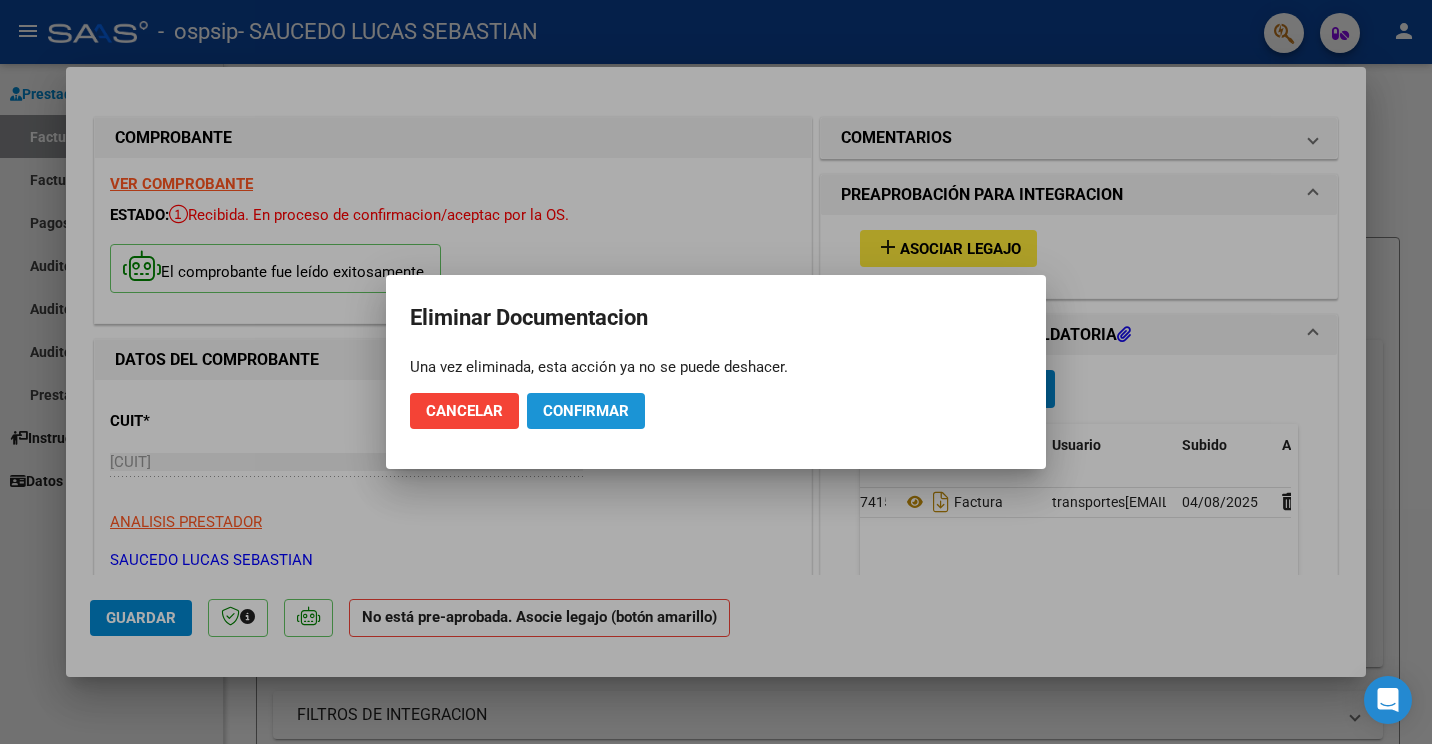 click on "Confirmar" 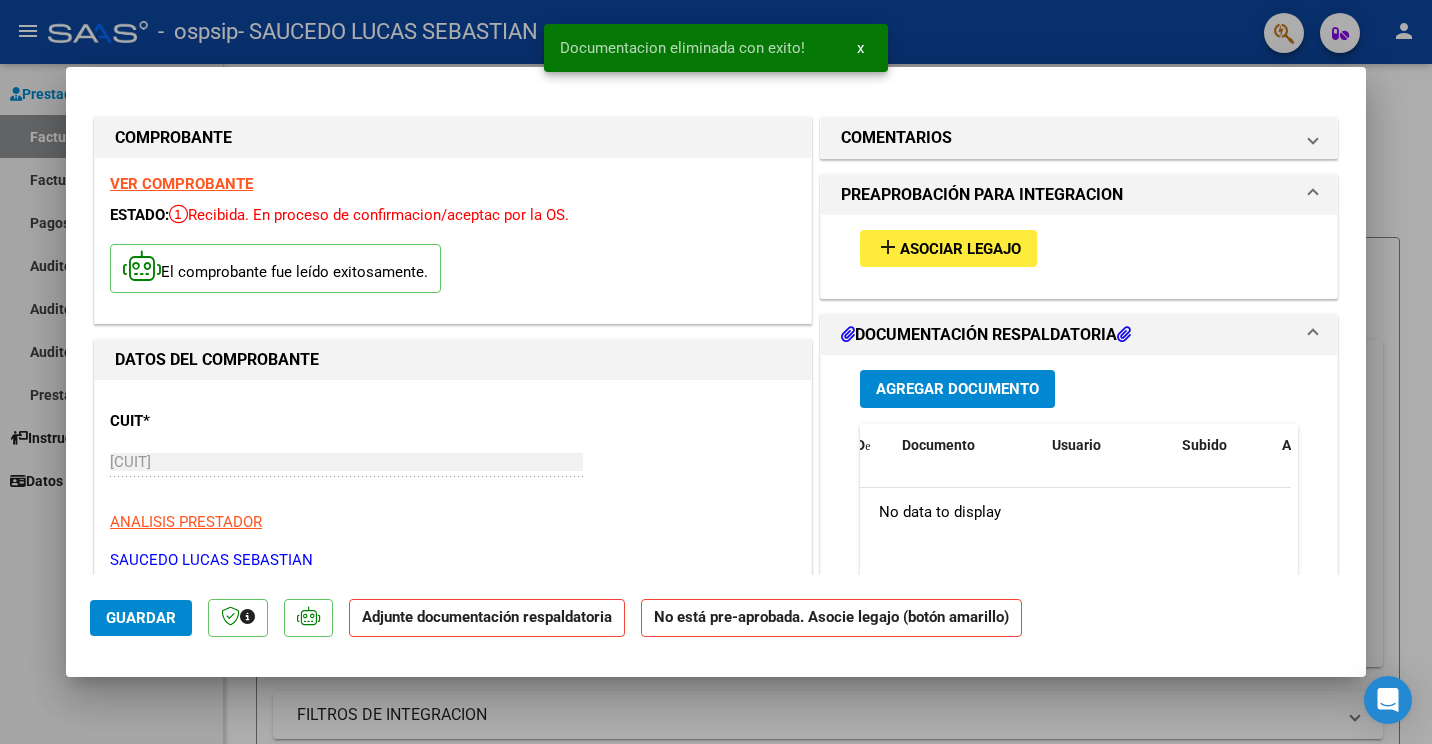 scroll, scrollTop: 0, scrollLeft: 0, axis: both 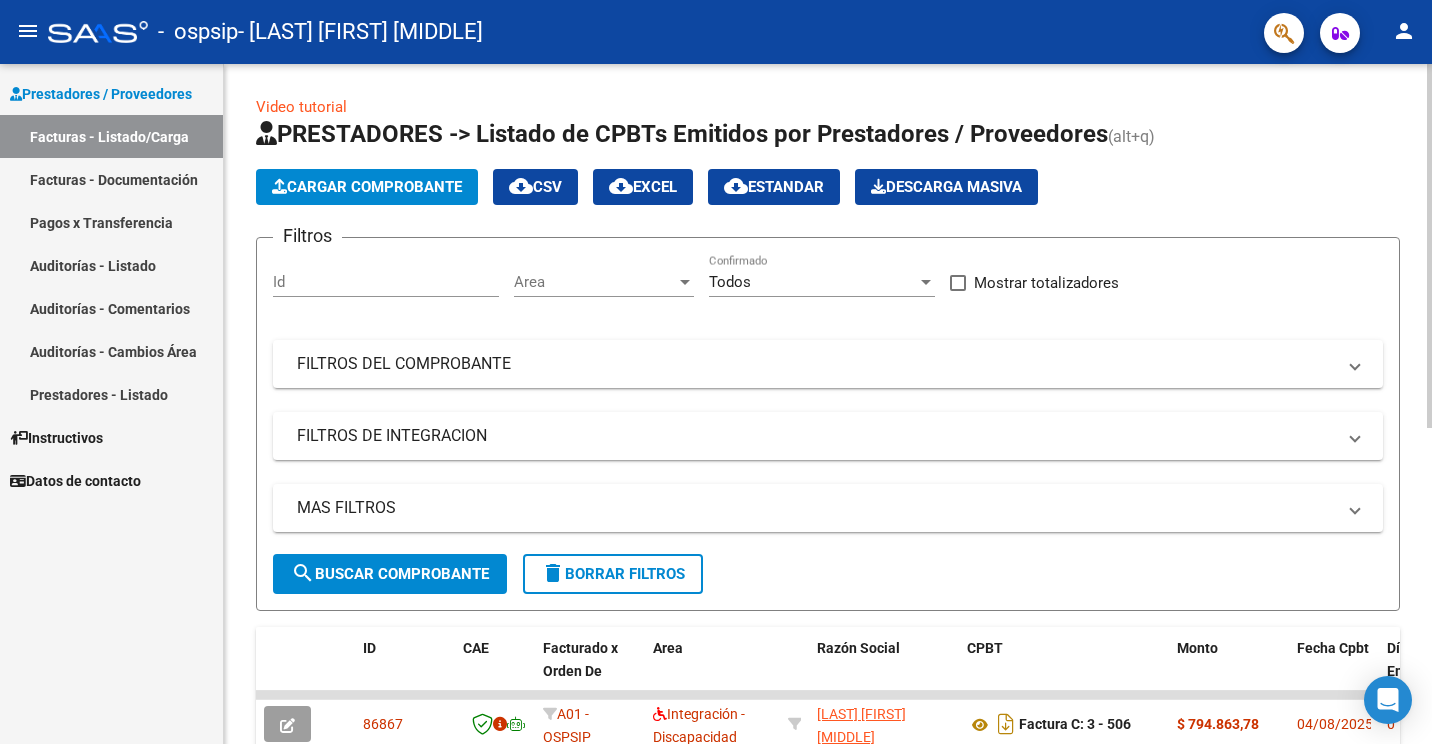 click on "Cargar Comprobante" 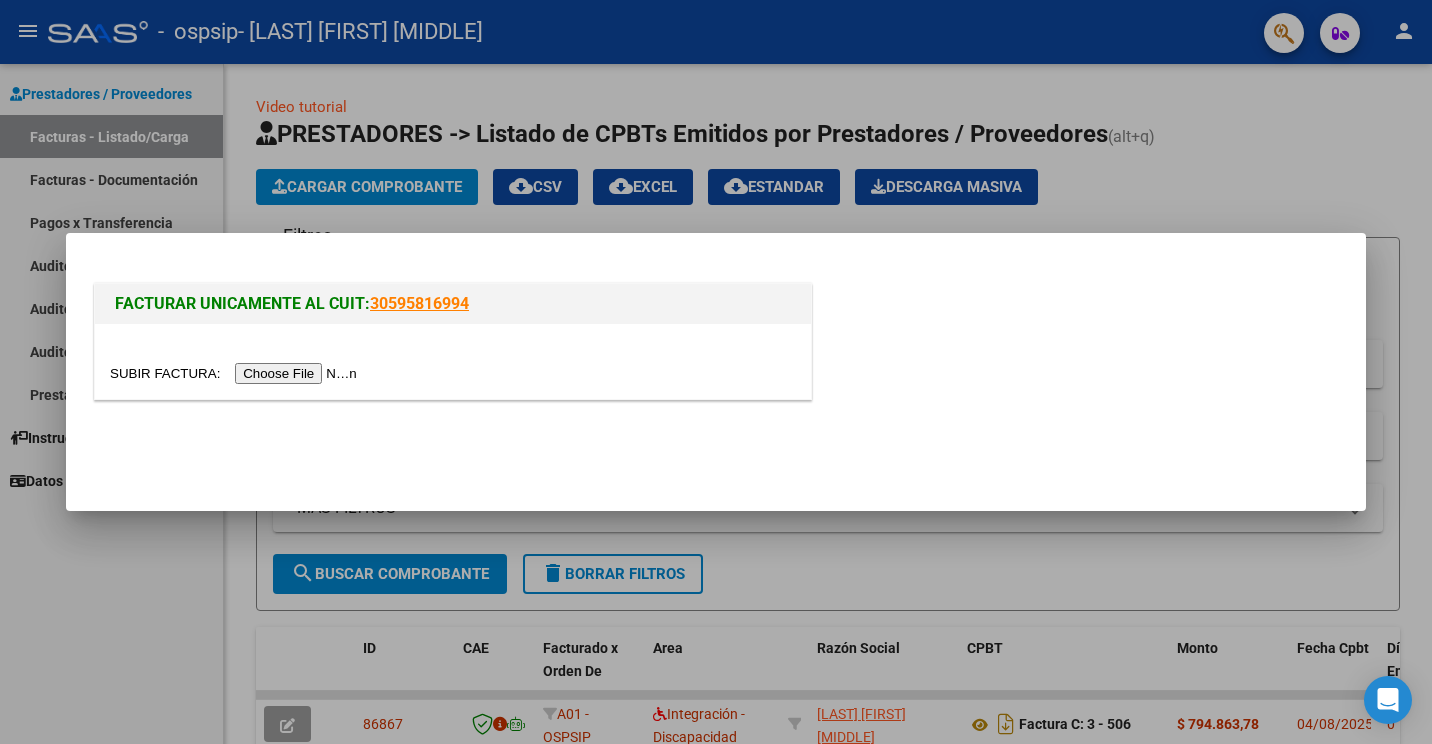 click at bounding box center (236, 373) 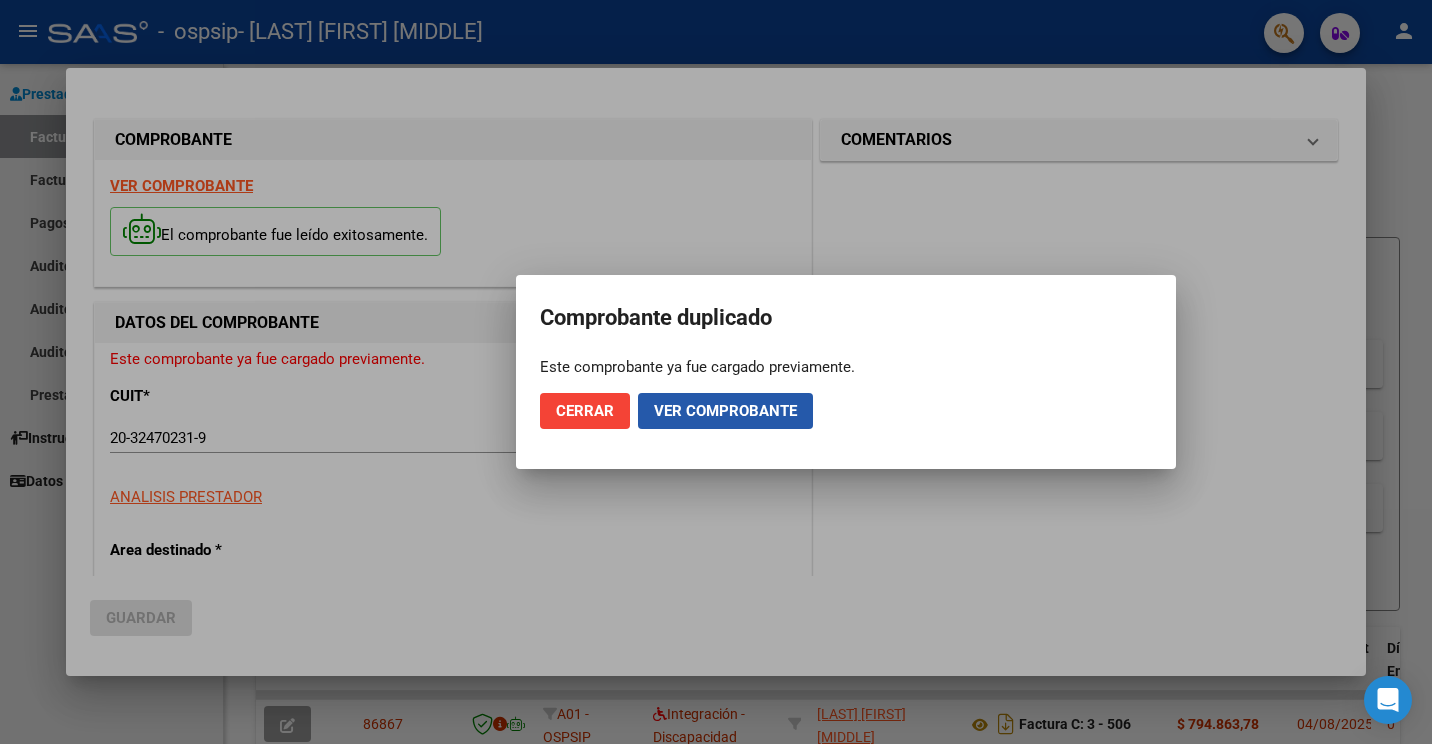 click on "Ver comprobante" 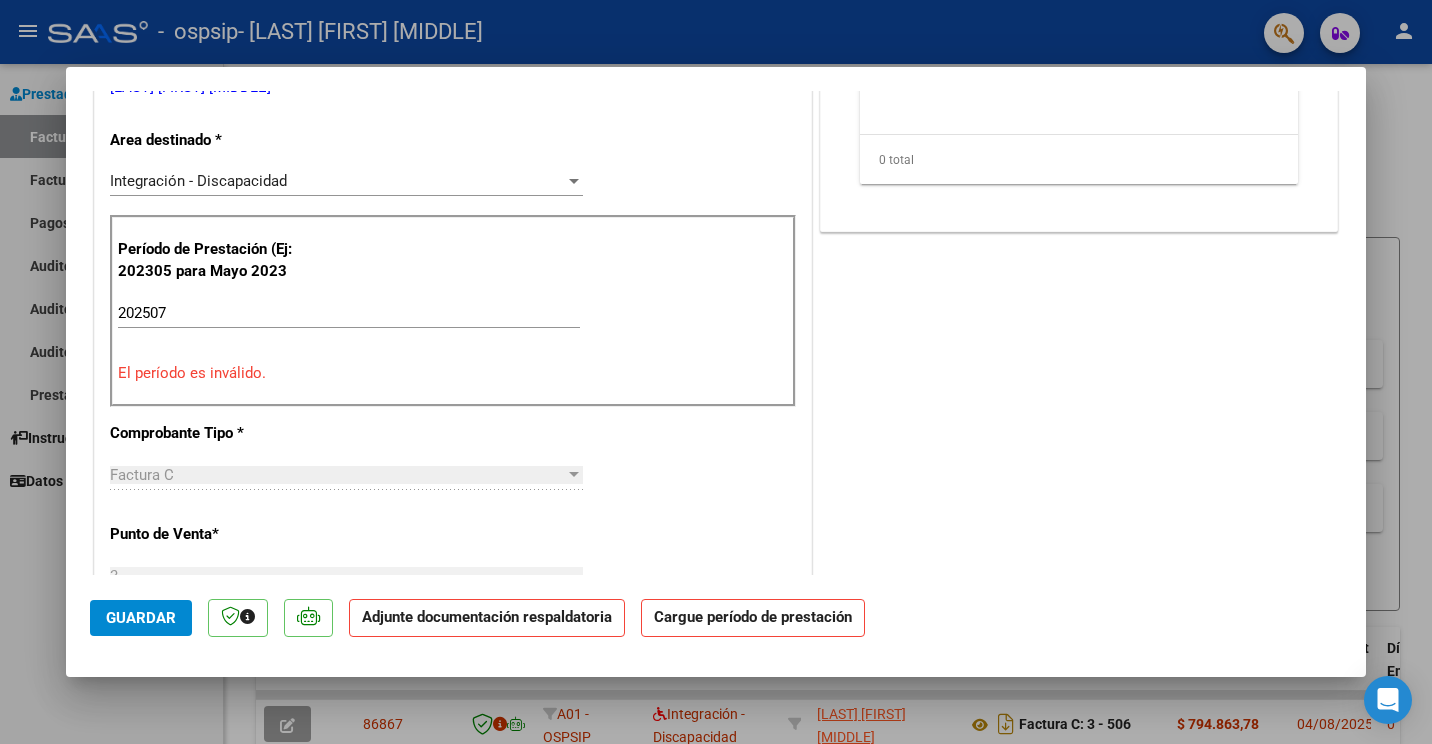 scroll, scrollTop: 400, scrollLeft: 0, axis: vertical 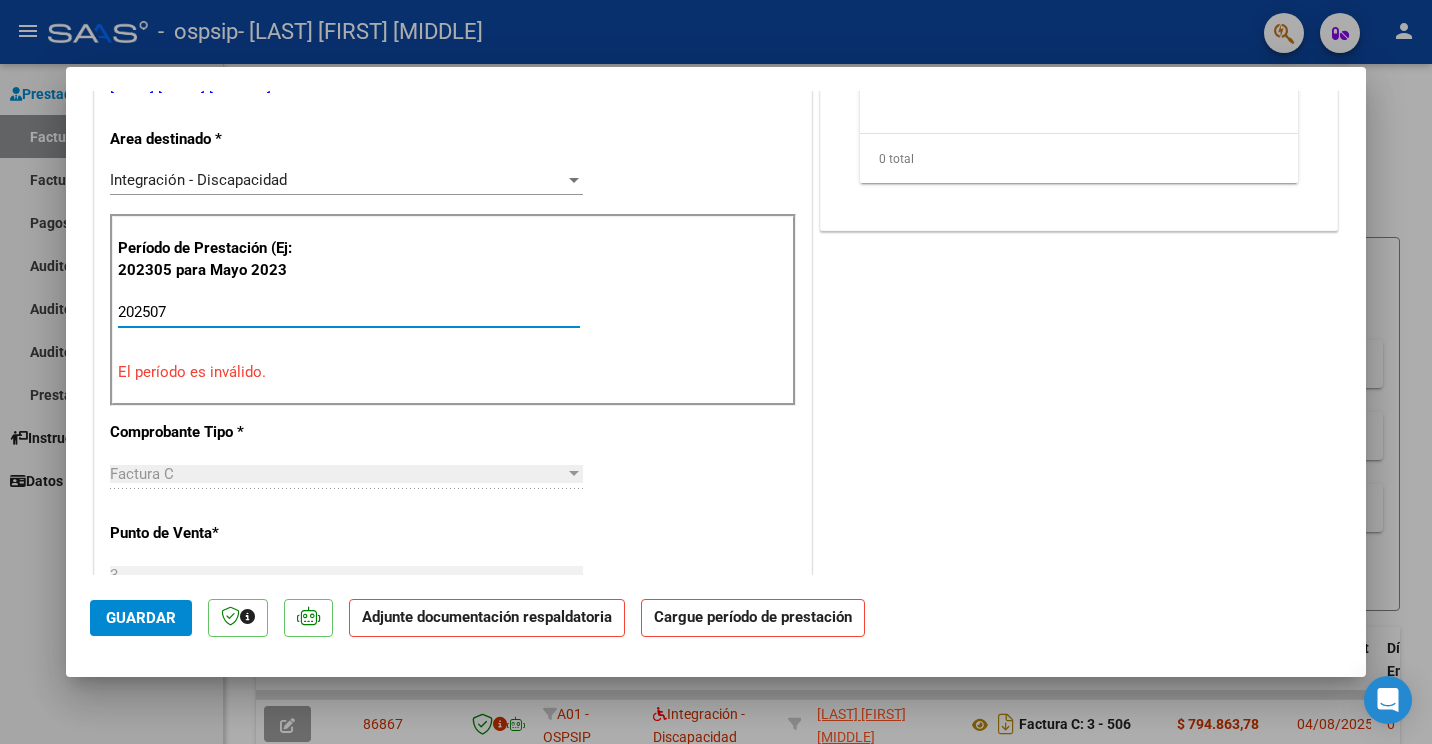 click on "202507" at bounding box center [349, 312] 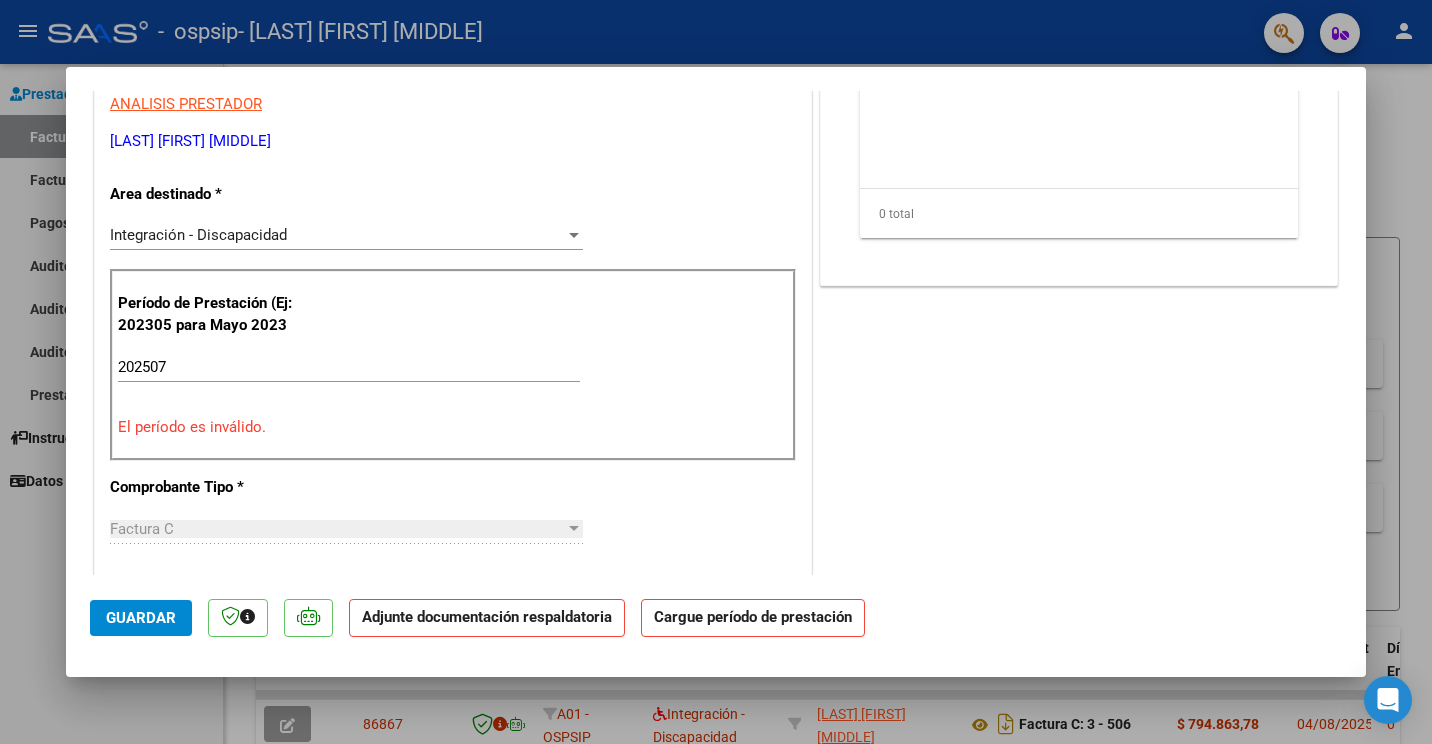scroll, scrollTop: 332, scrollLeft: 0, axis: vertical 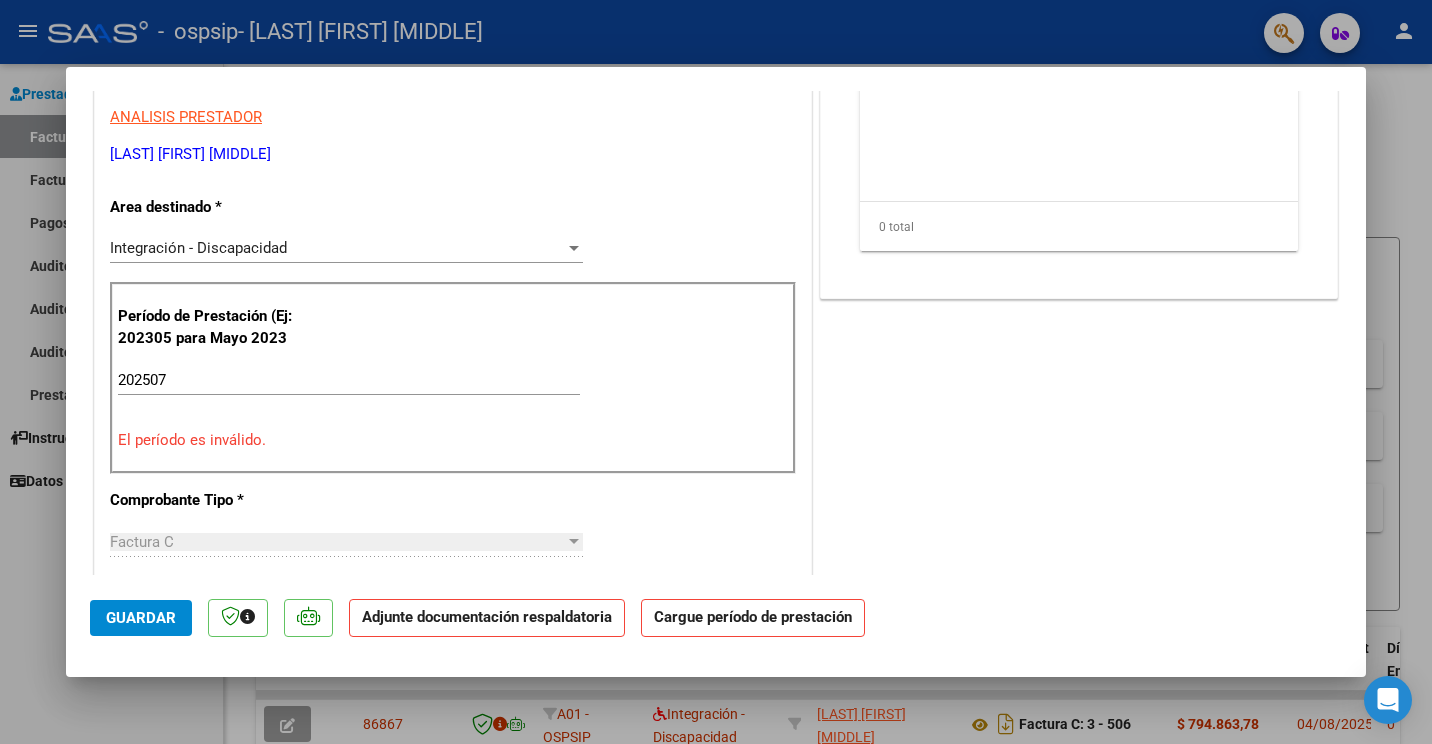 click on "202507" at bounding box center [349, 380] 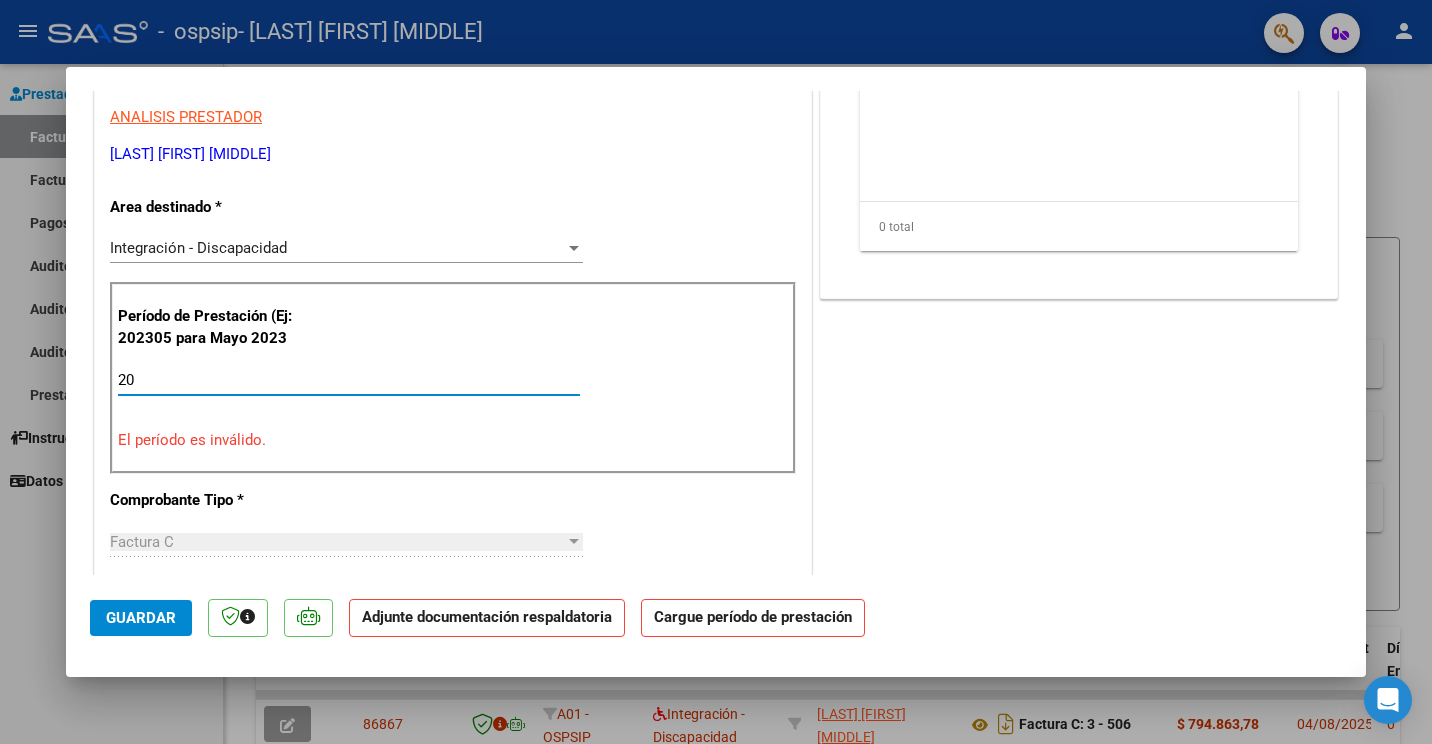 type on "2" 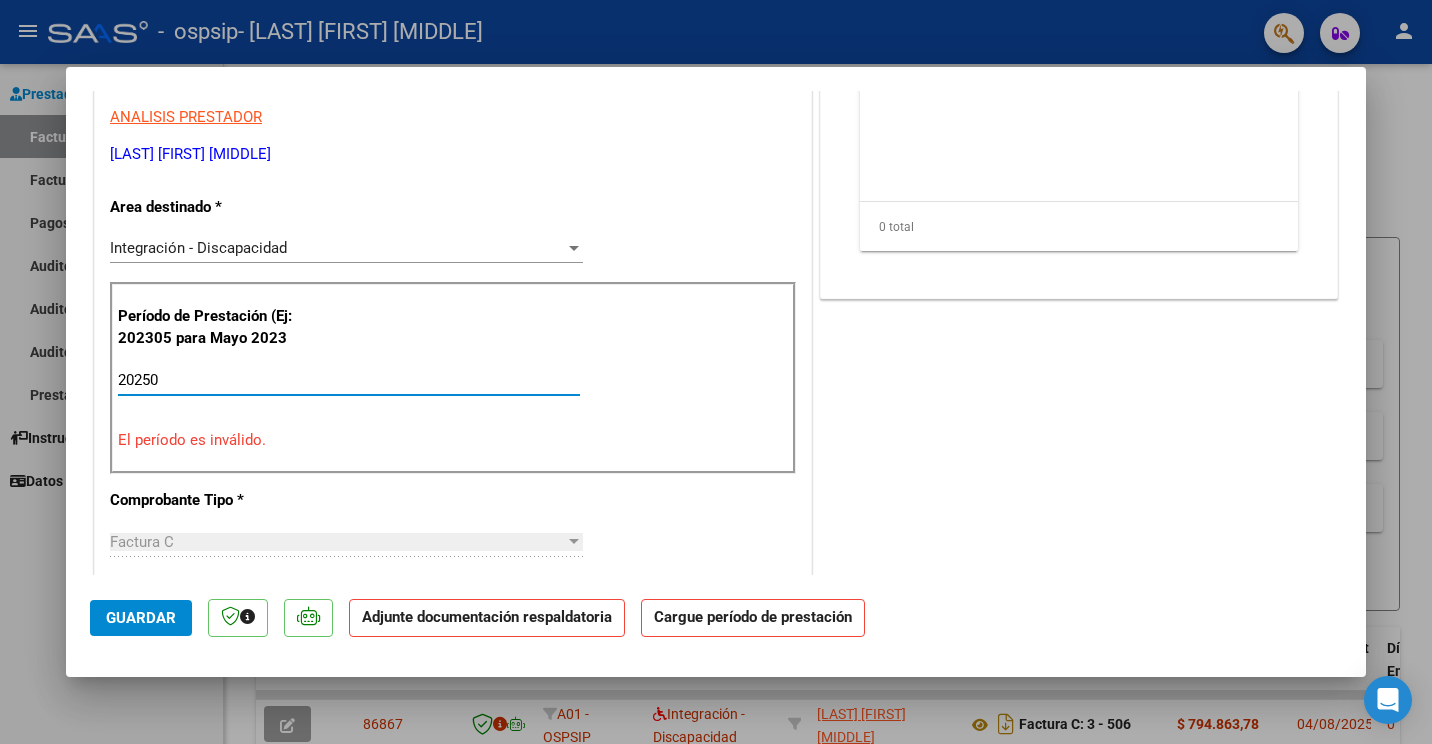 type on "202507" 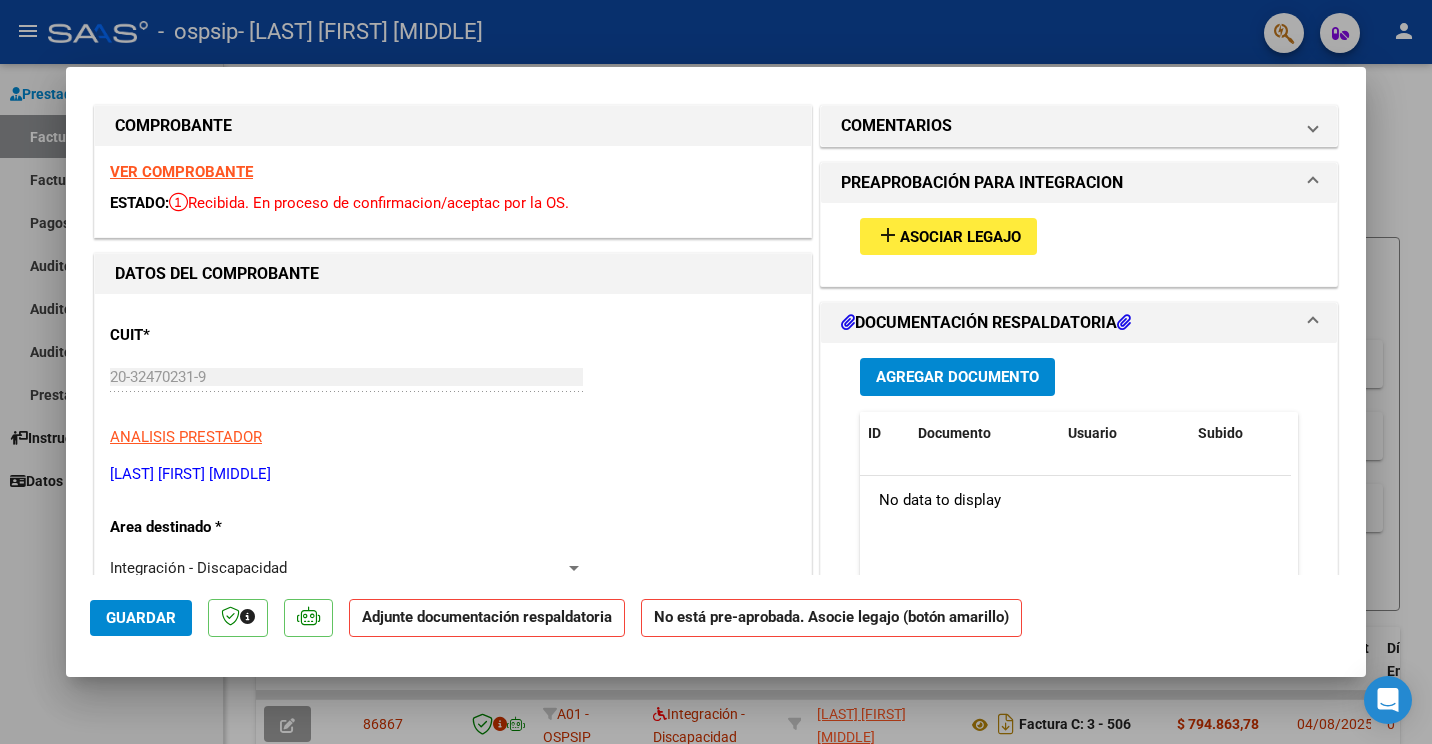 scroll, scrollTop: 0, scrollLeft: 0, axis: both 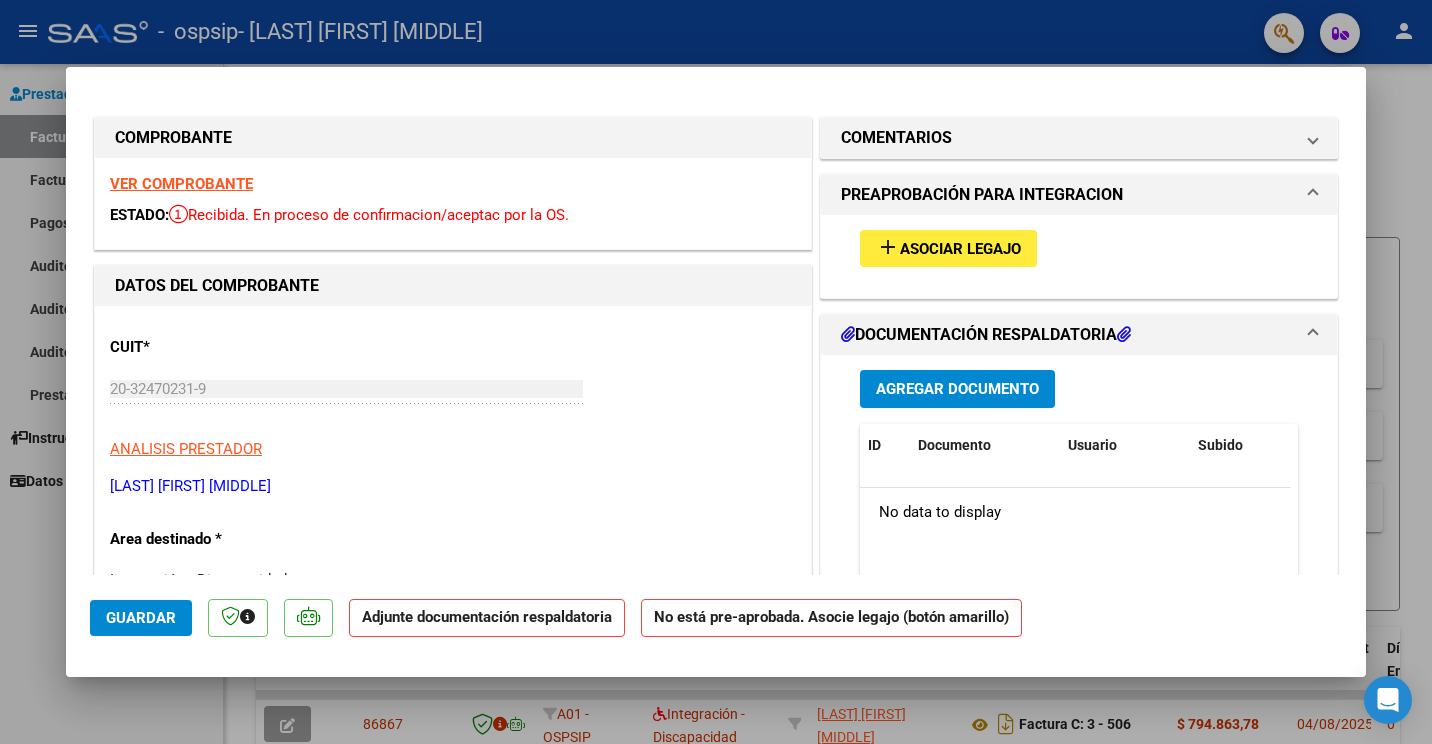 click on "Agregar Documento" at bounding box center [957, 390] 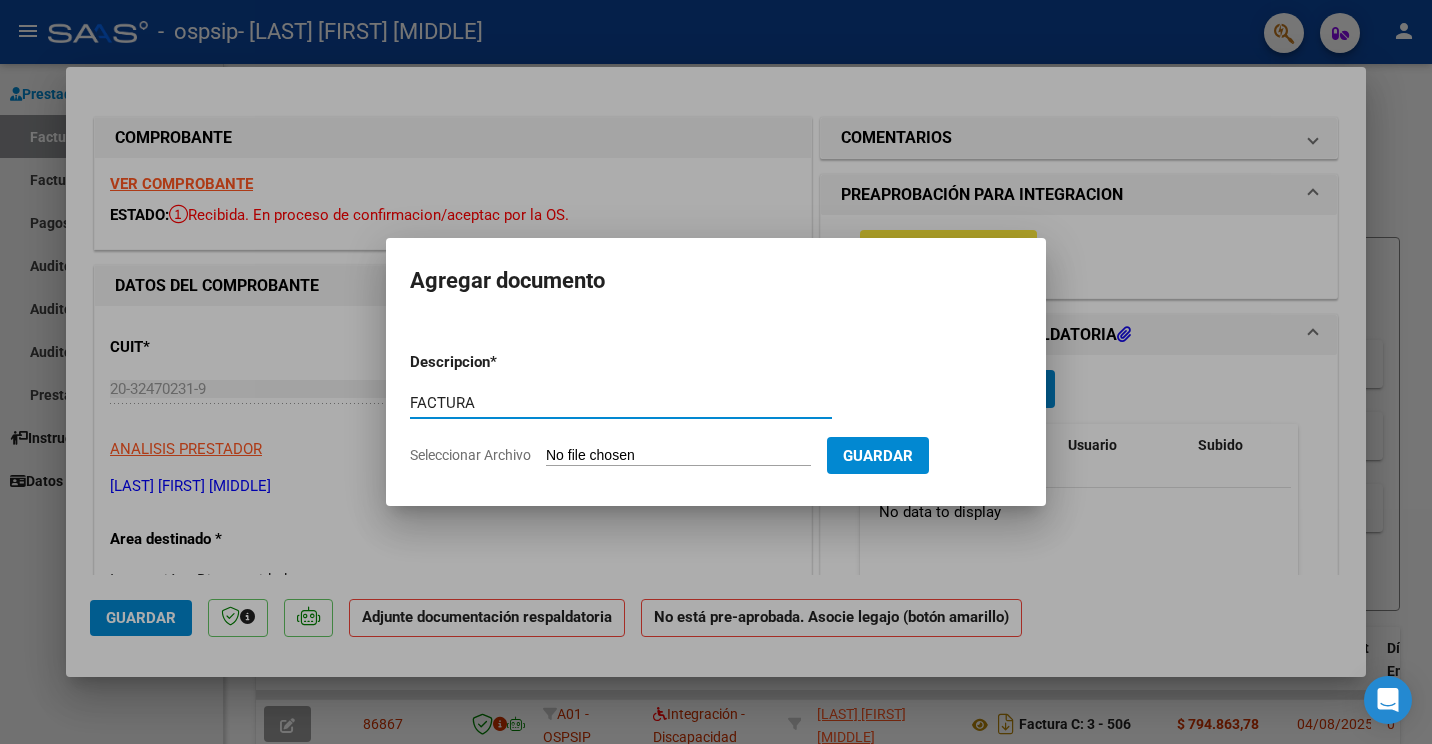 type on "FACTURA" 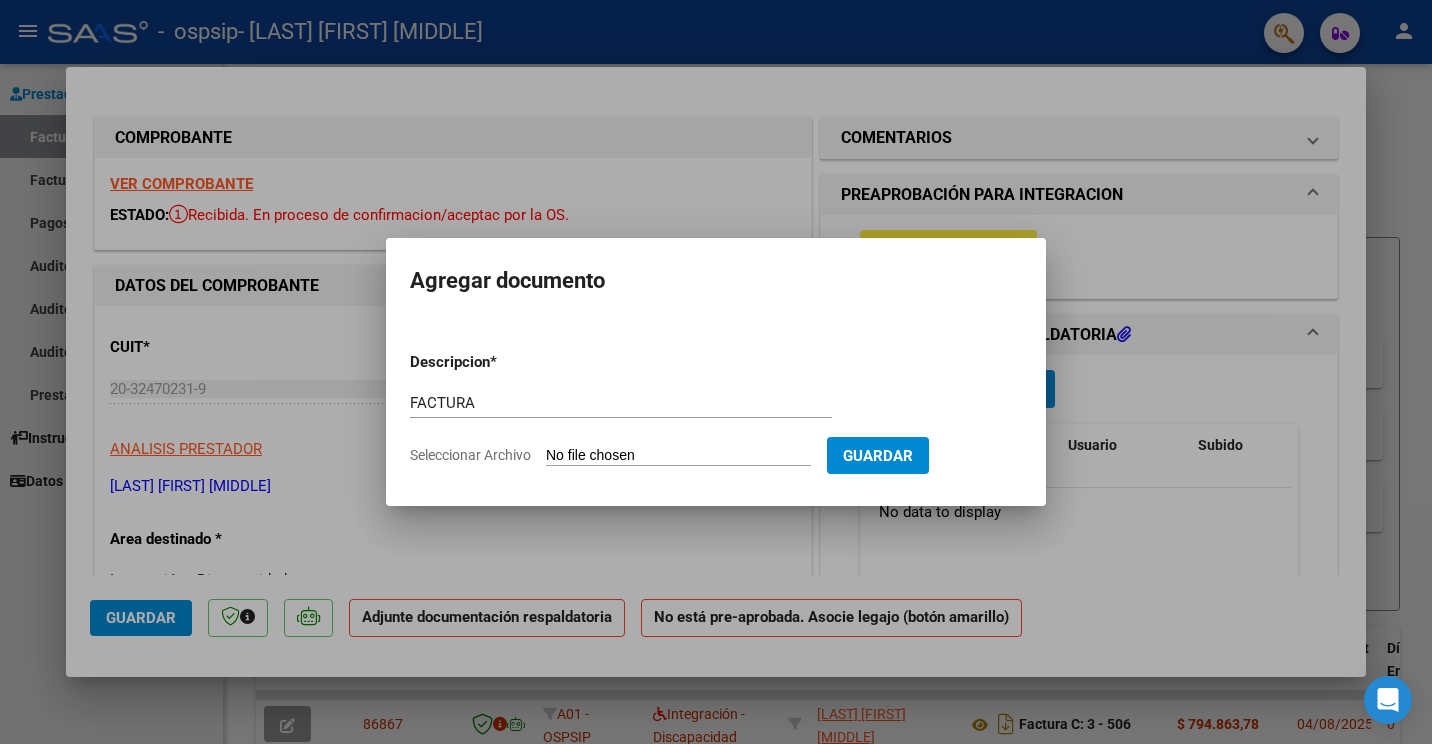 click on "Seleccionar Archivo" 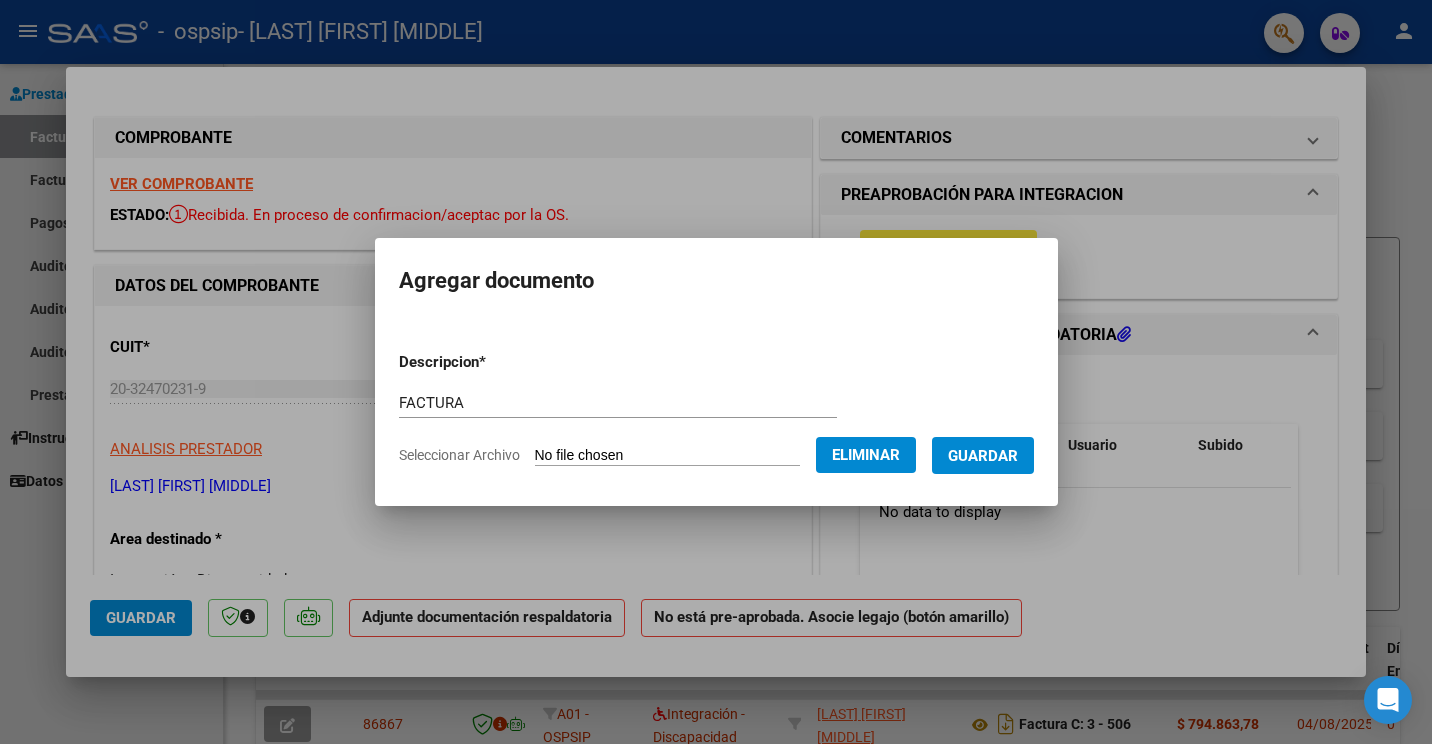 click on "Guardar" at bounding box center (983, 456) 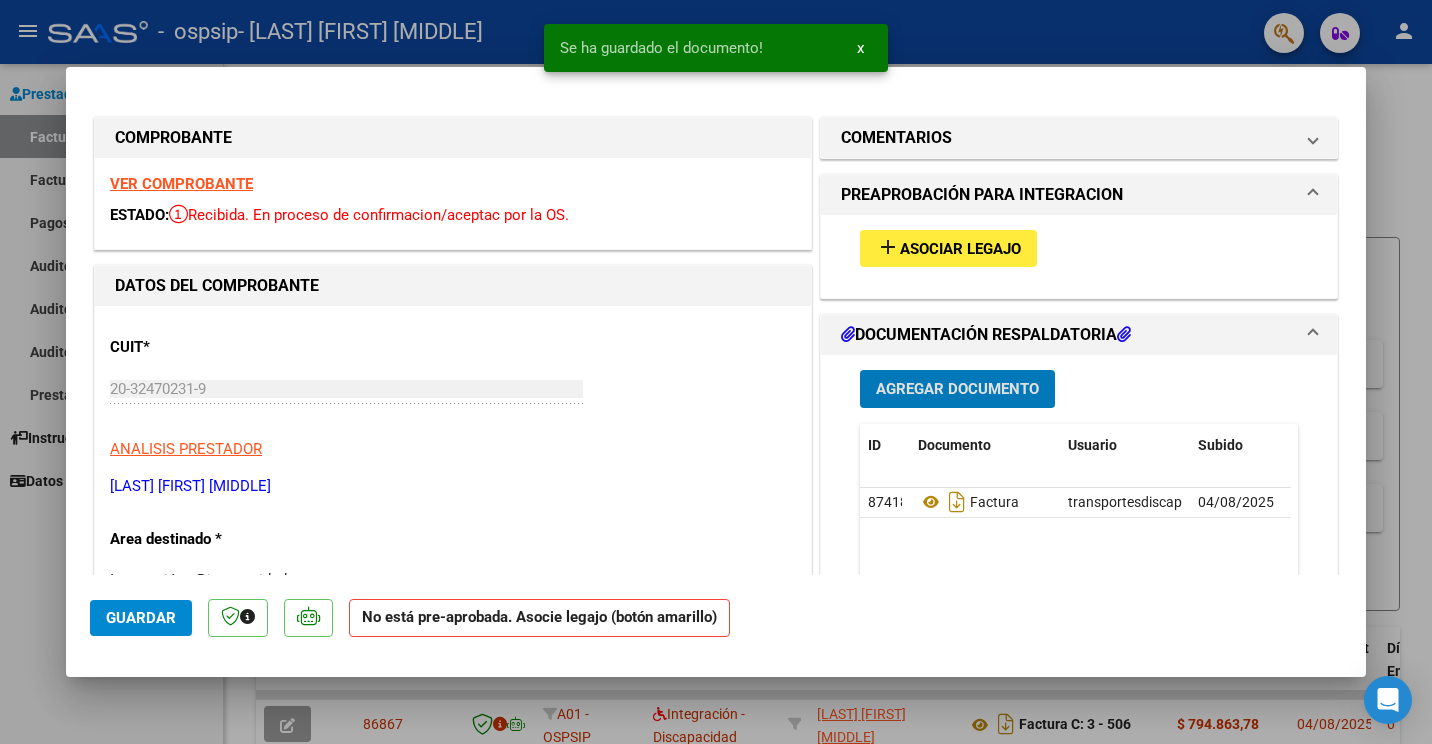 click at bounding box center [1124, 334] 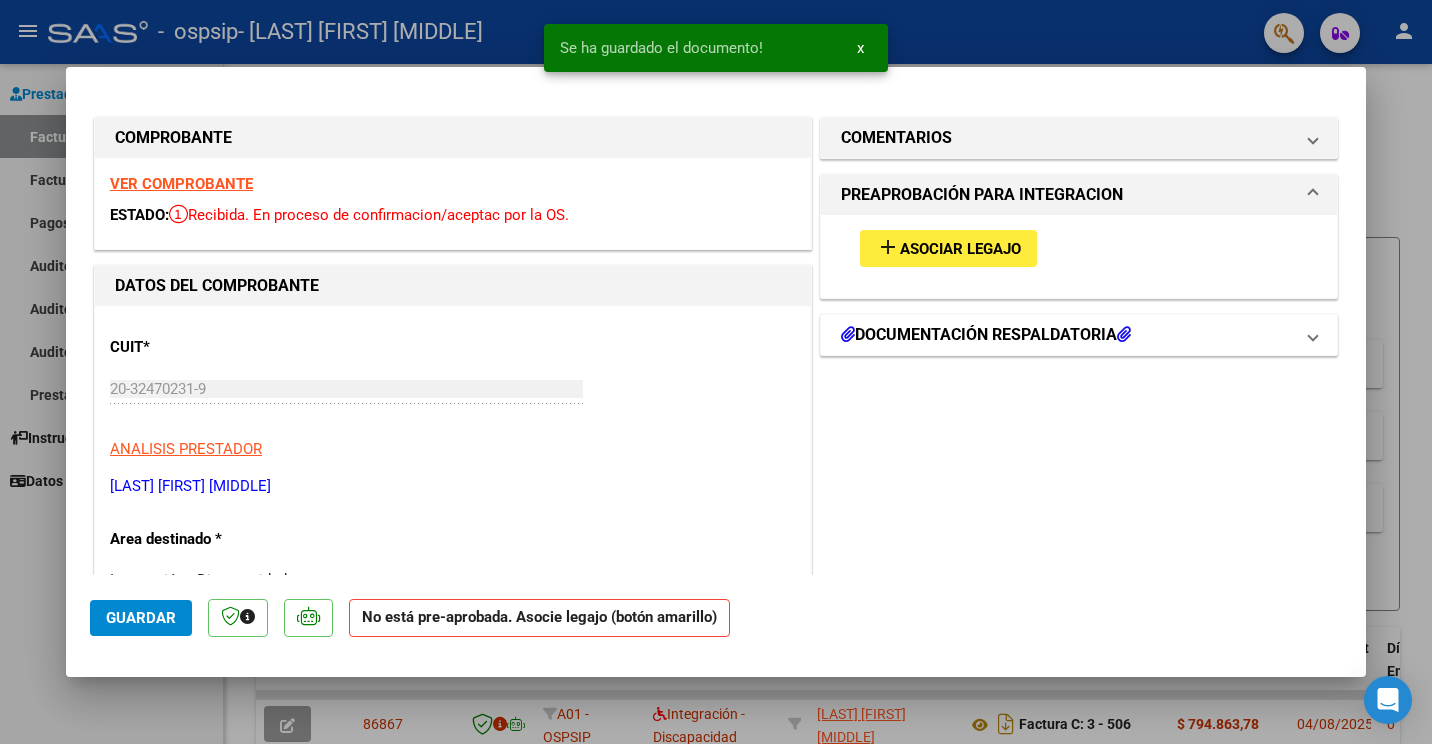 click at bounding box center (1124, 334) 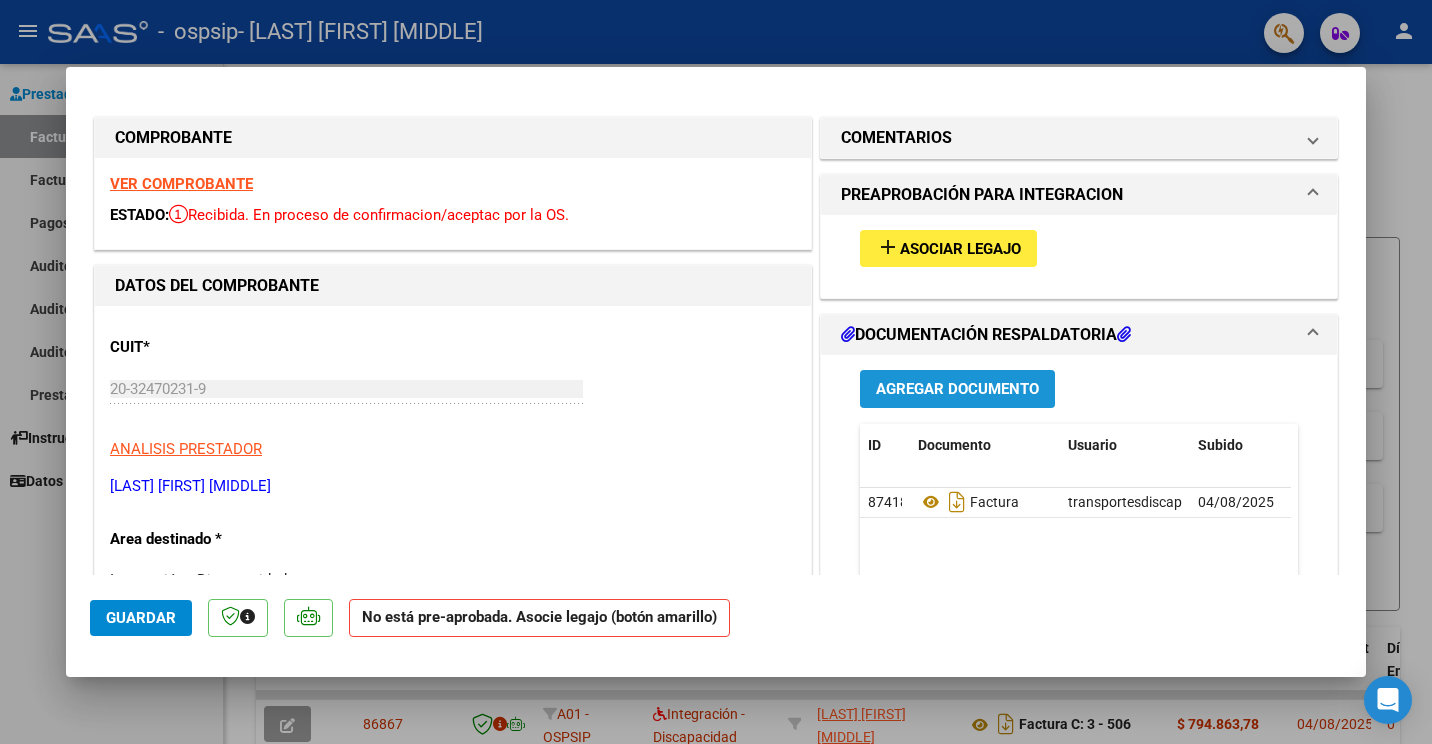 click on "Agregar Documento" at bounding box center (957, 388) 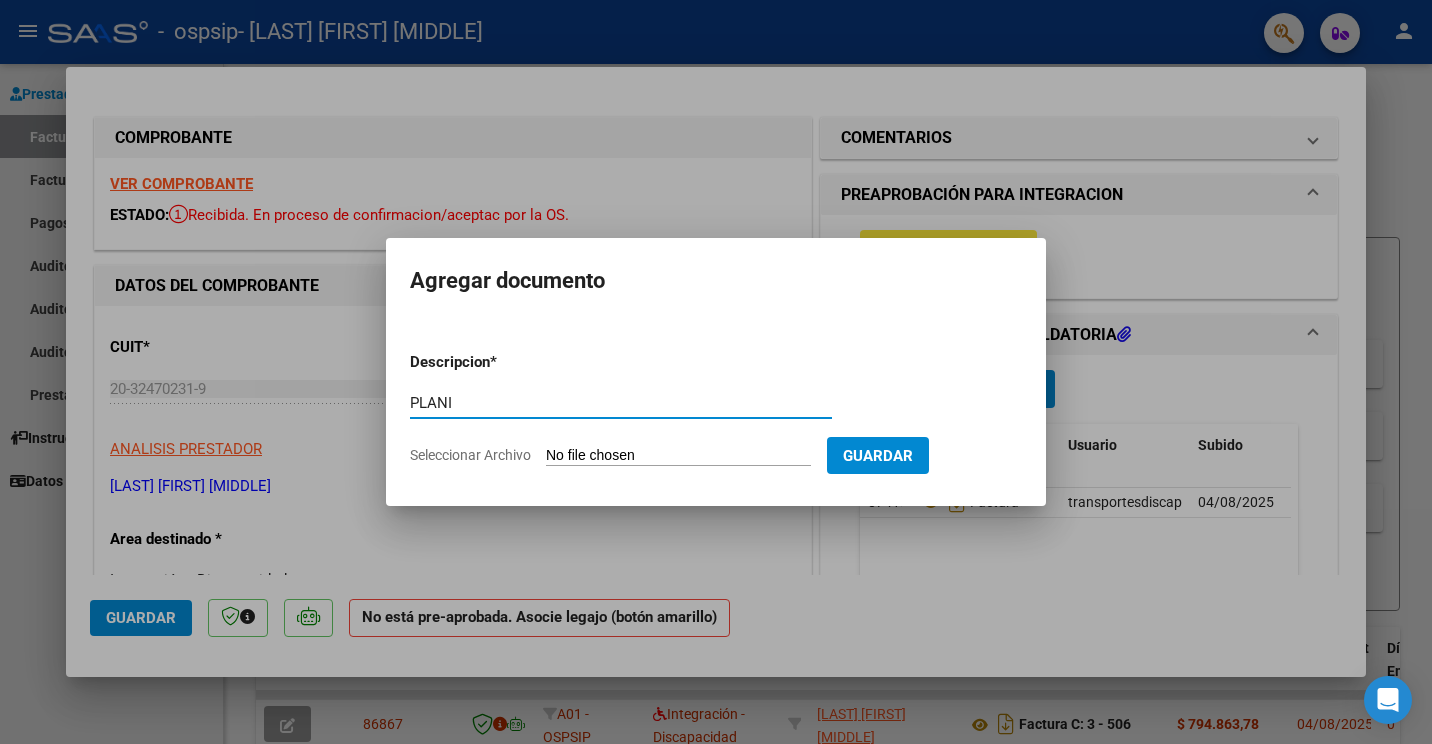 type on "PLANILLA TERAPIAS" 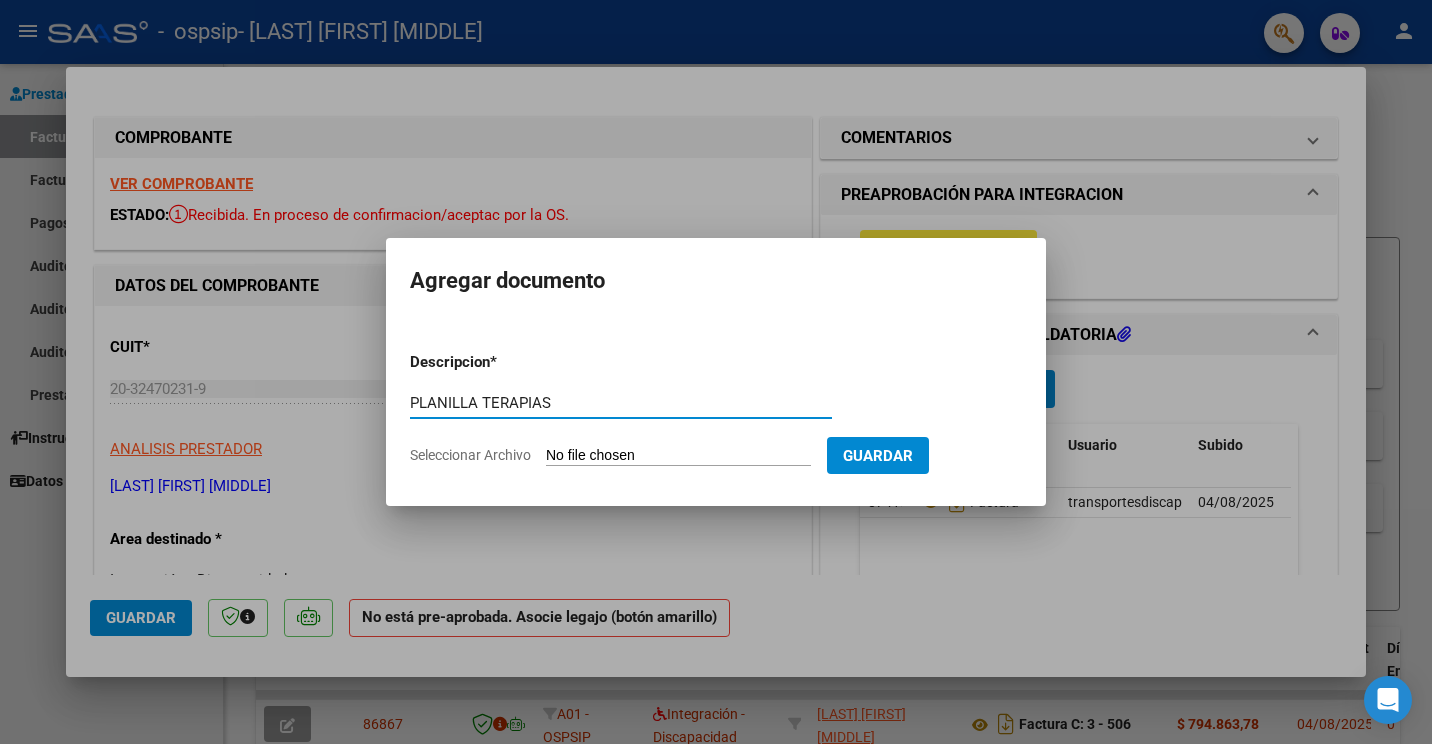 click on "Seleccionar Archivo" 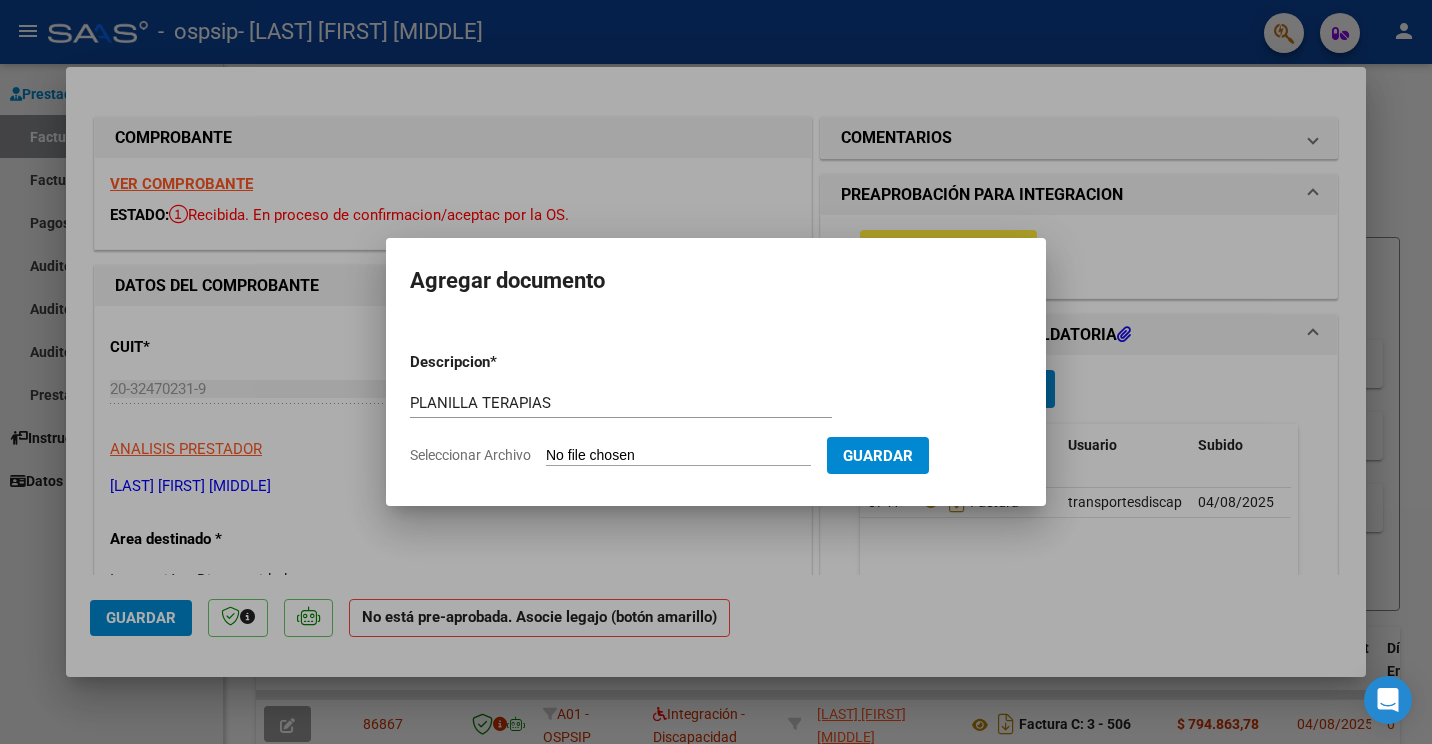 type on "C:\fakepath\PLANILLA MORA TERAPIAS JULIO.pdf" 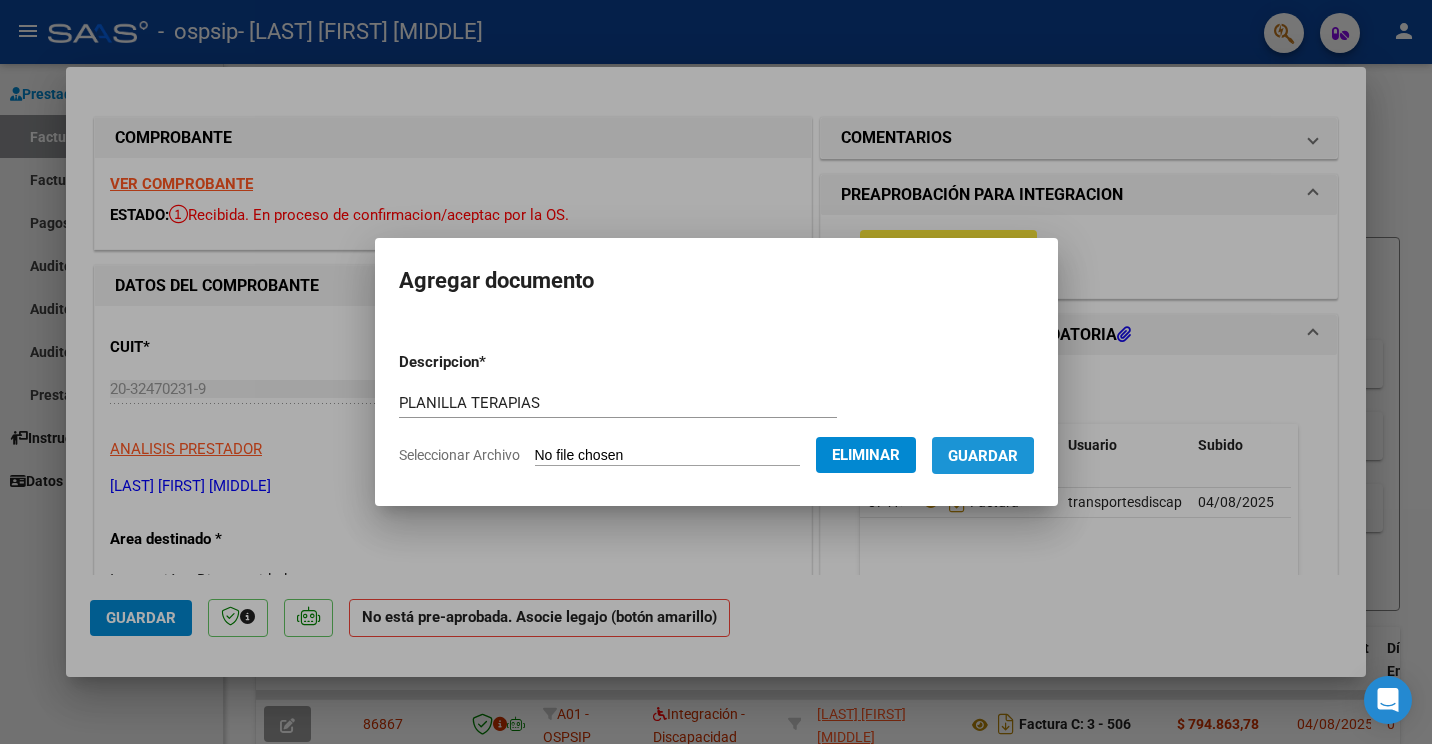 click on "Guardar" at bounding box center [983, 456] 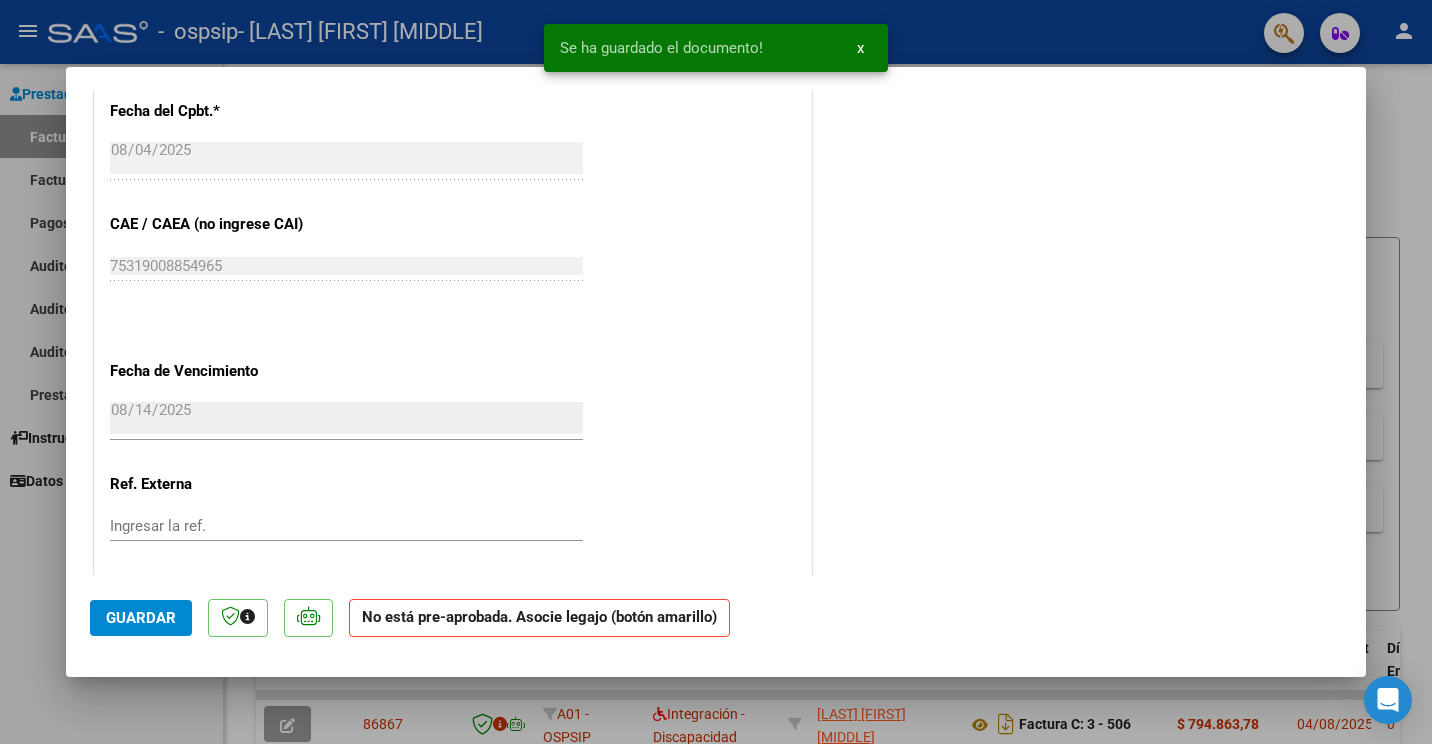 scroll, scrollTop: 1180, scrollLeft: 0, axis: vertical 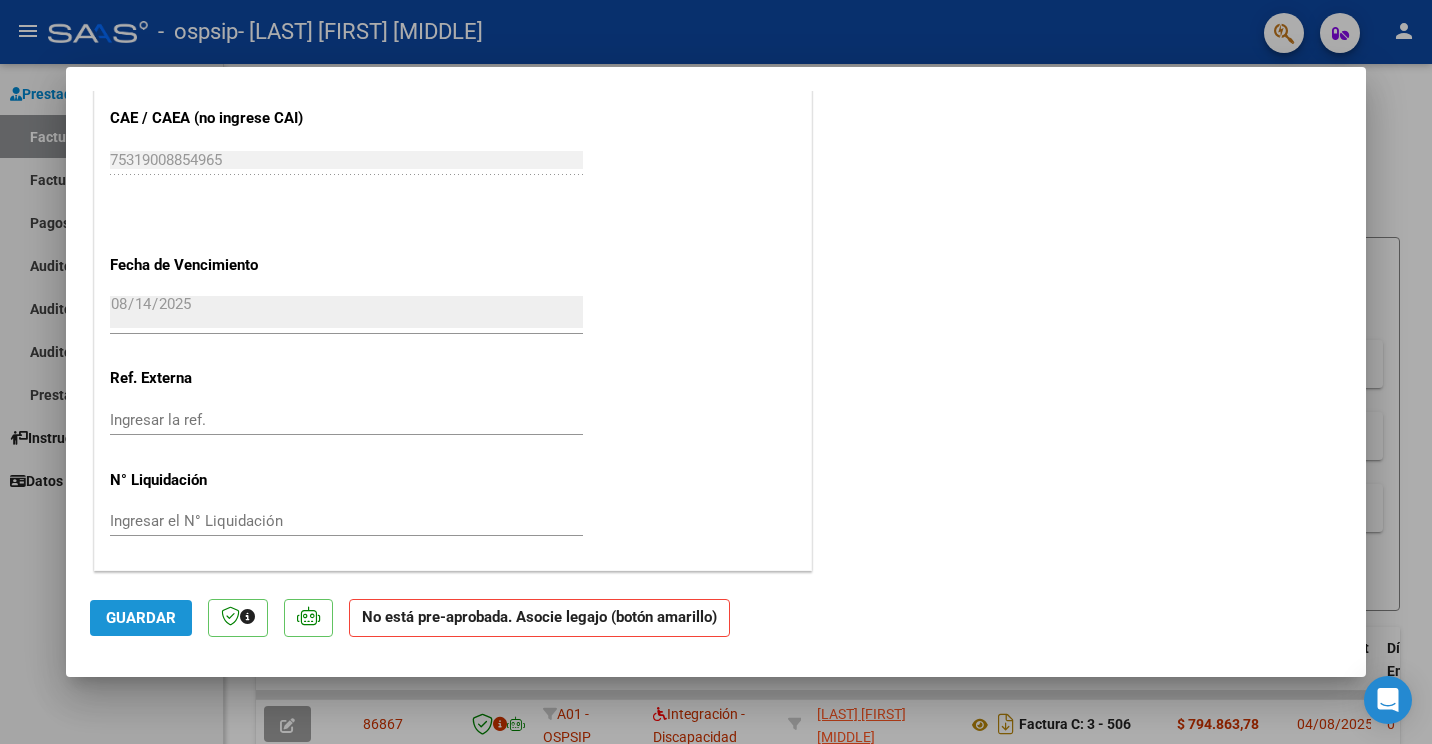 click on "Guardar" 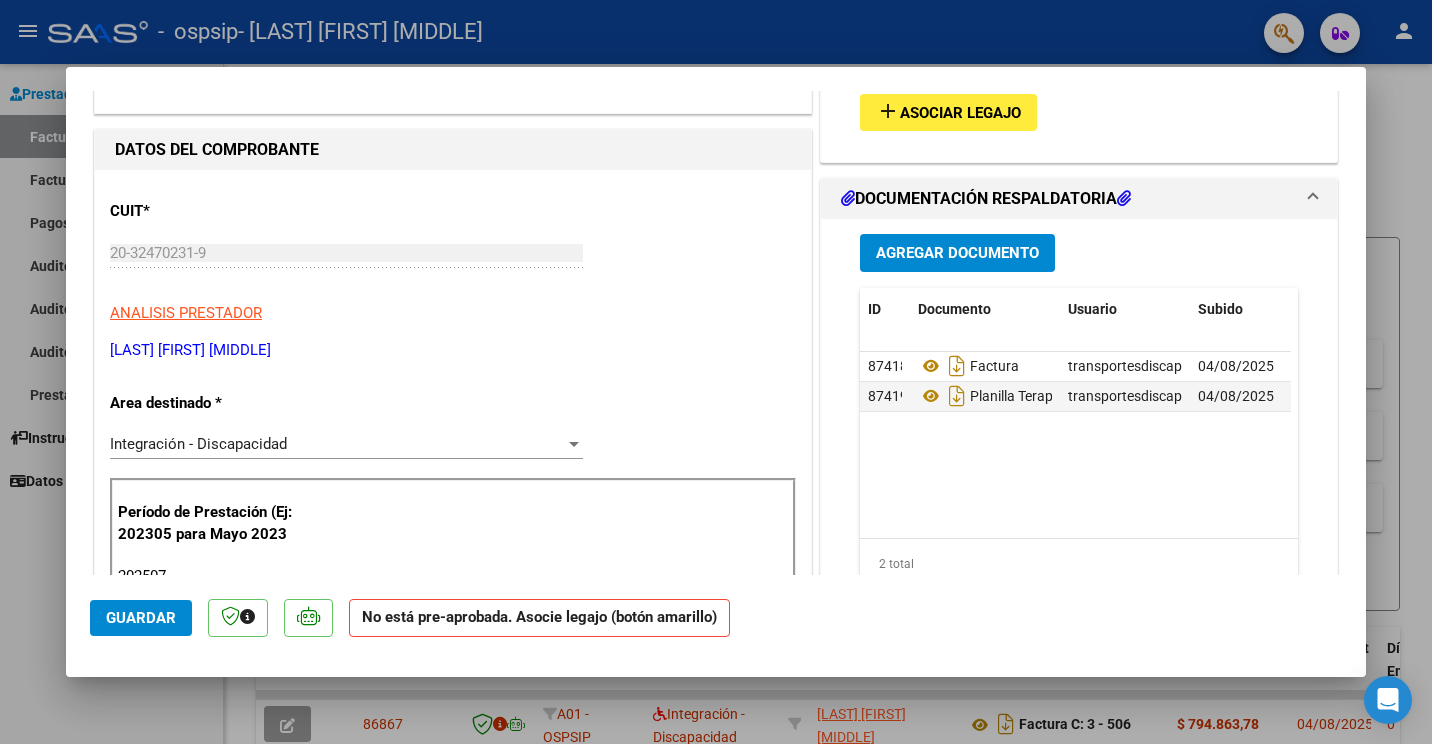 scroll, scrollTop: 200, scrollLeft: 0, axis: vertical 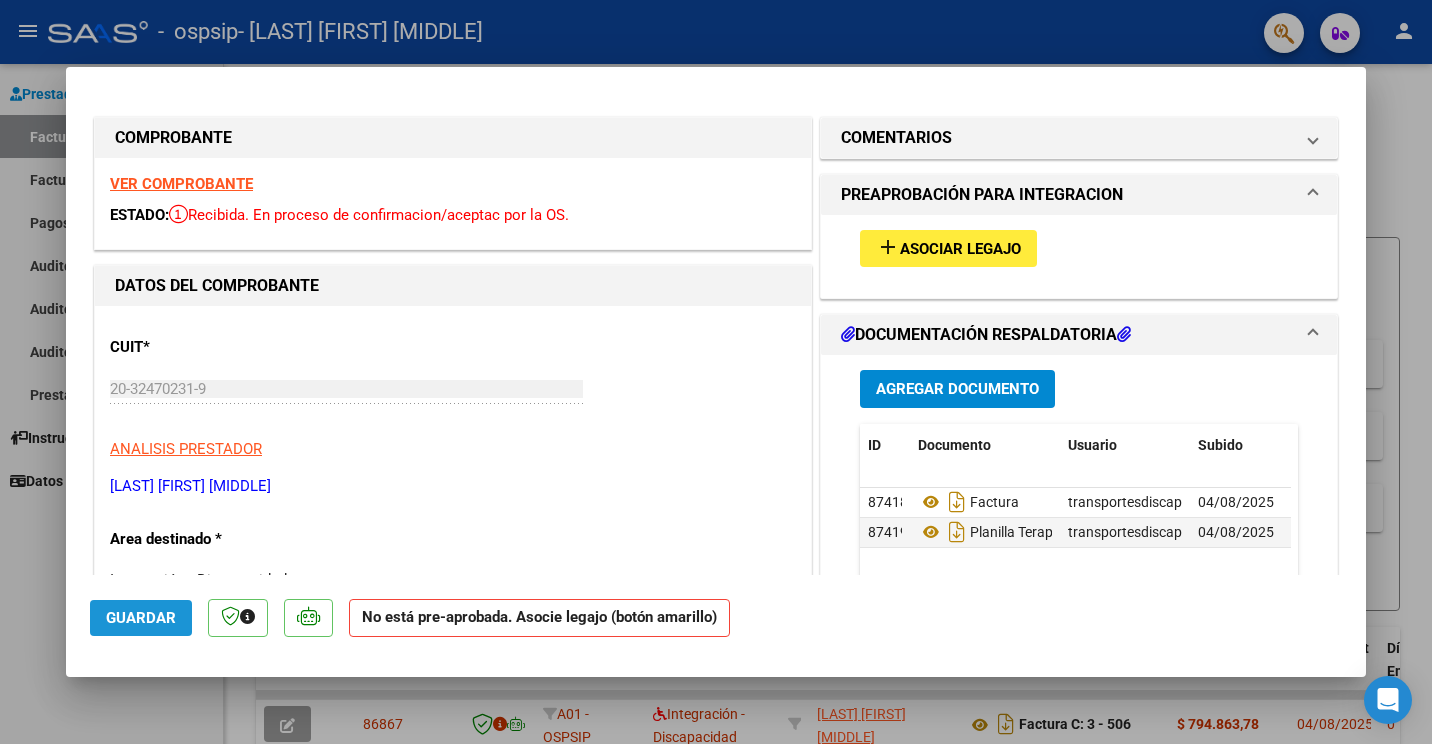 click on "Guardar" 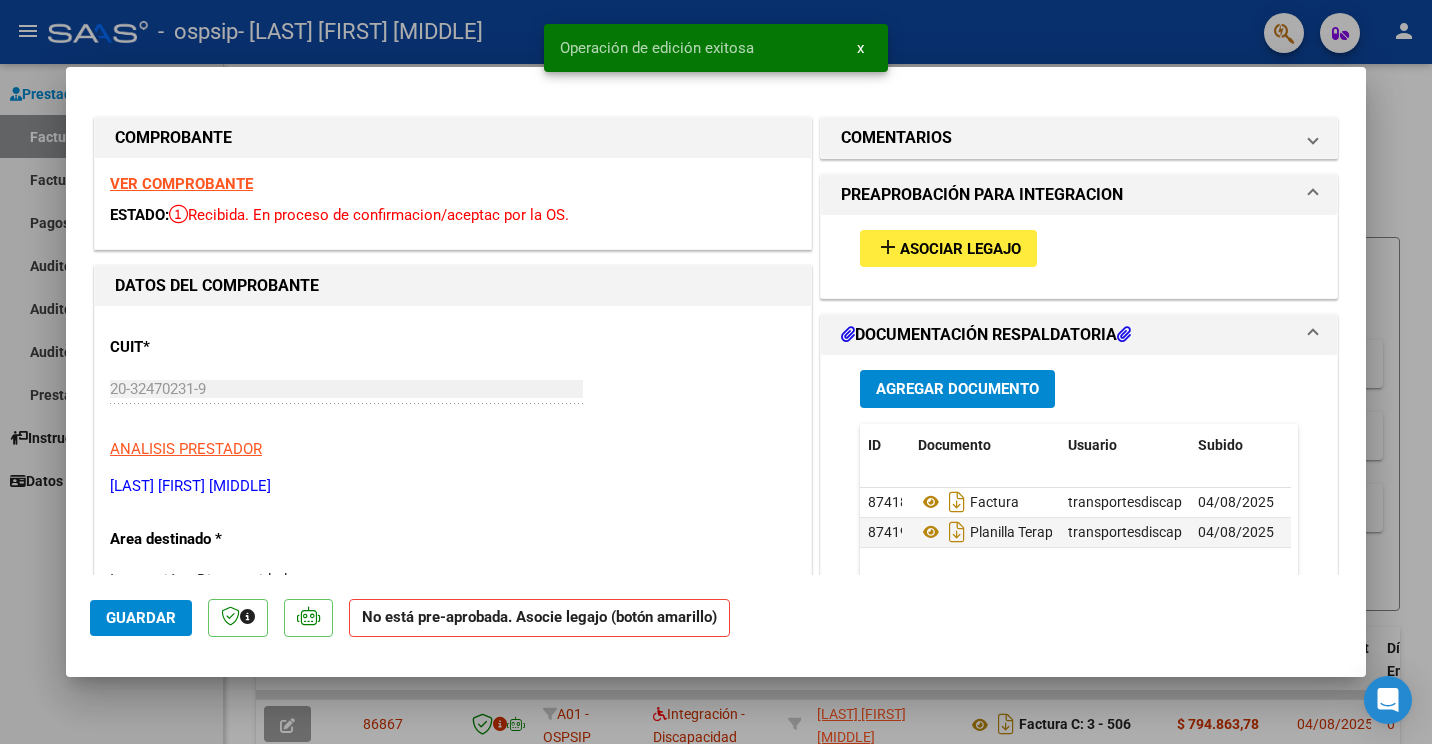 click at bounding box center [716, 372] 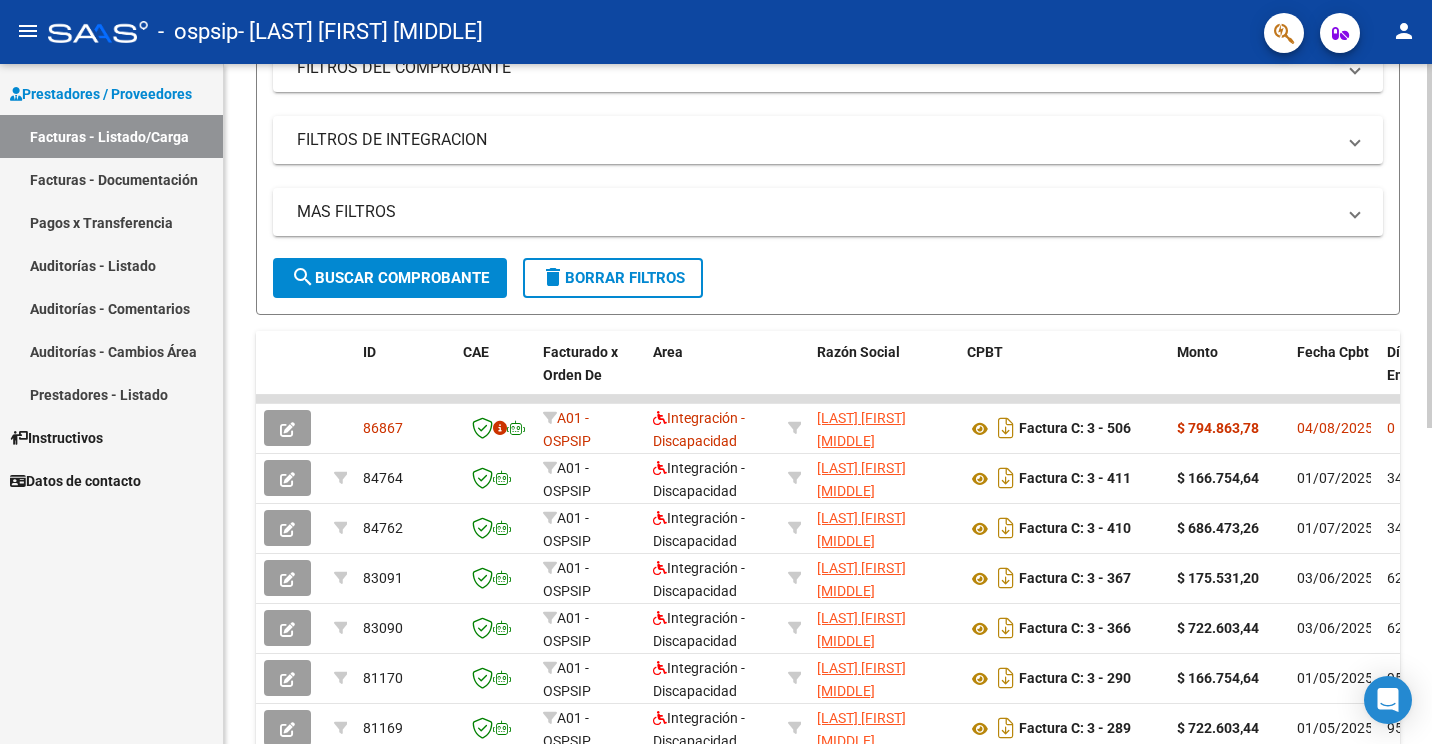 scroll, scrollTop: 300, scrollLeft: 0, axis: vertical 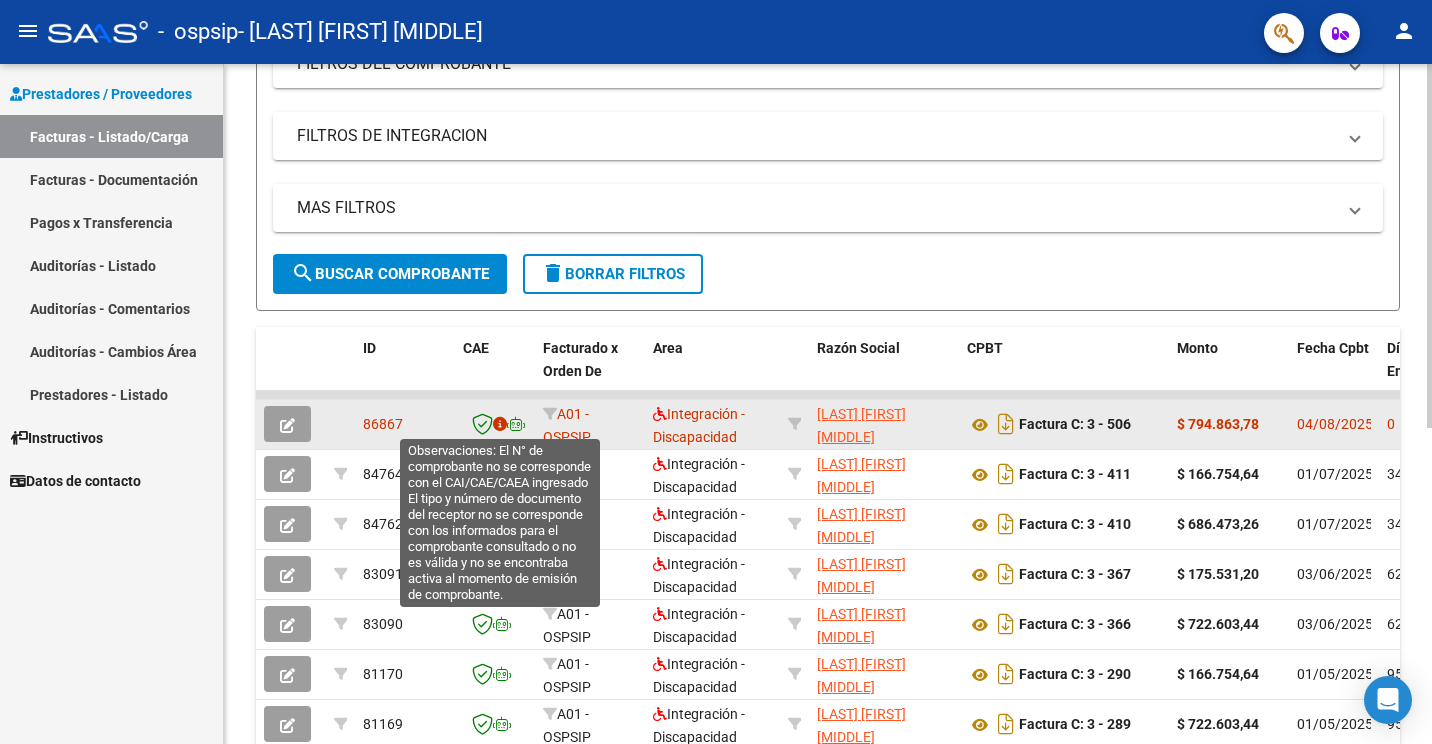 click 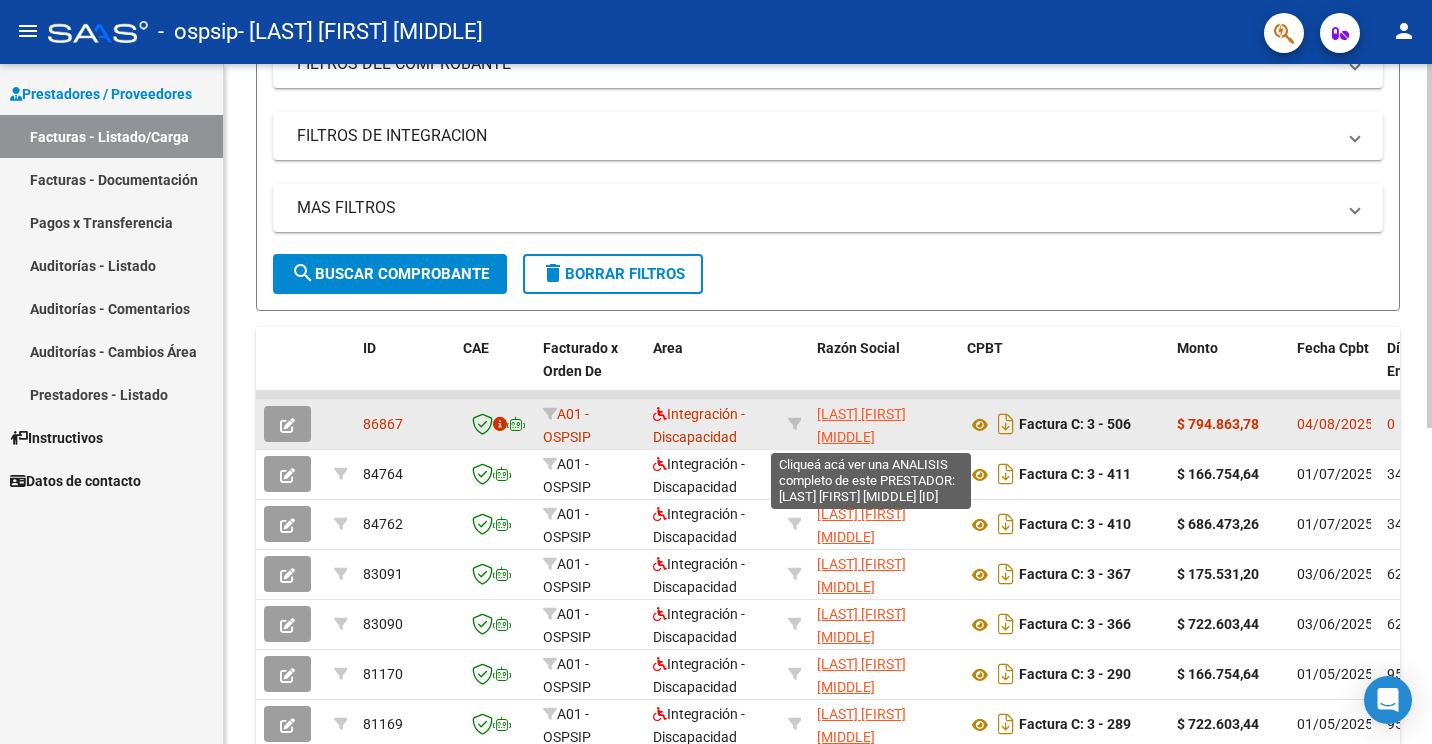 click on "SAUCEDO LUCAS SEBASTIAN" 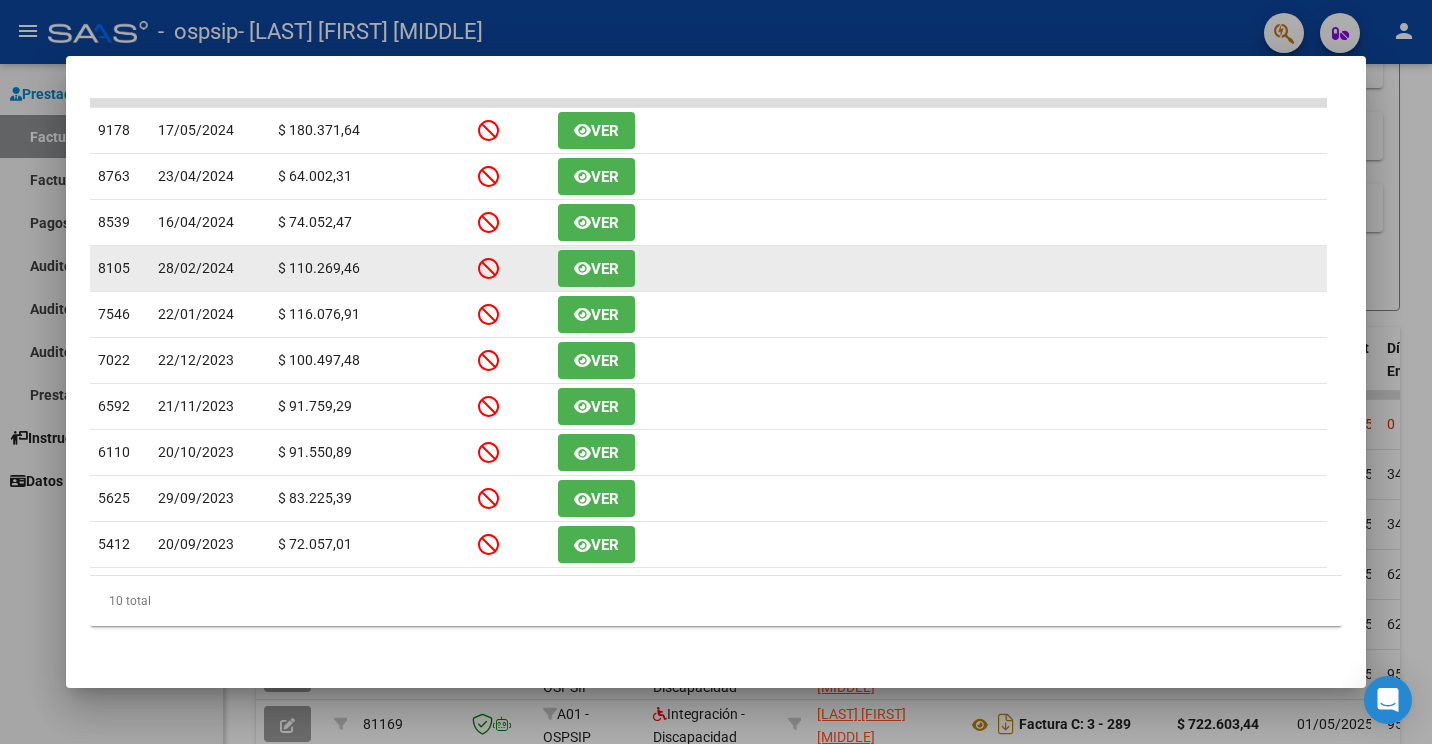 scroll, scrollTop: 0, scrollLeft: 0, axis: both 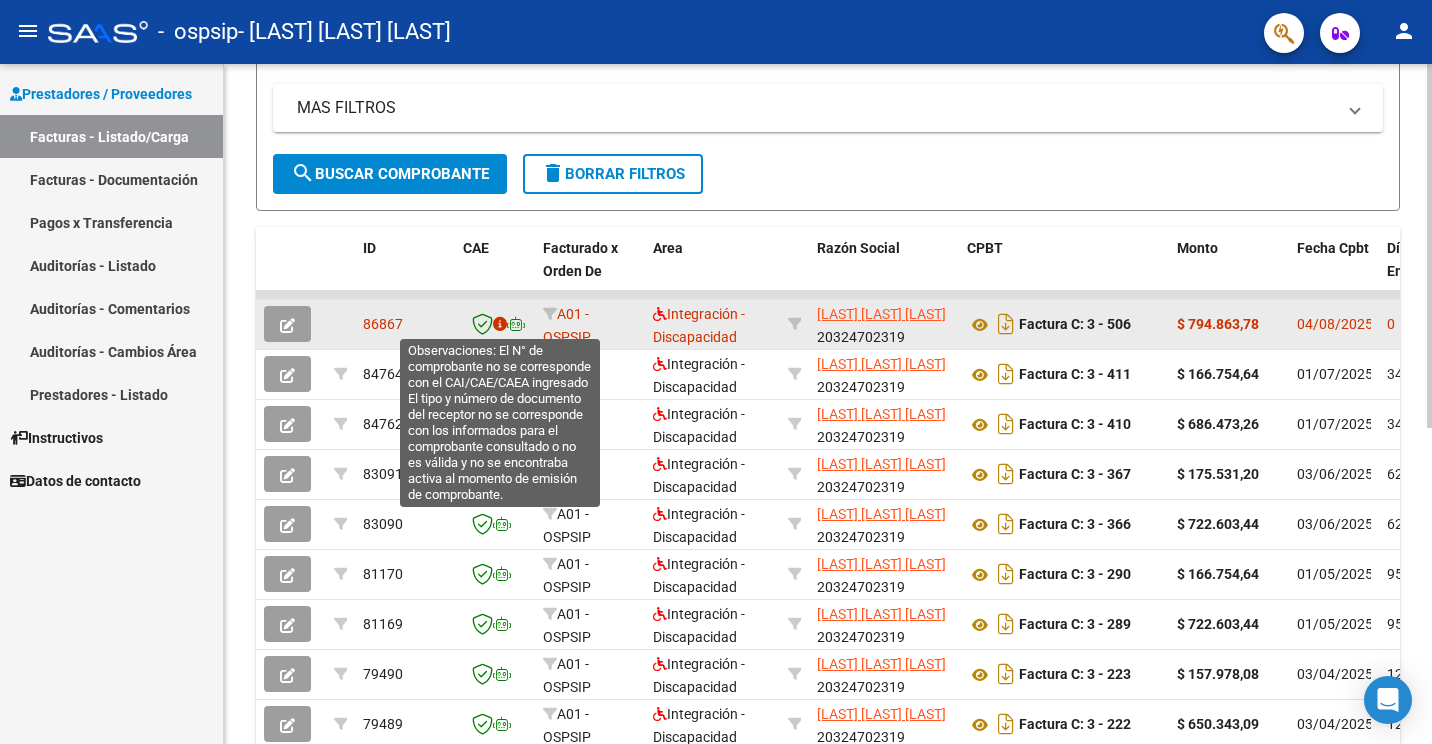 click 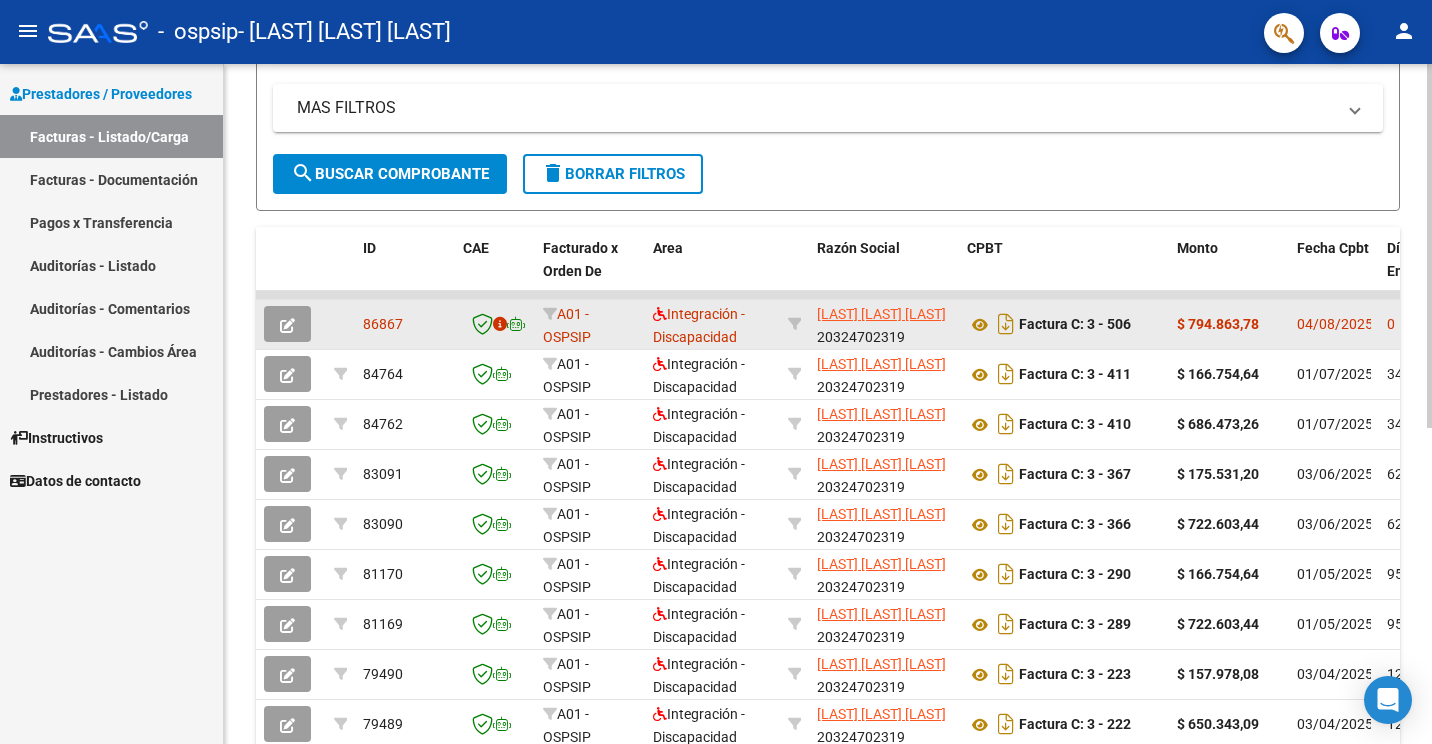 click 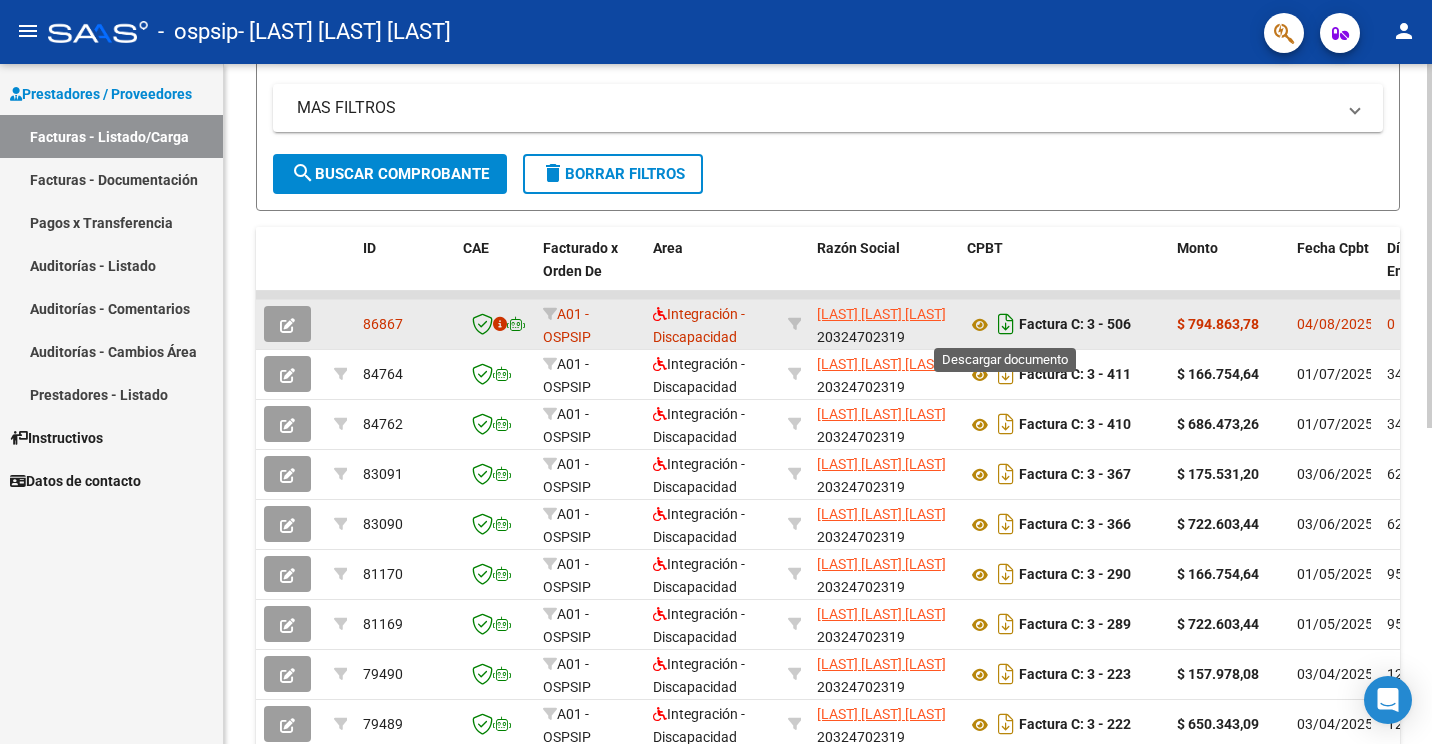 click 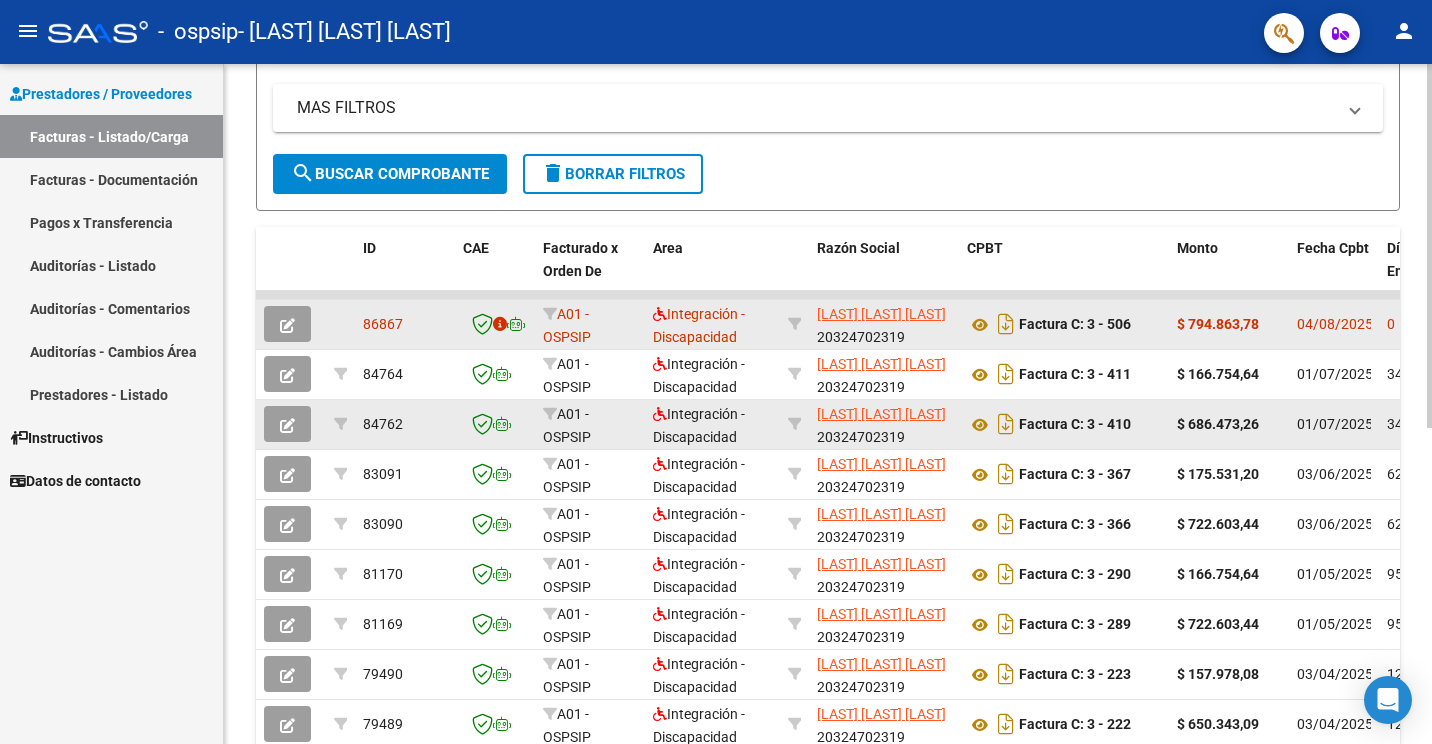 scroll, scrollTop: 500, scrollLeft: 0, axis: vertical 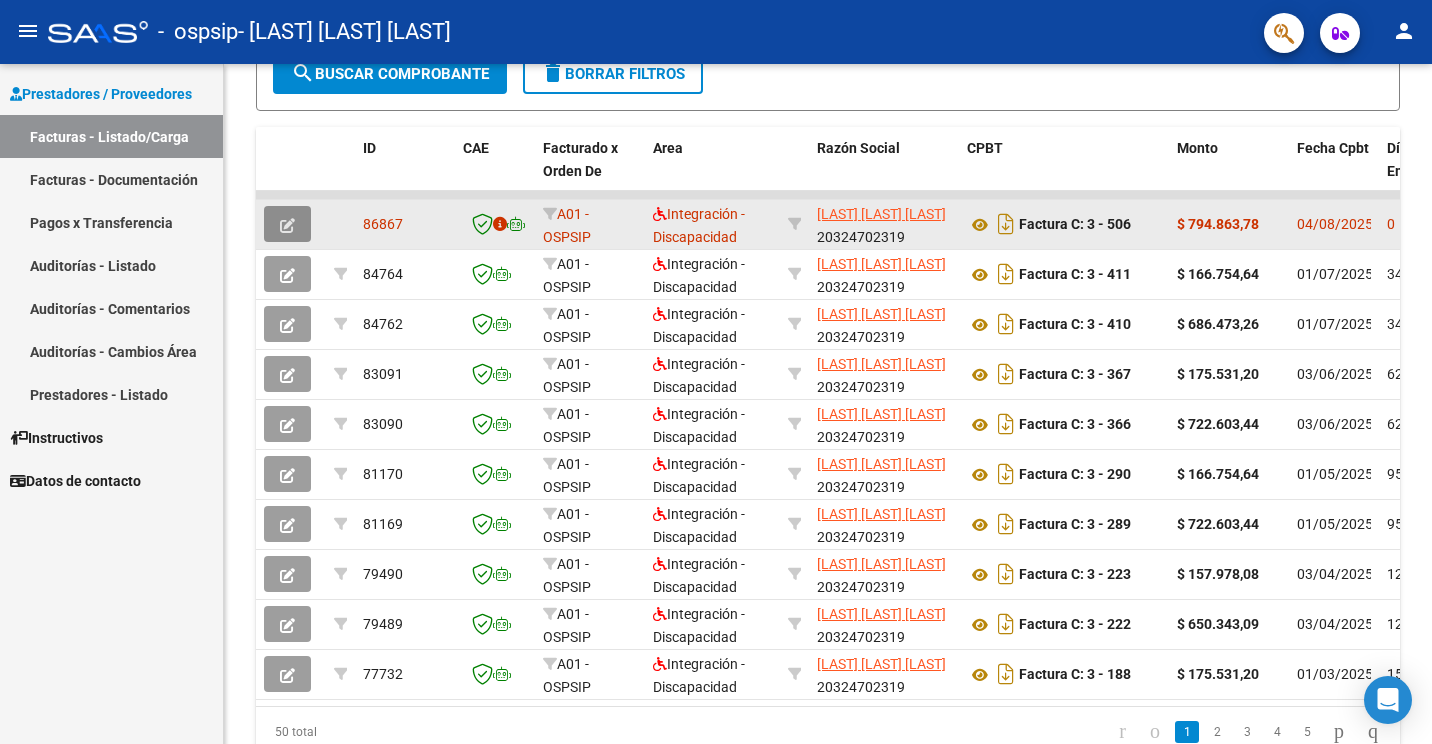 click 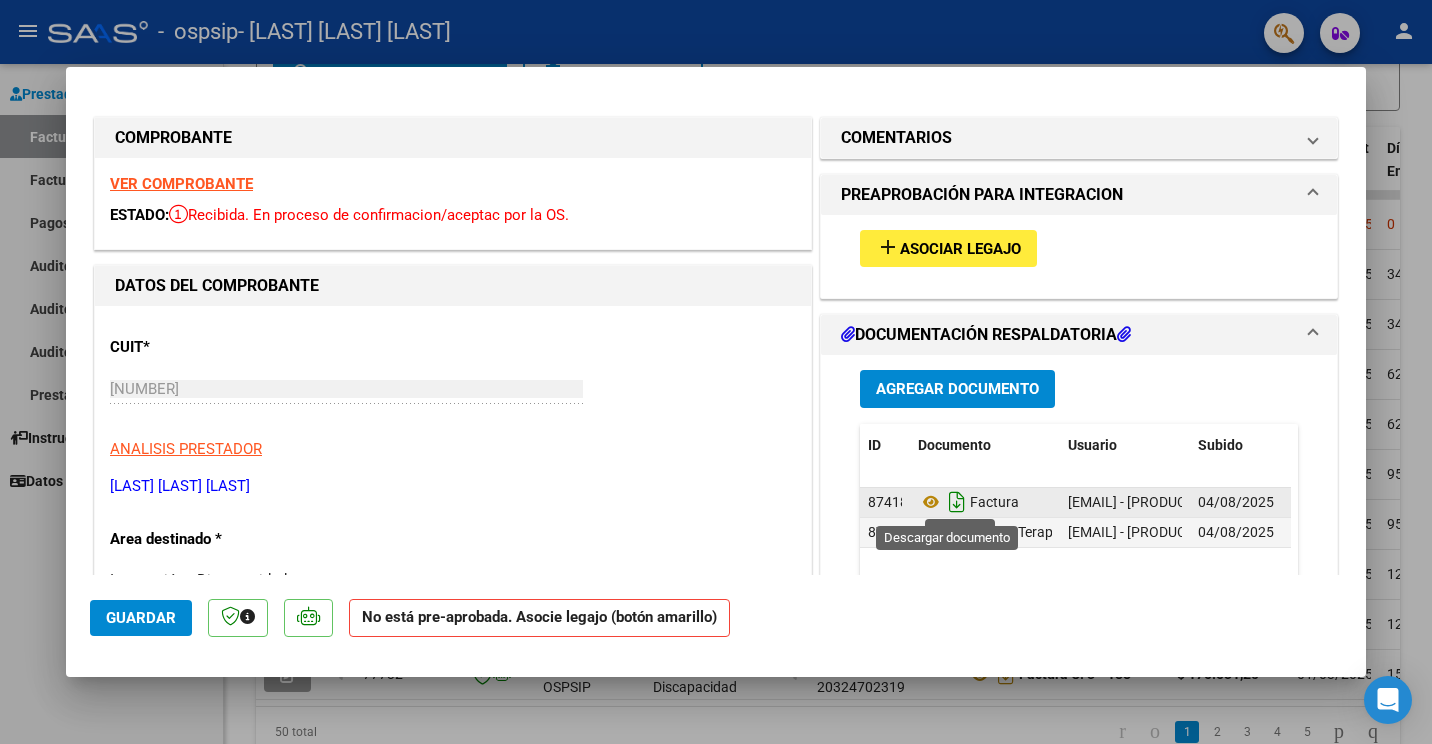 click 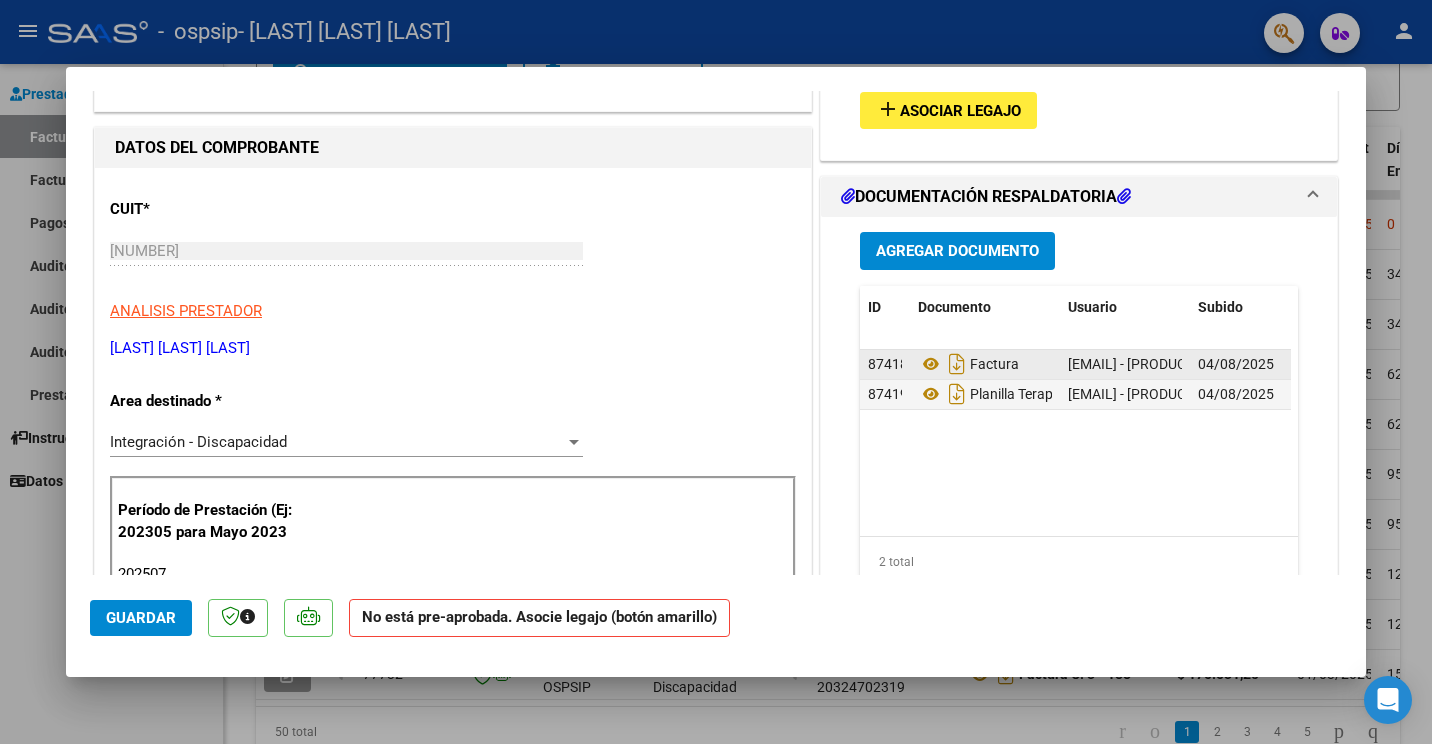 scroll, scrollTop: 0, scrollLeft: 0, axis: both 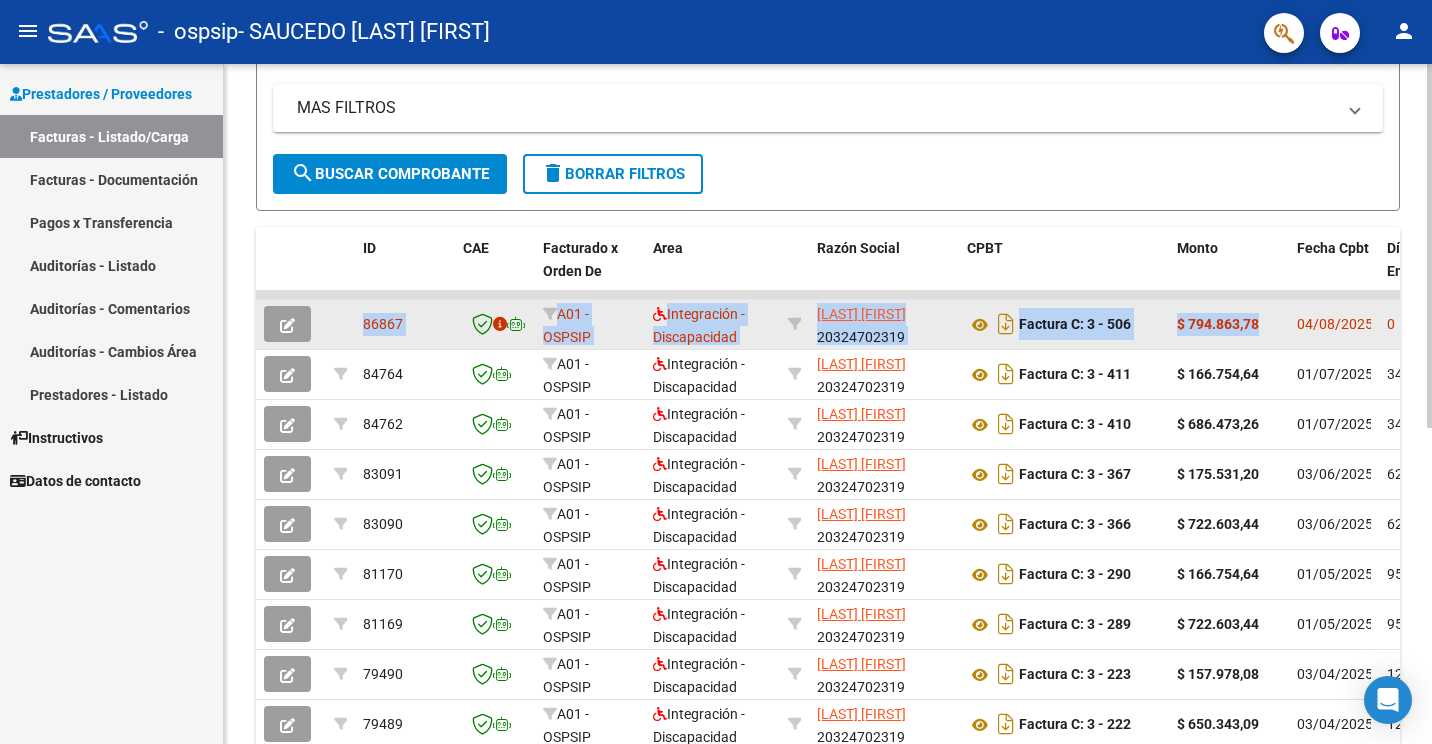 drag, startPoint x: 1201, startPoint y: 318, endPoint x: 285, endPoint y: 306, distance: 916.0786 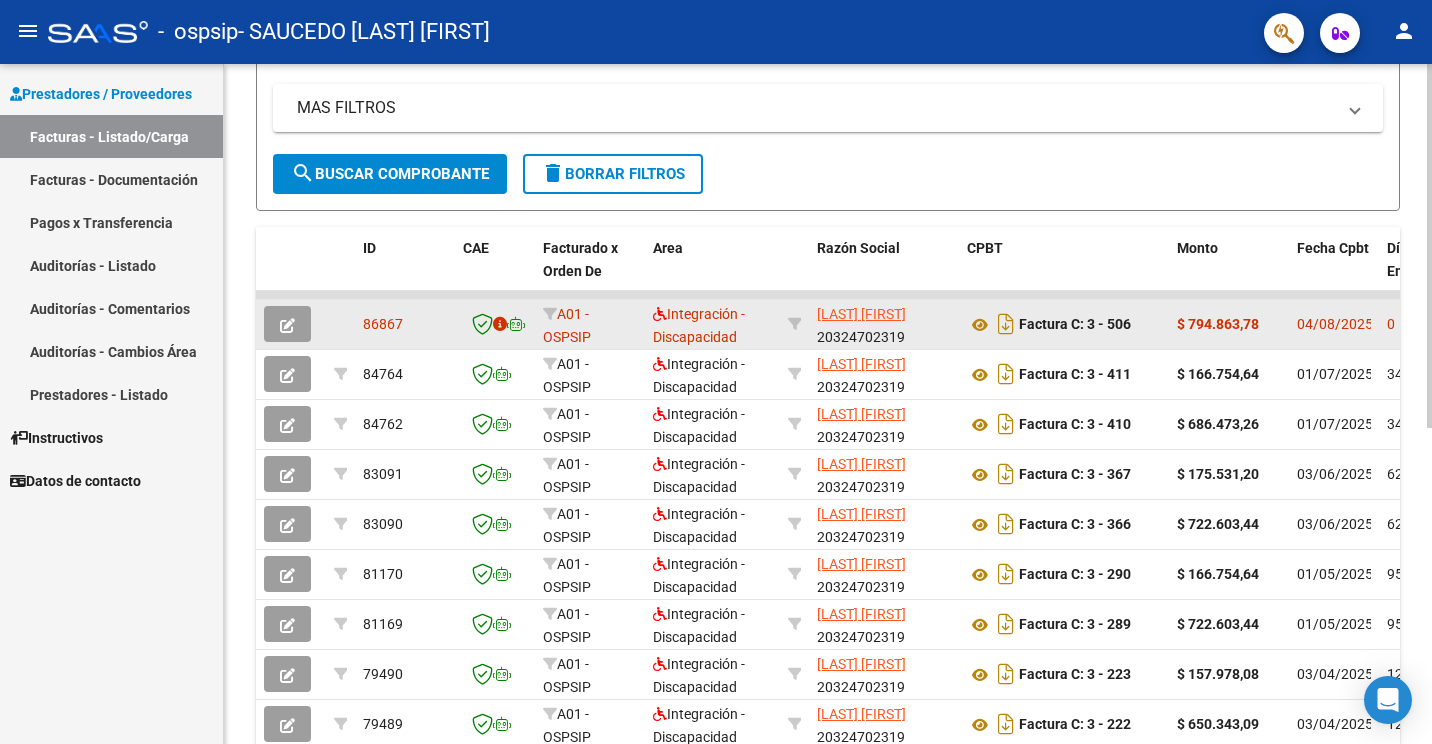 click 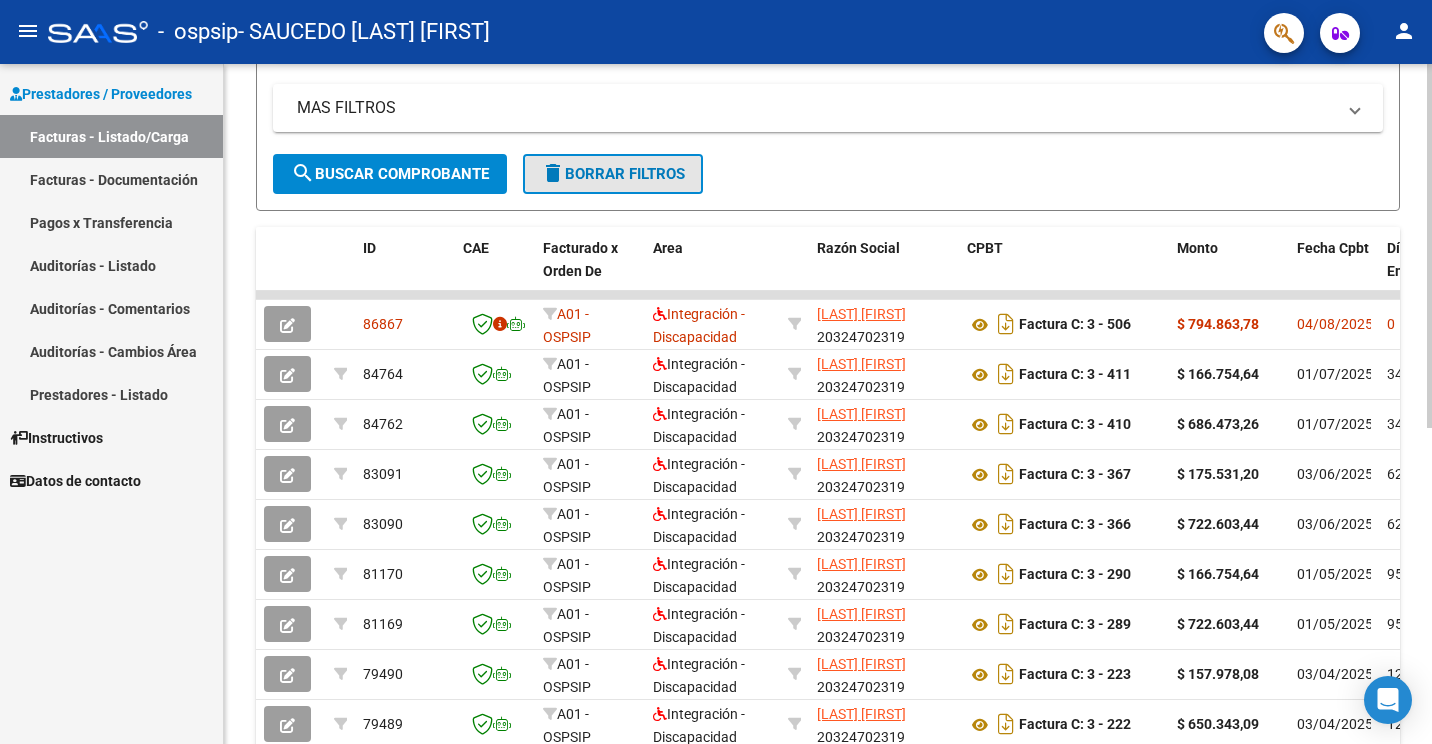 click on "delete  Borrar Filtros" 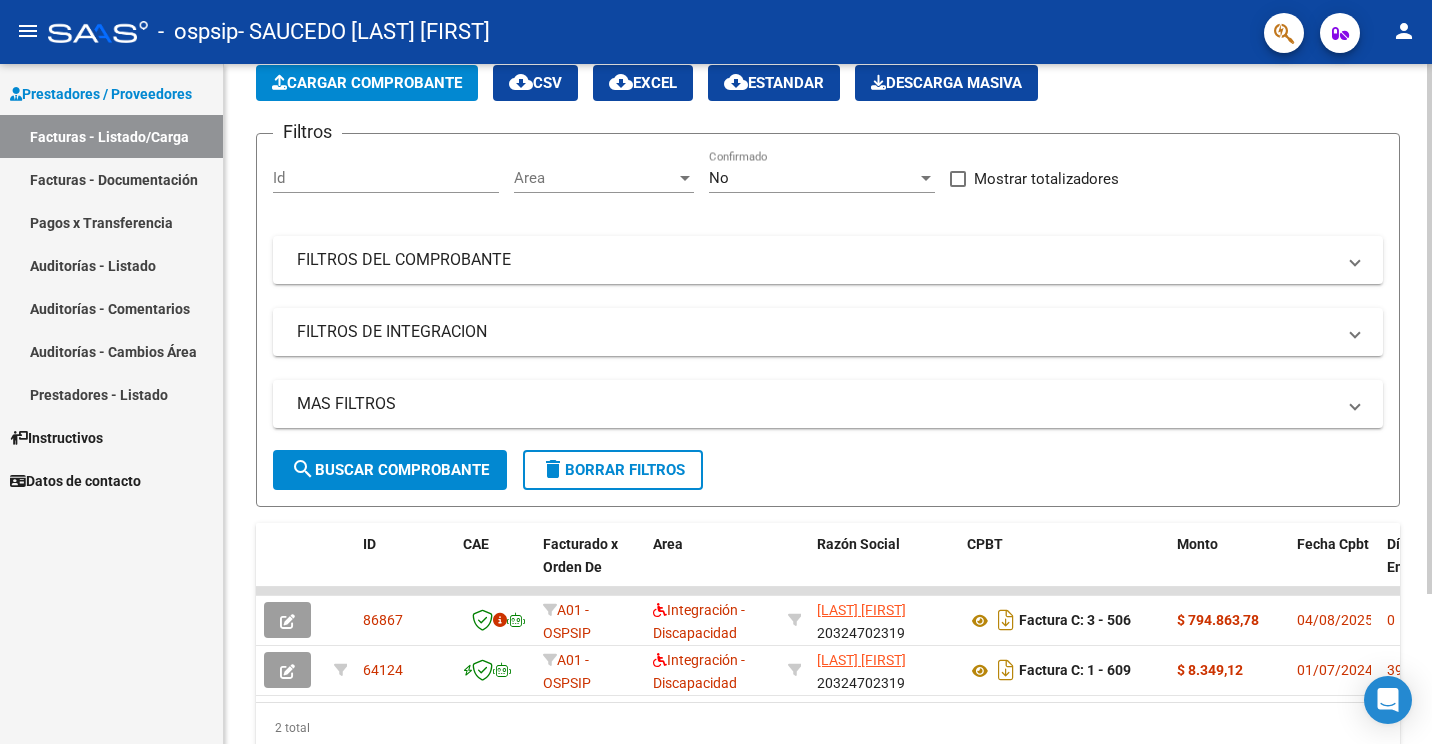 scroll, scrollTop: 192, scrollLeft: 0, axis: vertical 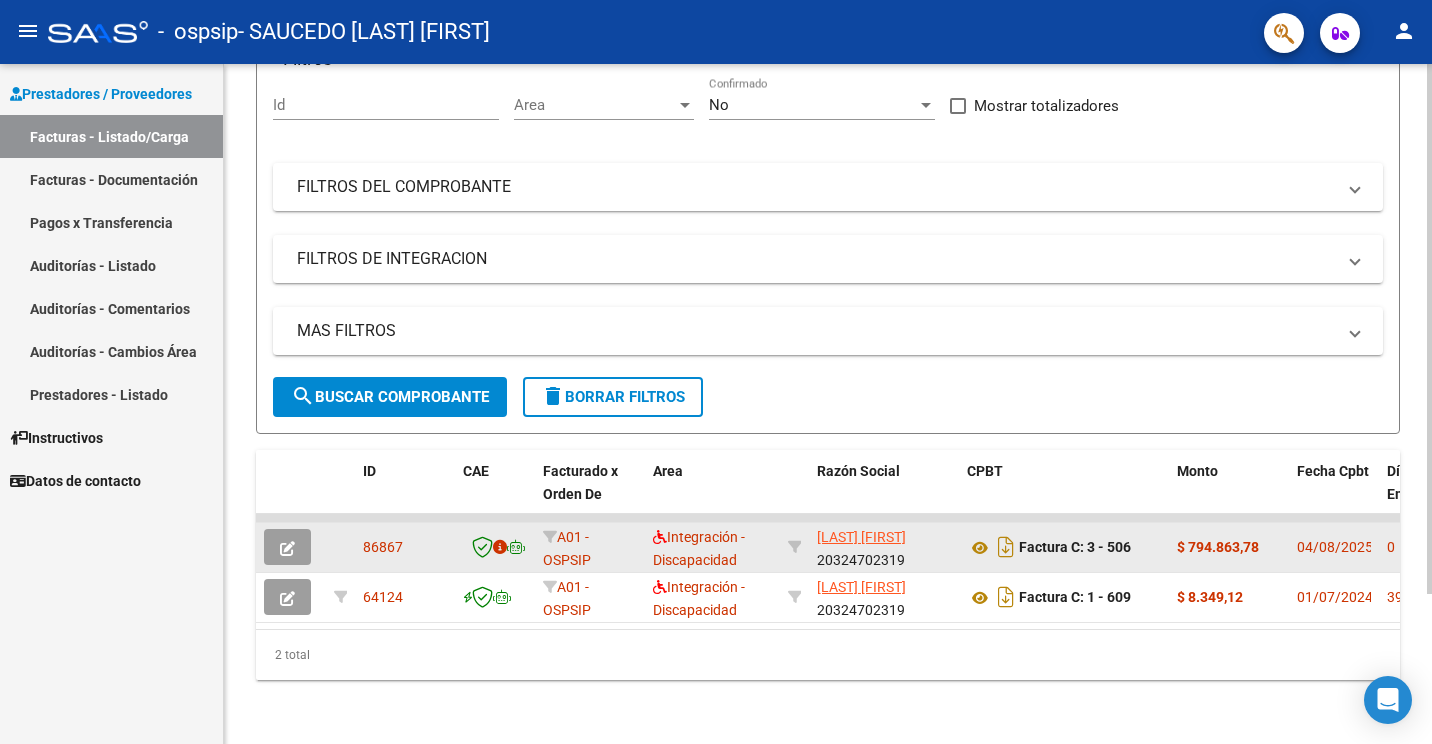 click on "04/08/2025" 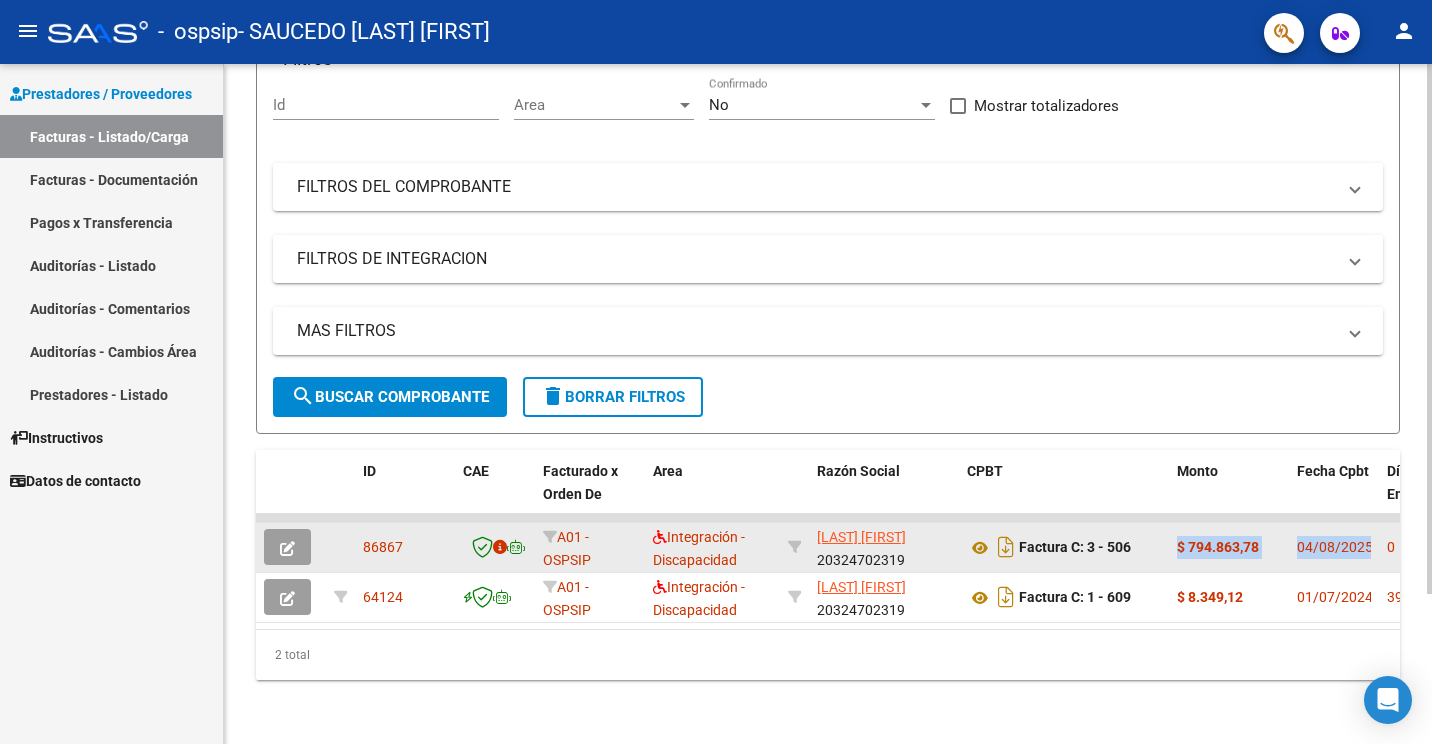 scroll, scrollTop: 0, scrollLeft: 0, axis: both 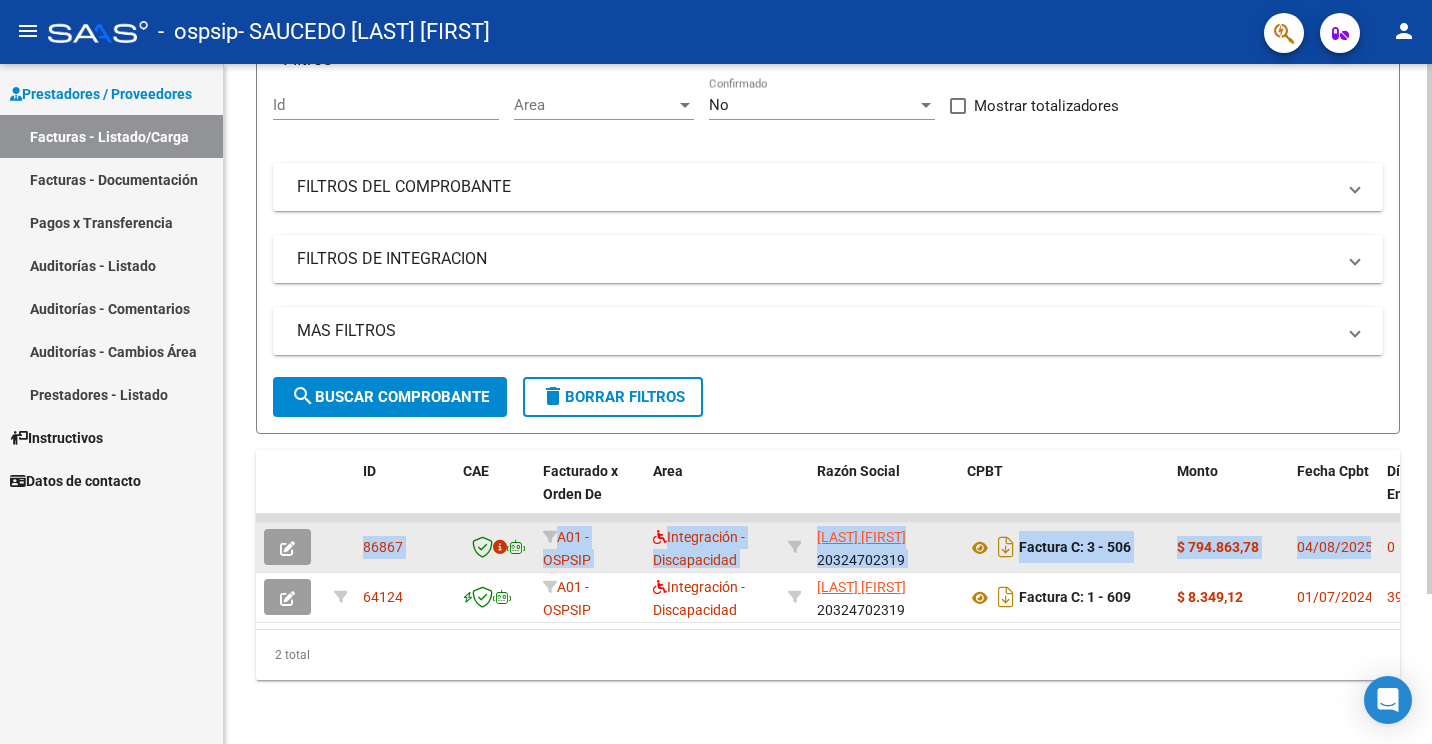 drag, startPoint x: 1388, startPoint y: 531, endPoint x: 337, endPoint y: 525, distance: 1051.0171 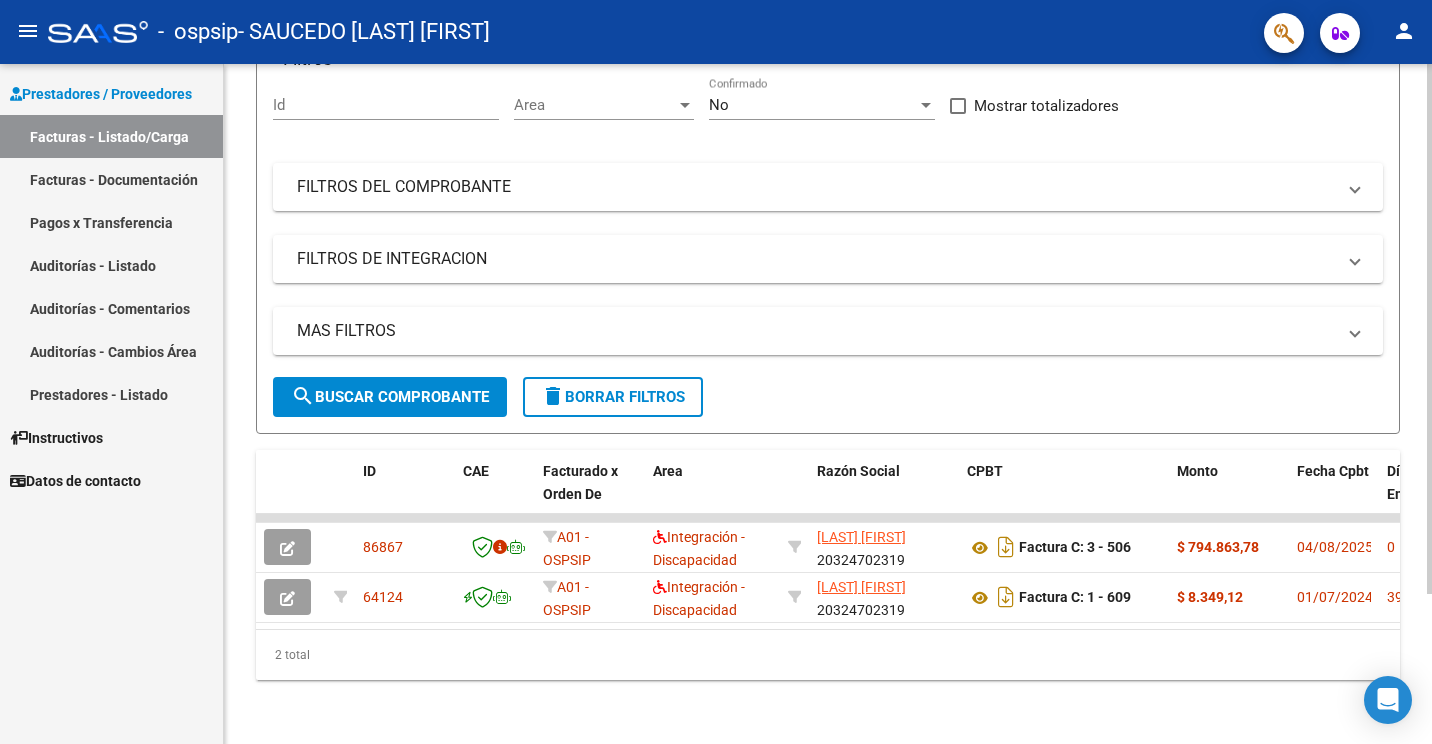drag, startPoint x: 745, startPoint y: 687, endPoint x: 673, endPoint y: 694, distance: 72.33948 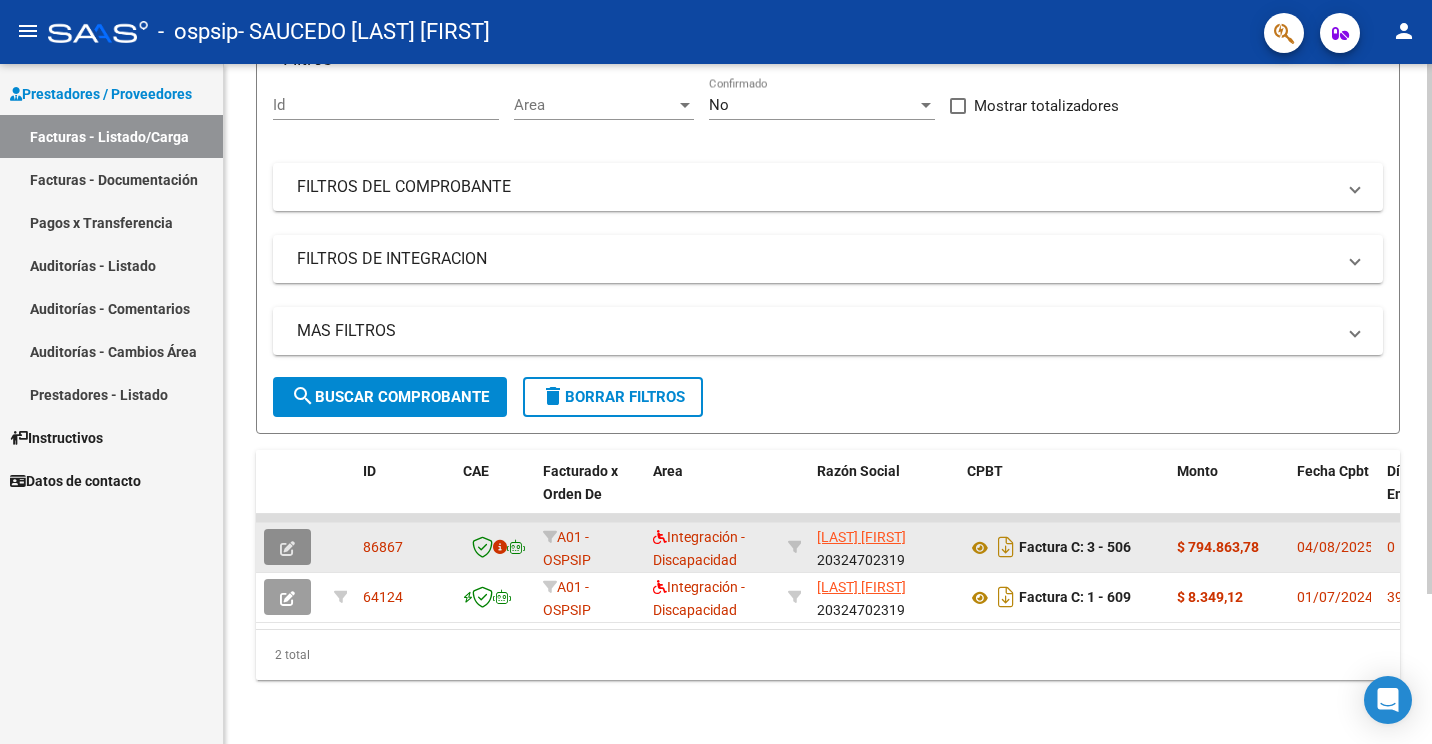 click 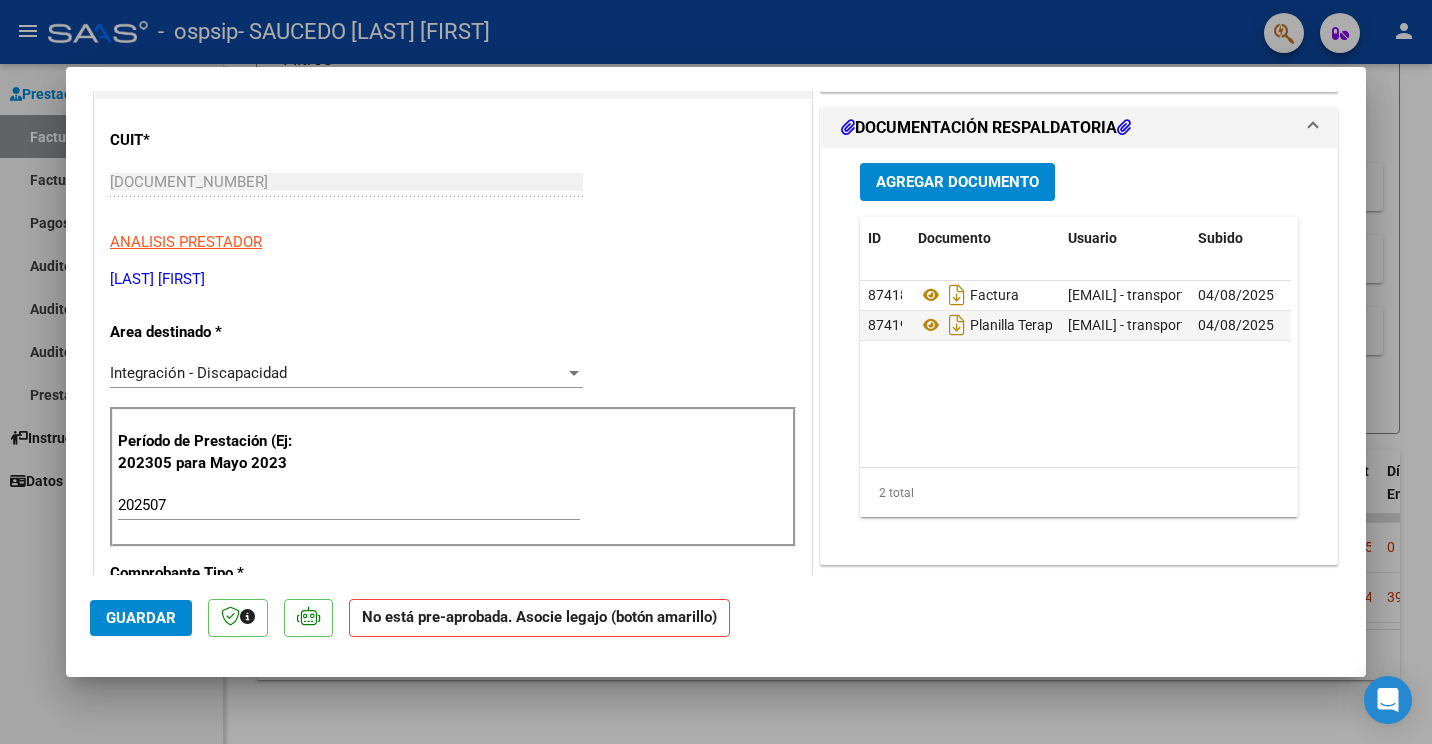 scroll, scrollTop: 180, scrollLeft: 0, axis: vertical 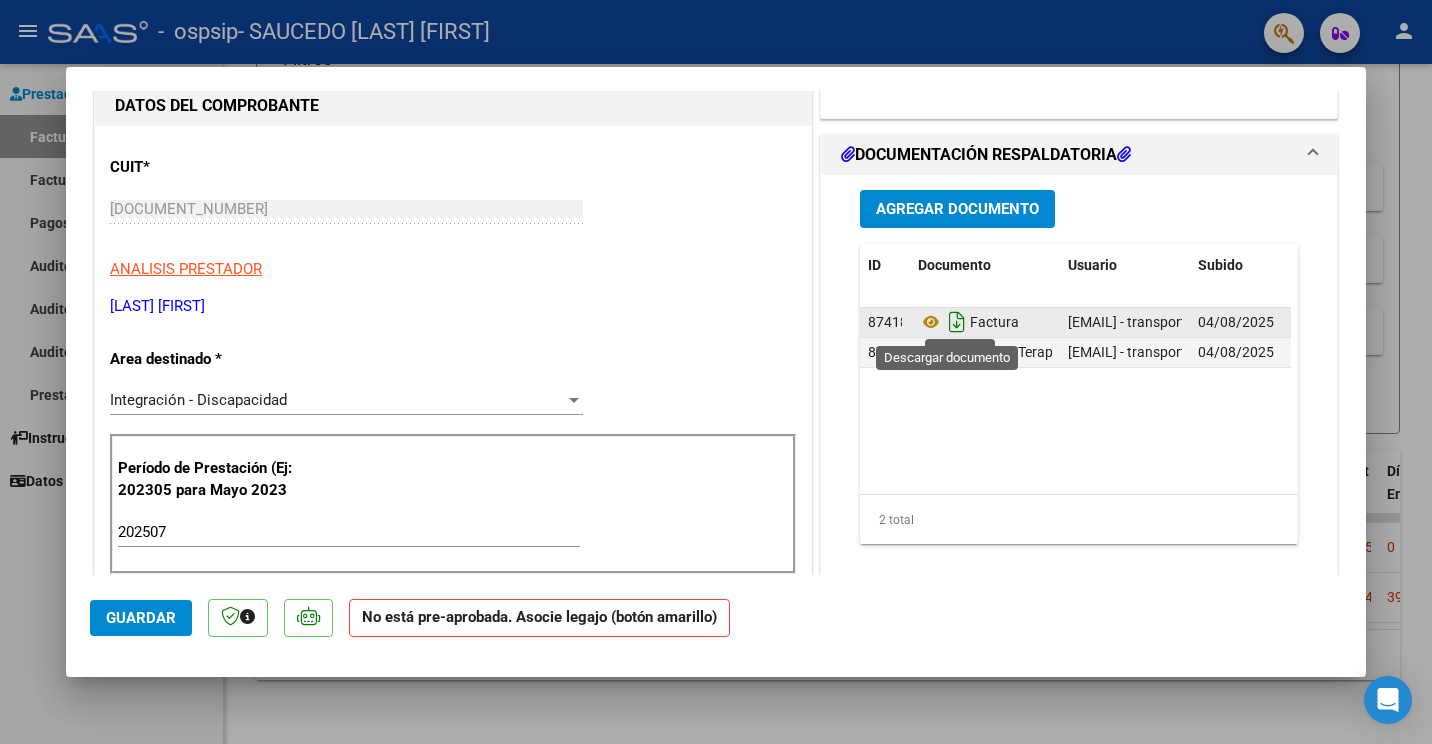 click 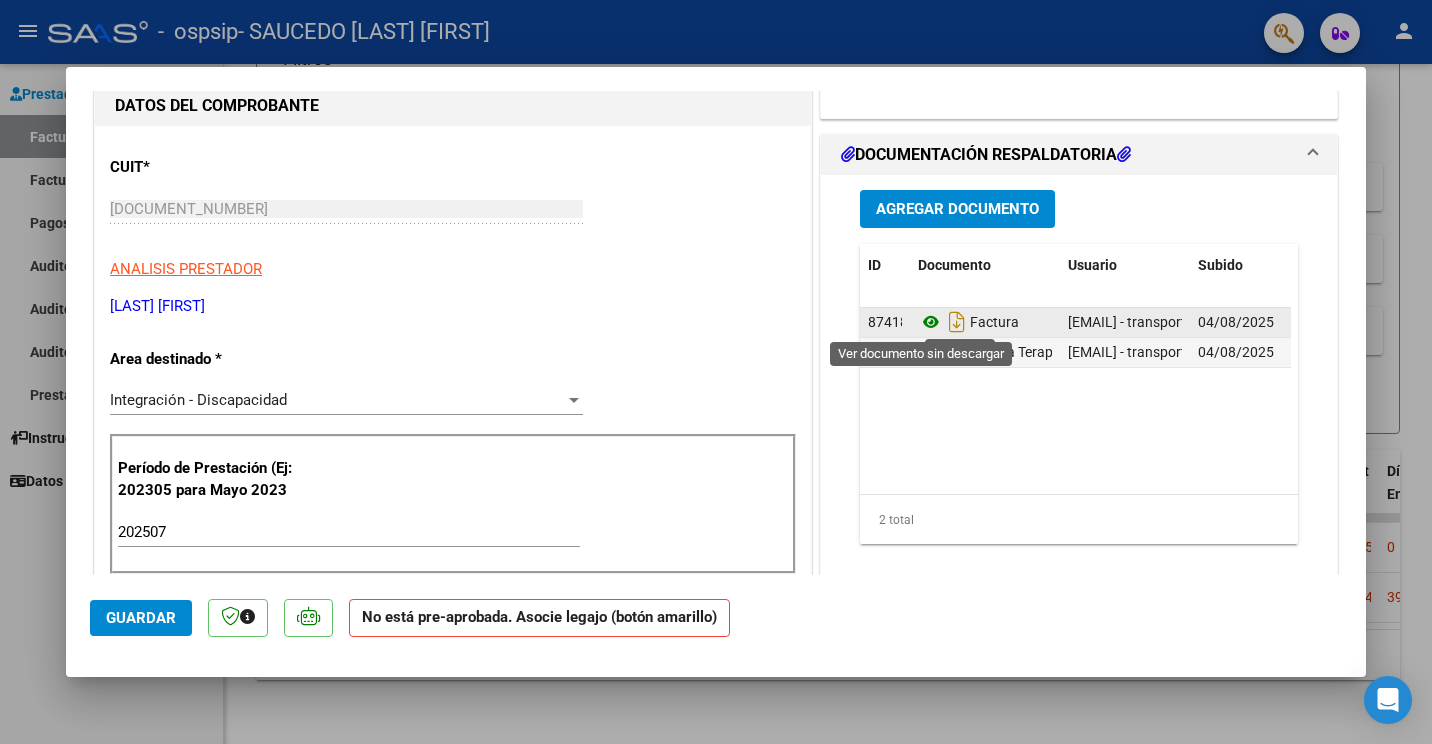 click 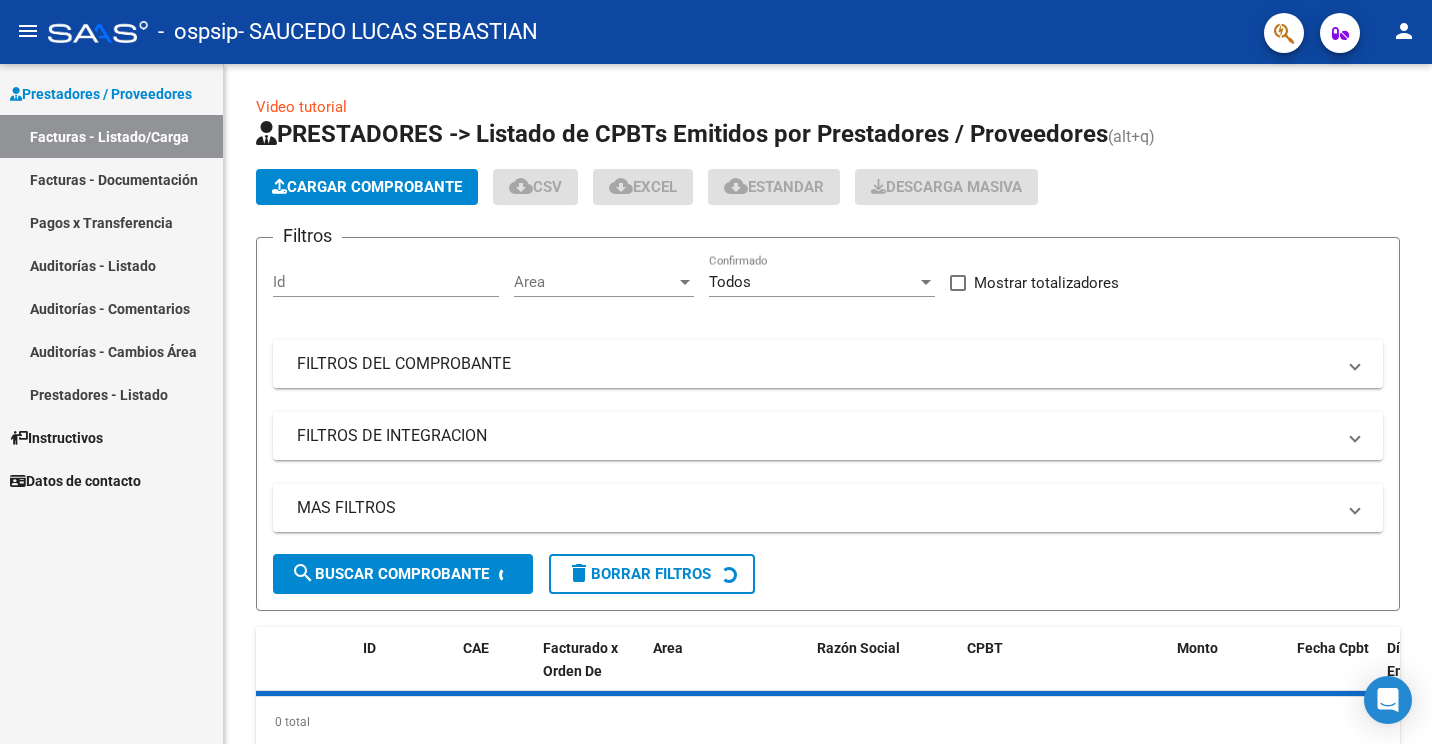 scroll, scrollTop: 0, scrollLeft: 0, axis: both 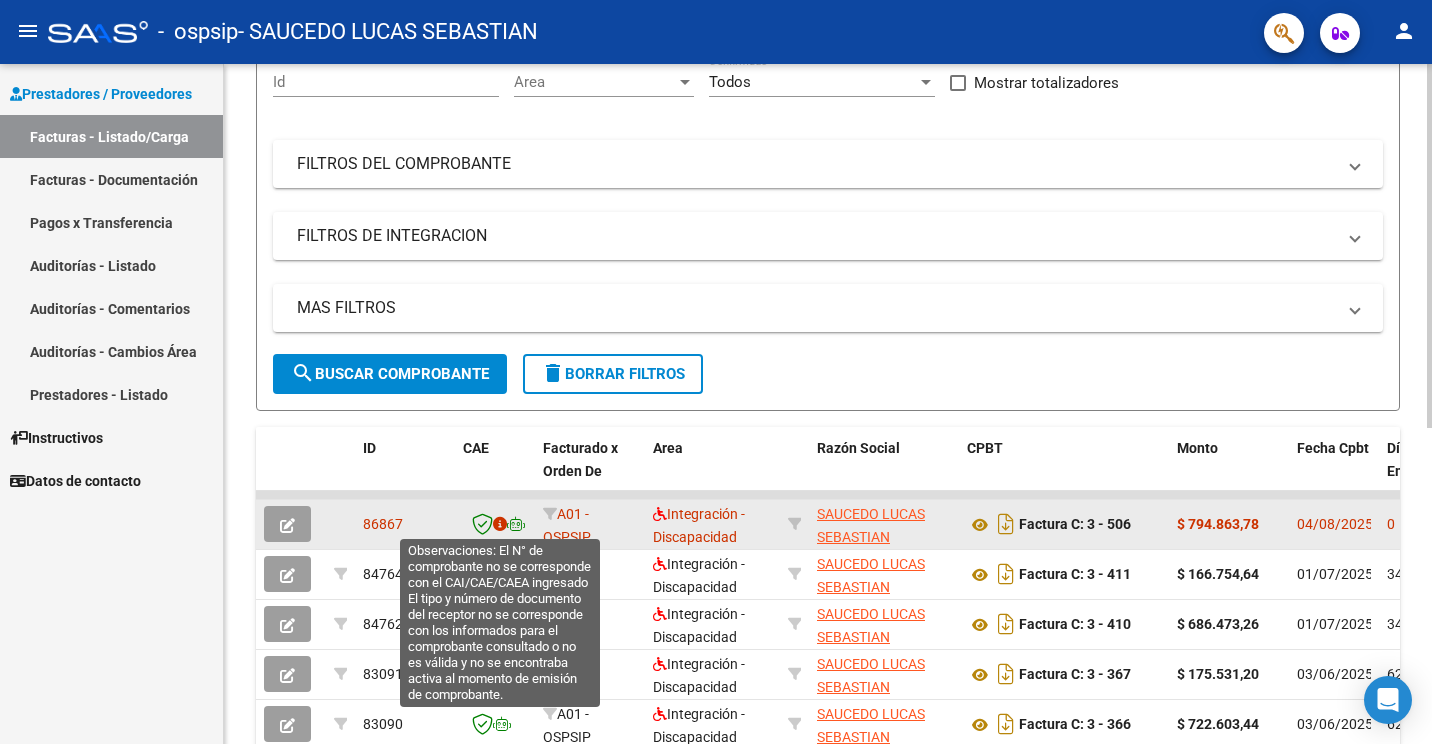 click 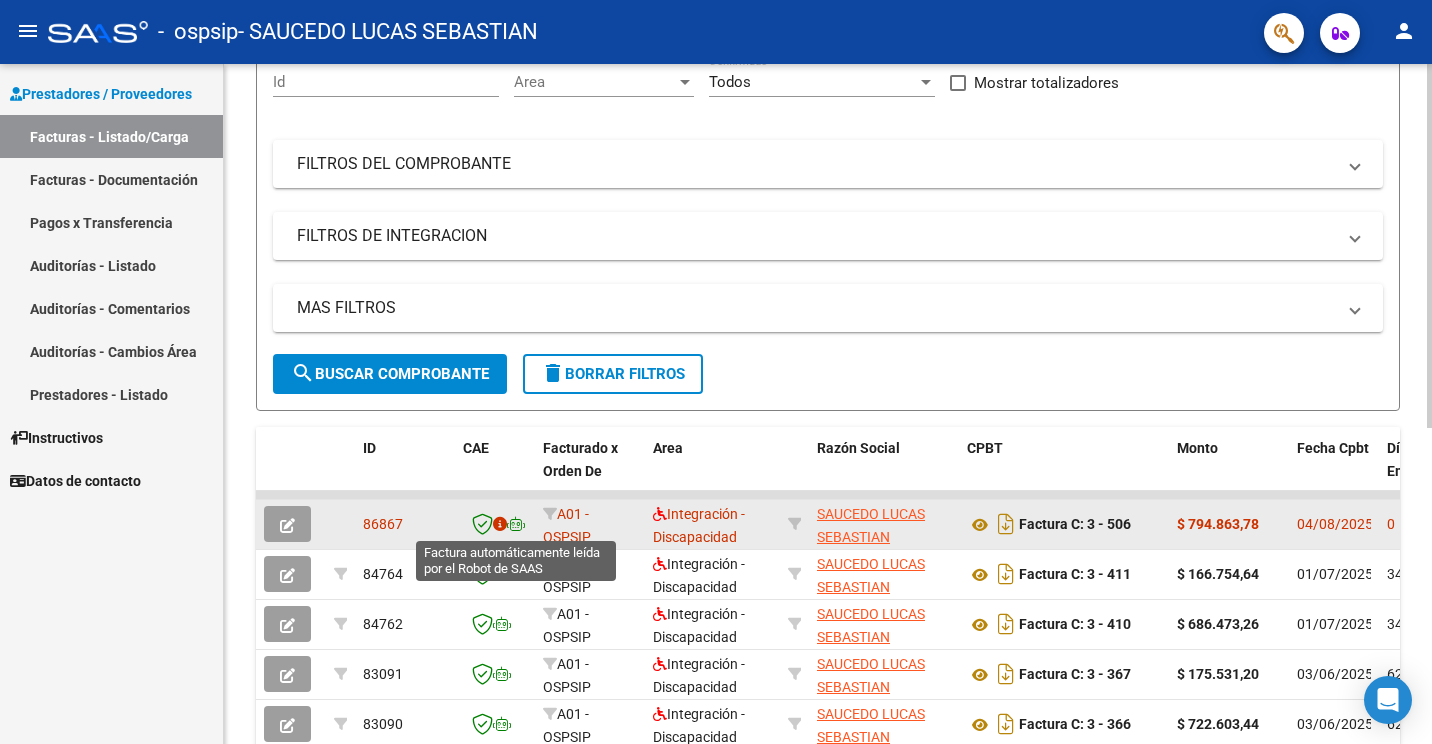 click 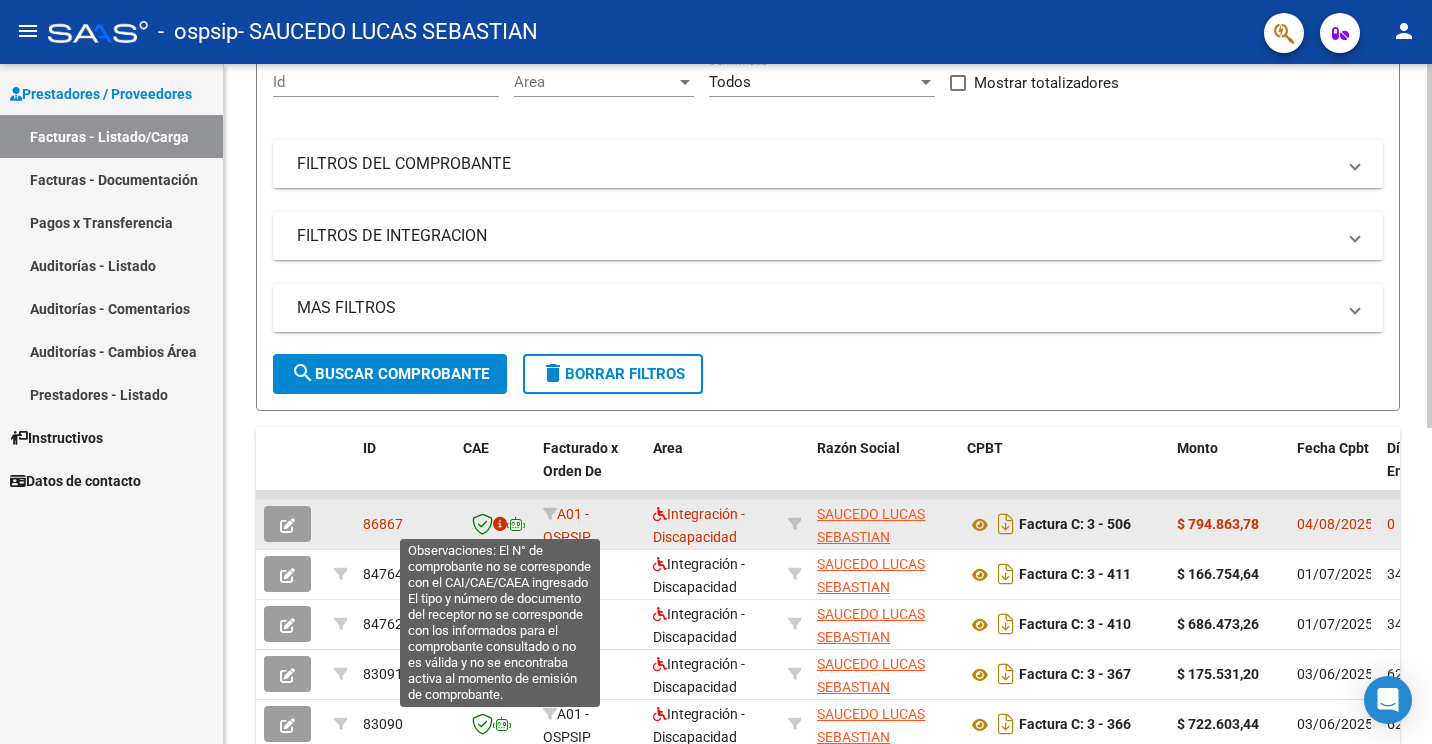 click 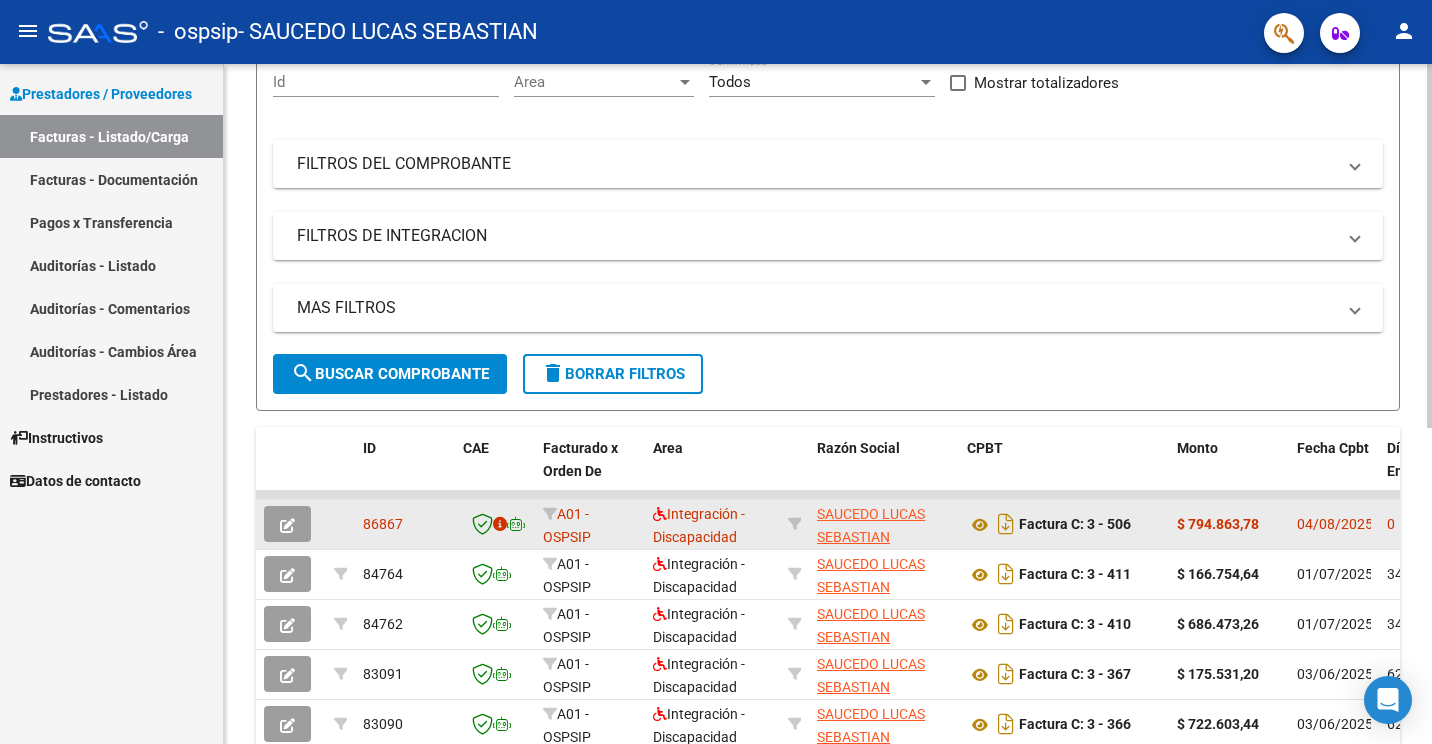 click 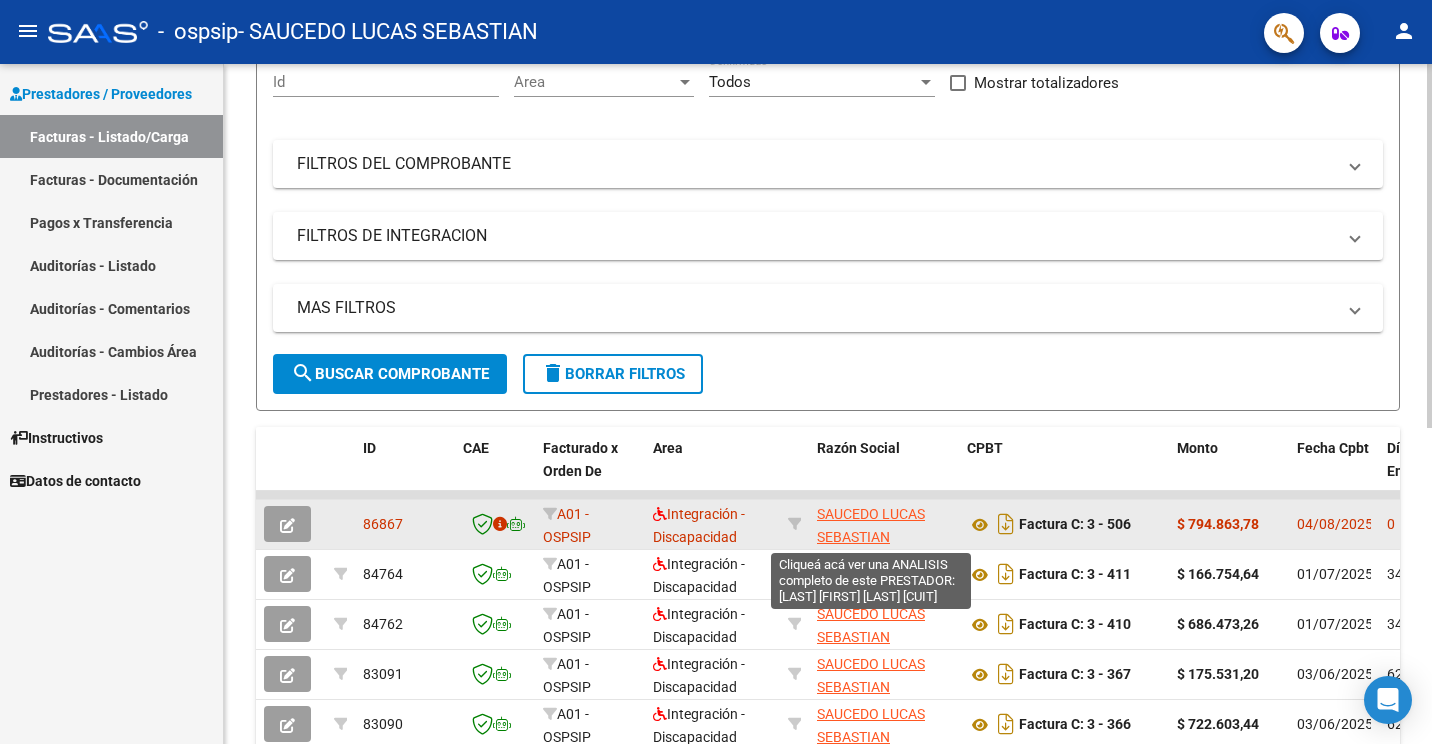 click on "SAUCEDO LUCAS SEBASTIAN" 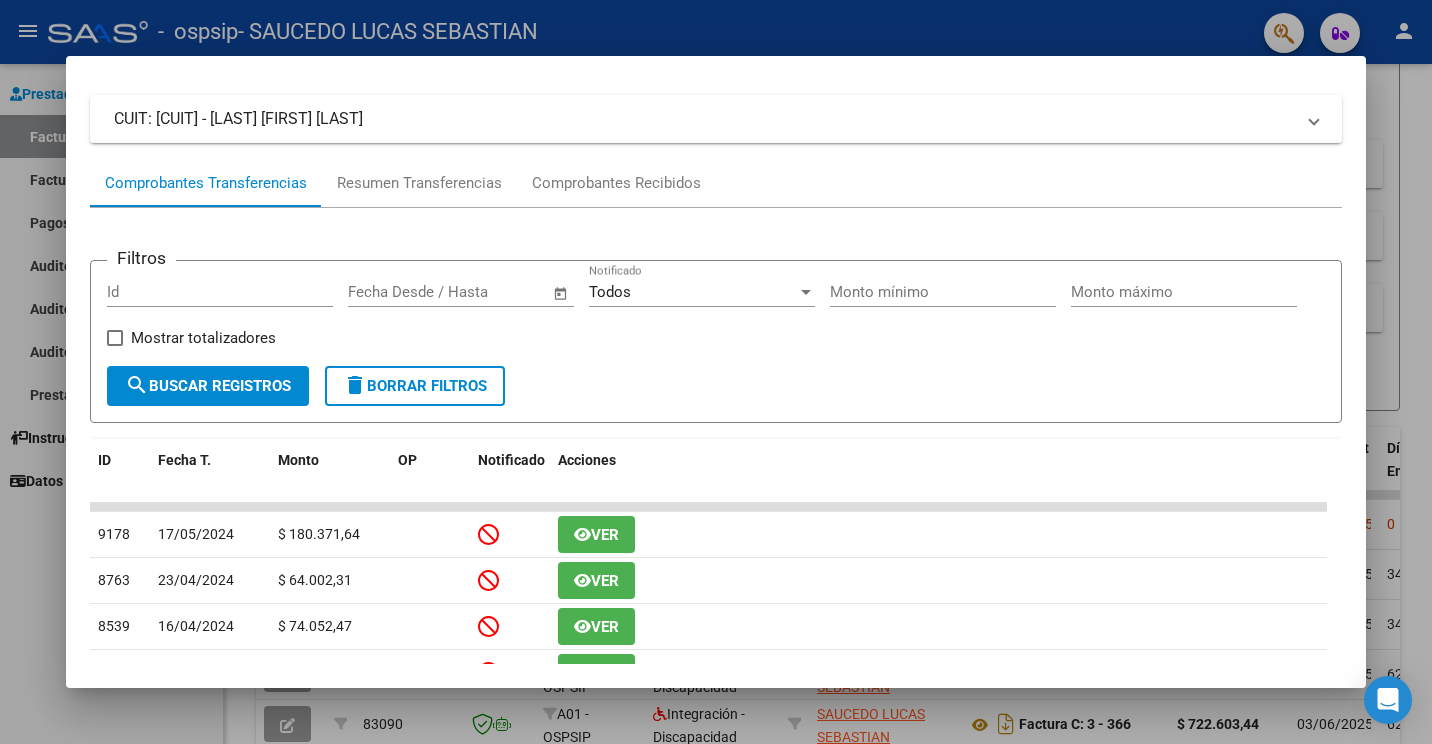 scroll, scrollTop: 0, scrollLeft: 0, axis: both 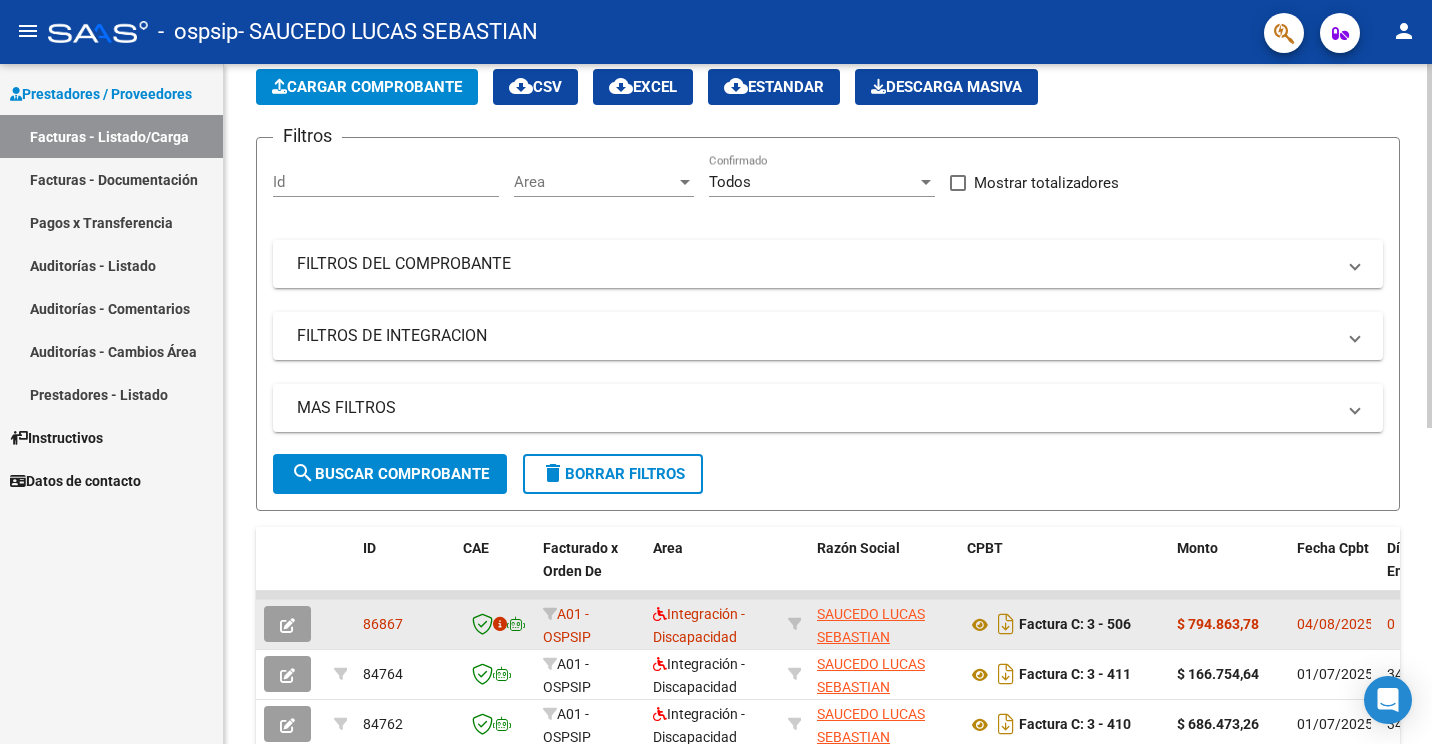 click on "SAUCEDO LUCAS SEBASTIAN" 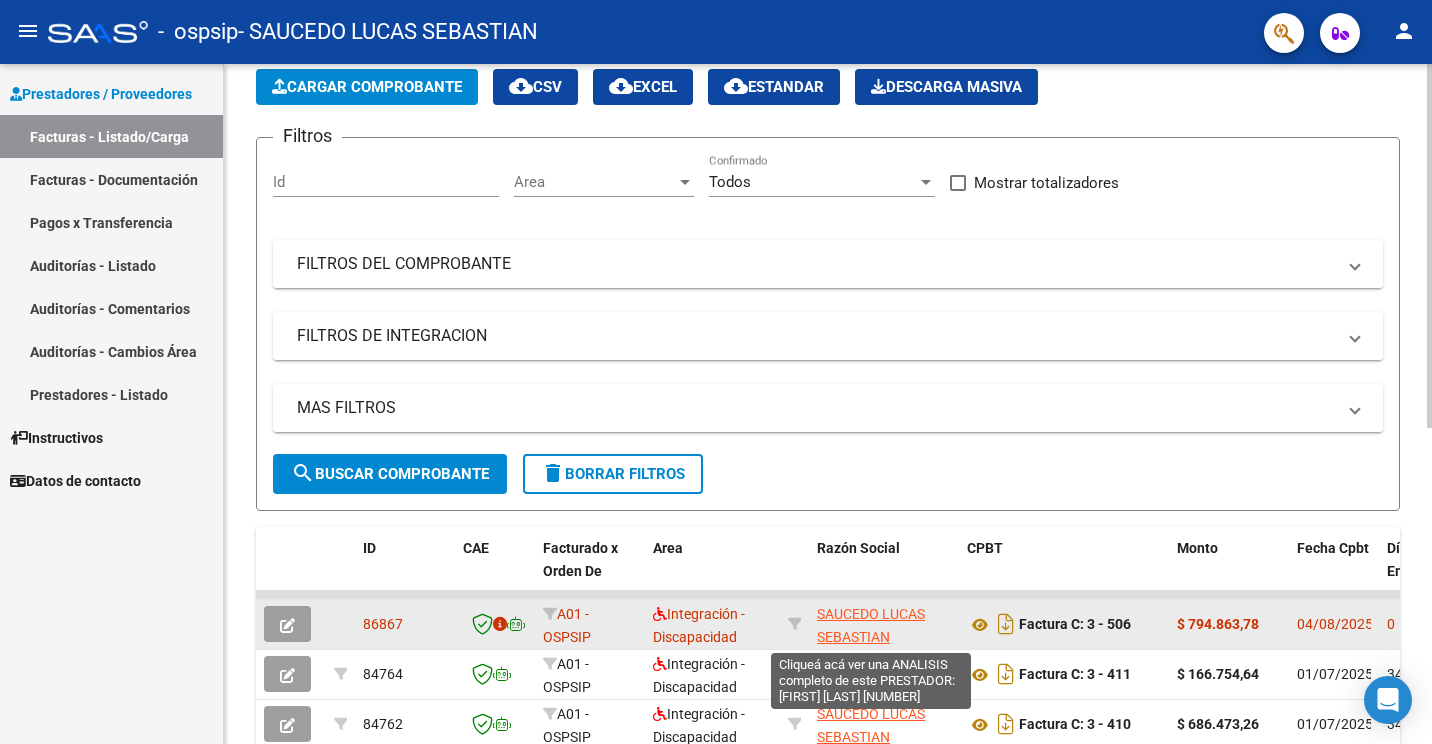 click on "SAUCEDO LUCAS SEBASTIAN" 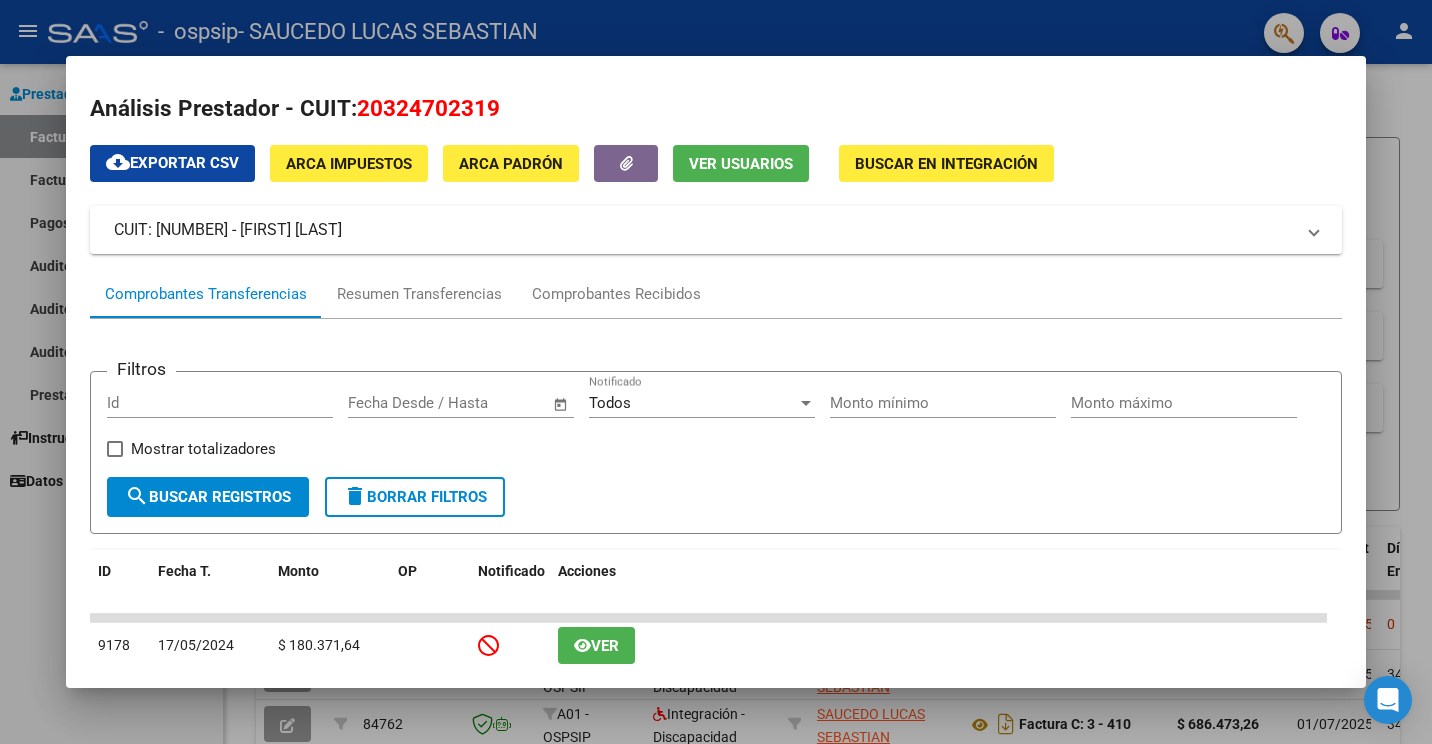 scroll, scrollTop: 0, scrollLeft: 0, axis: both 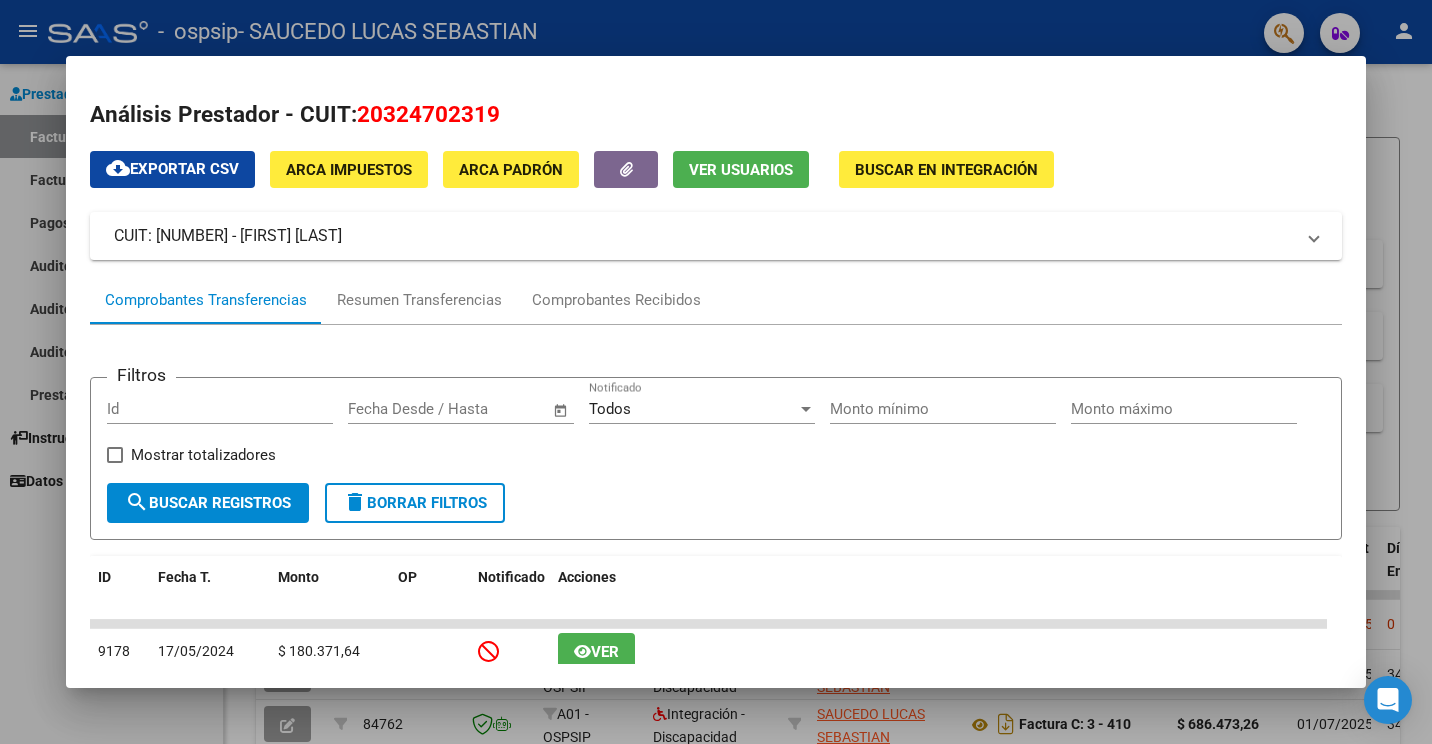click on "menu - ospsip - [FIRST] [LAST] person Prestadores / Proveedores Facturas - Listado/Carga Facturas - Documentación Pagos x Transferencia Auditorías - Listado Auditorías - Comentarios Auditorías - Cambios Área Prestadores - Listado Instructivos Datos de contacto Video tutorial PRESTADORES -> Listado de CPBTs Emitidos por Prestadores / Proveedores (alt+q) Cargar Comprobante
cloud_download CSV cloud_download EXCEL cloud_download Estandar Descarga Masiva
Filtros Id Area Area Todos Confirmado Mostrar totalizadores FILTROS DEL COMPROBANTE Comprobante Tipo Comprobante Tipo Start date – End date Fec. Comprobante Desde / Hasta Días Emisión Desde(cant. días) Días Emisión Hasta(cant. días) CUIT / Razón Social Pto. Venta Nro. Comprobante Código SSS CAE Válido CAE Válido Todos Cargado Módulo Hosp. Todos Tiene facturacion Apócrifa Hospital Refes FILTROS DE INTEGRACION Período De Prestación Todos Rendido x SSS (dr_envio) Tipo de Registro Todos –" at bounding box center [716, 372] 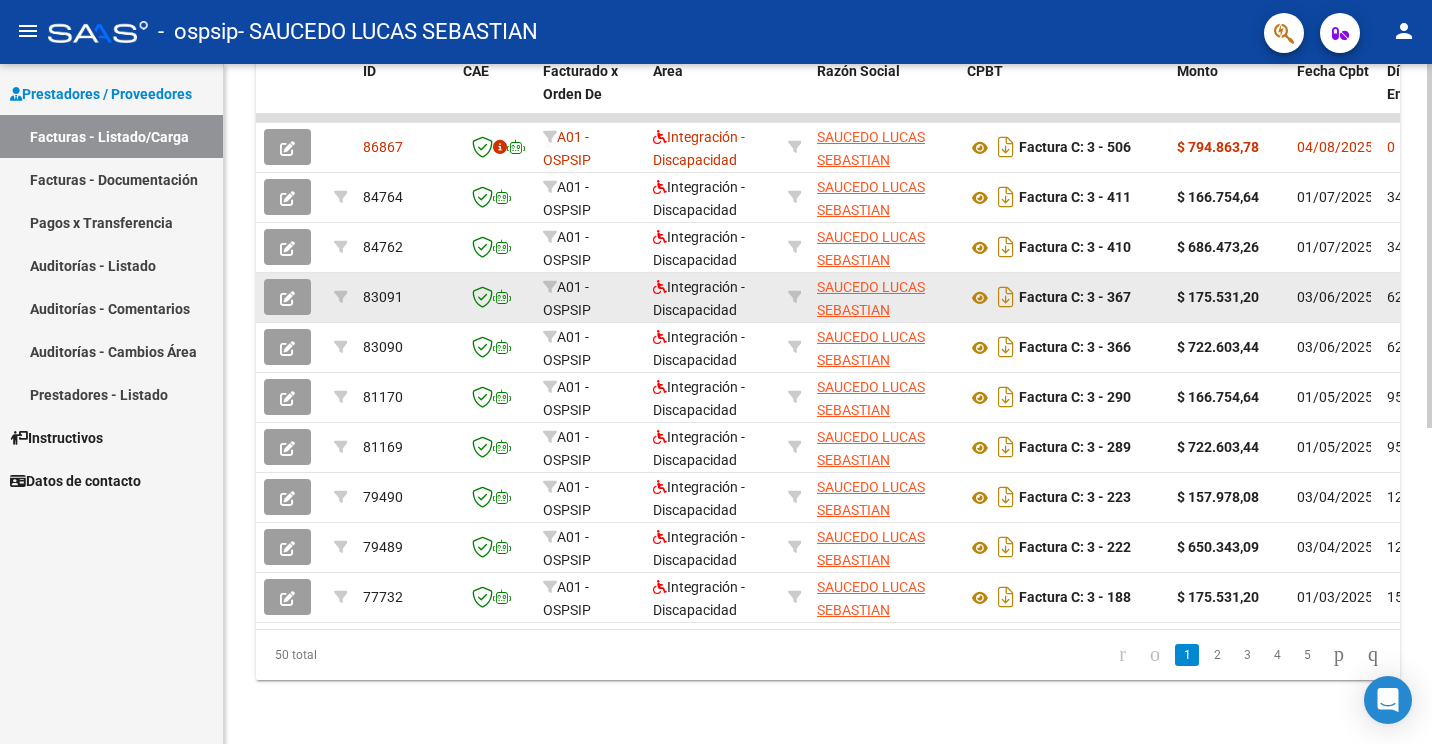 scroll, scrollTop: 592, scrollLeft: 0, axis: vertical 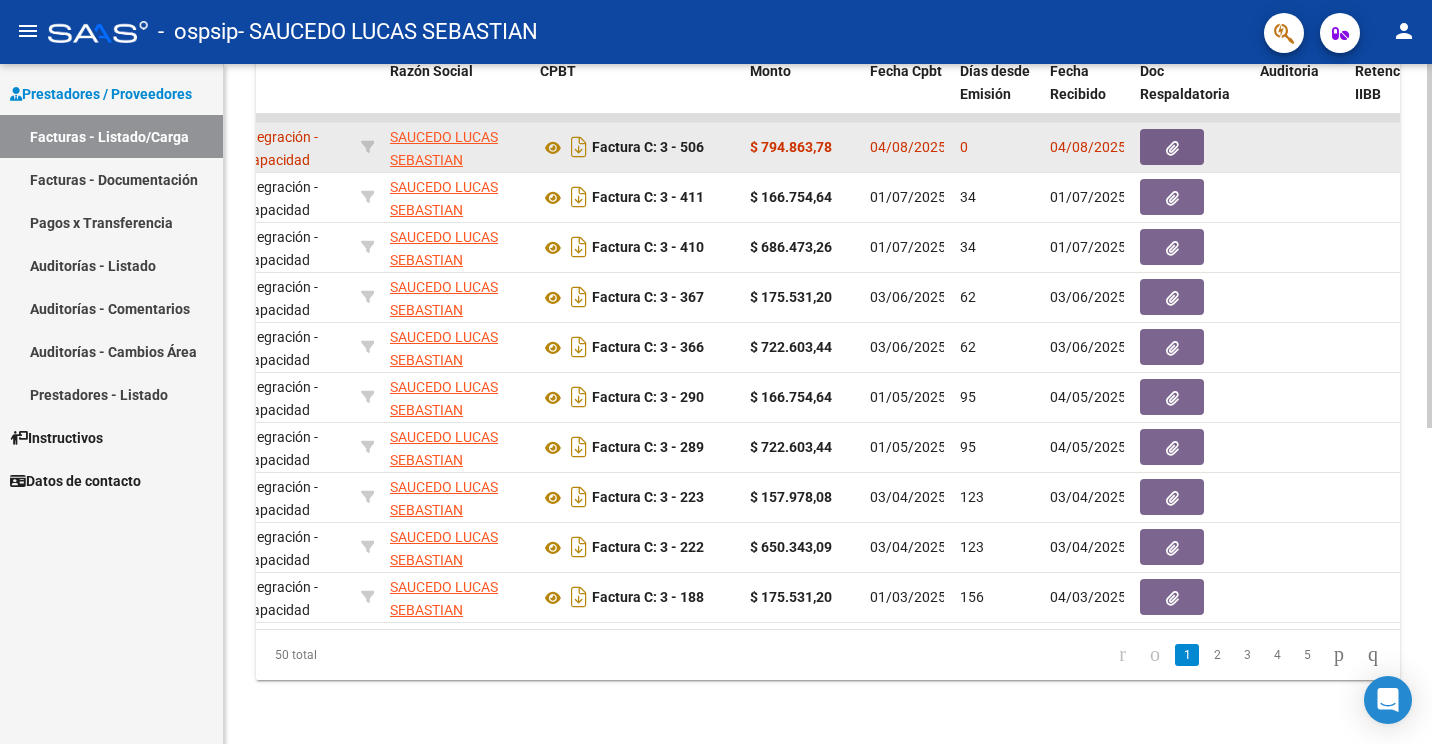 click 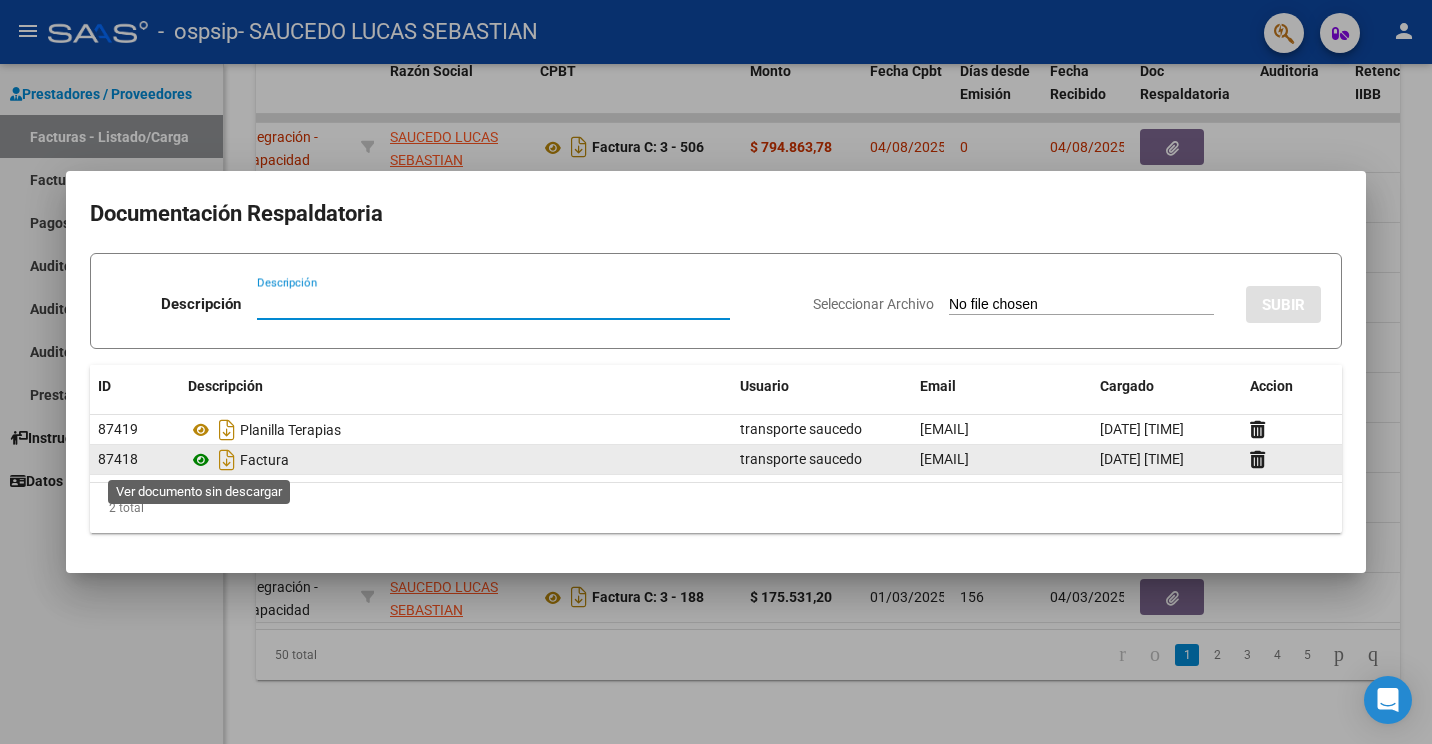 click 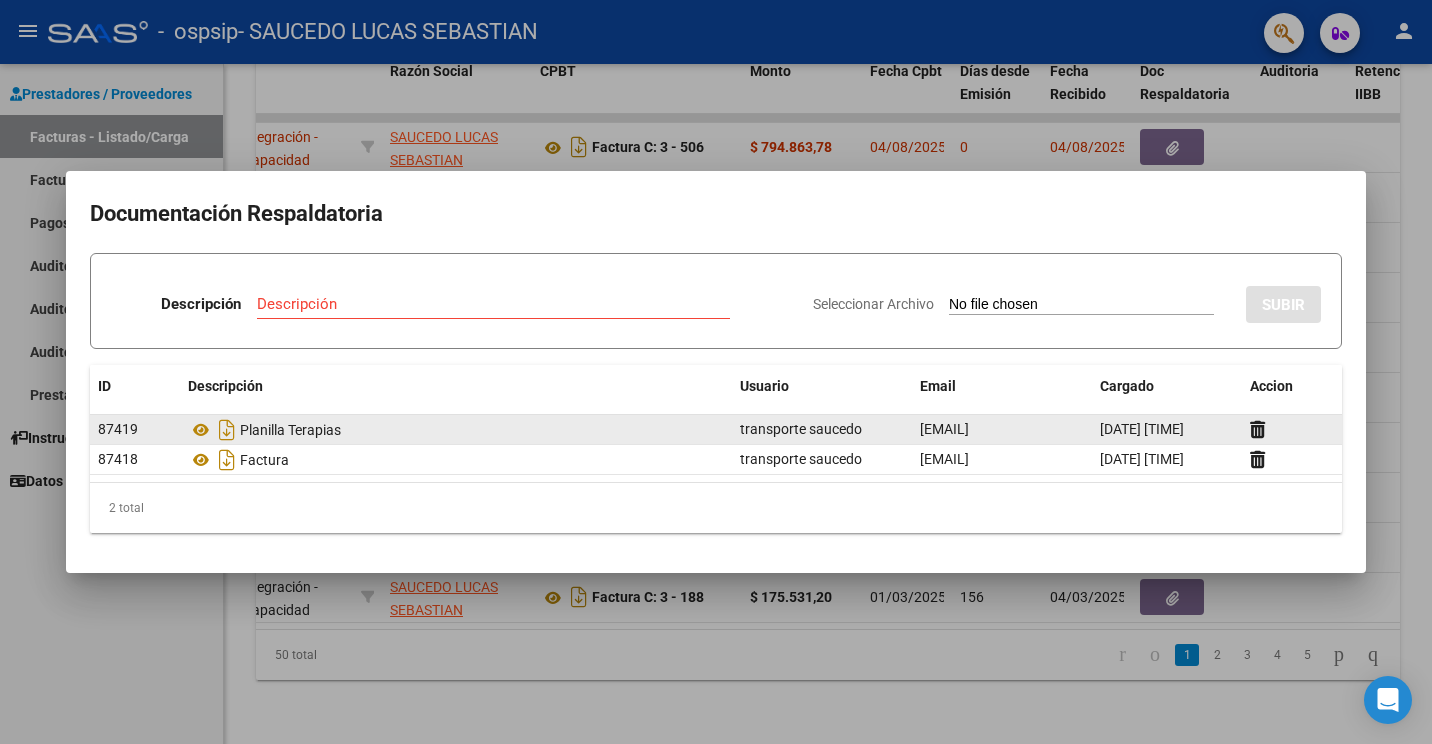 click on "Planilla Terapias" 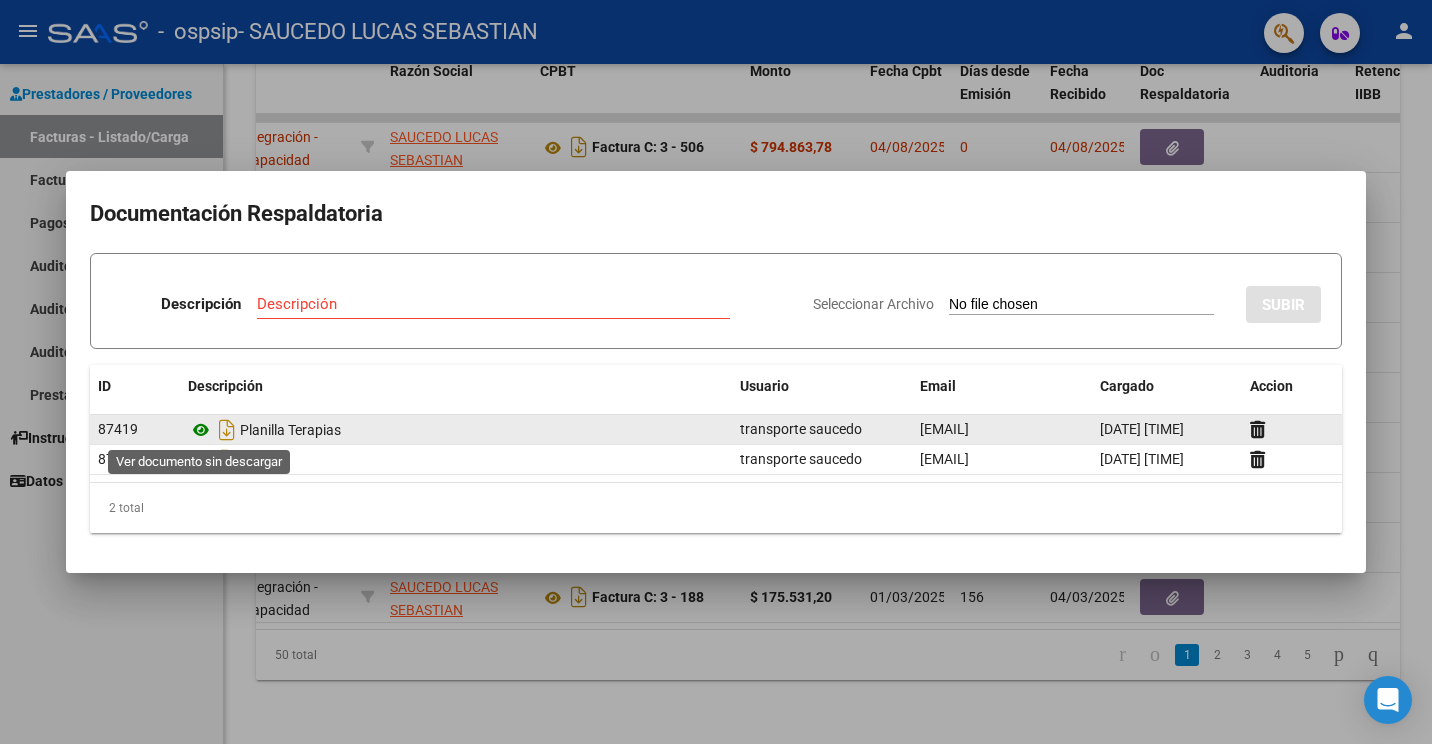 click 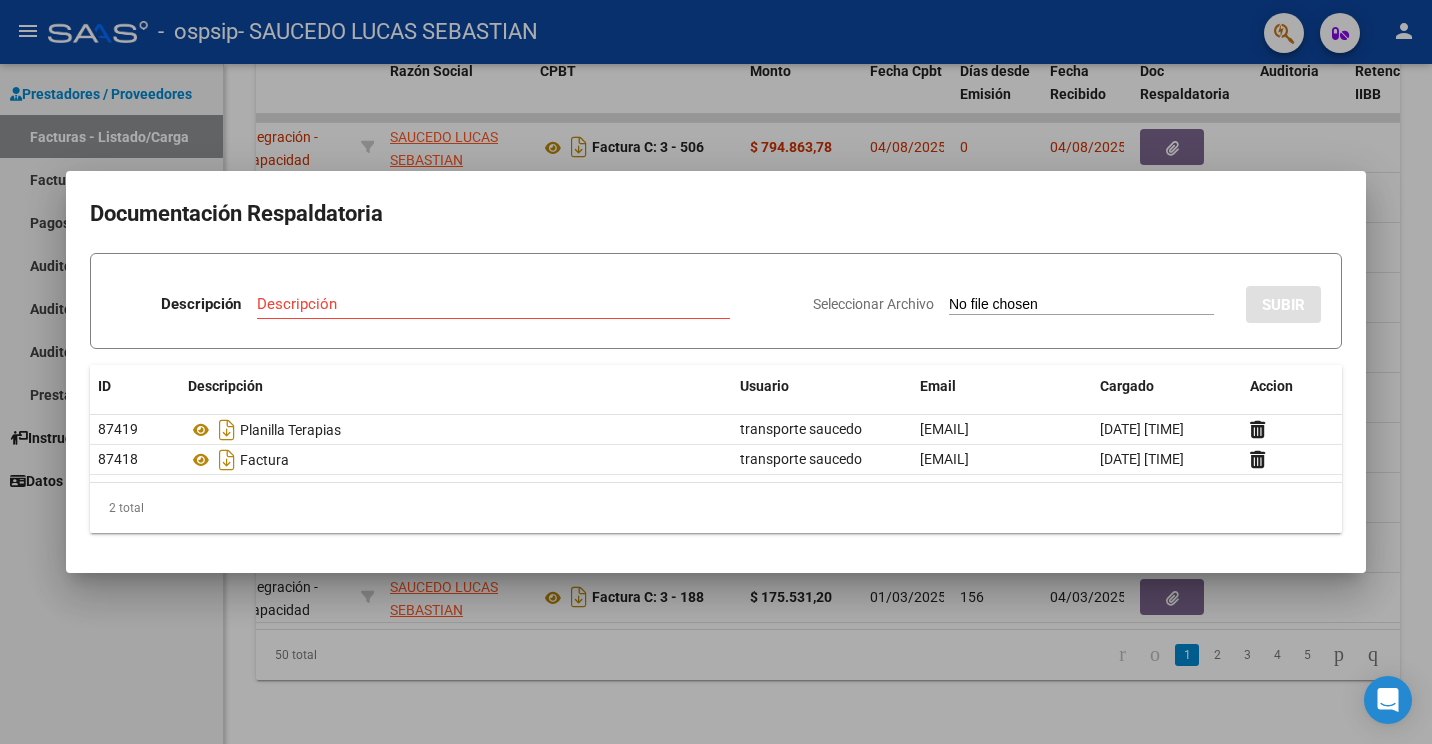 click at bounding box center (716, 372) 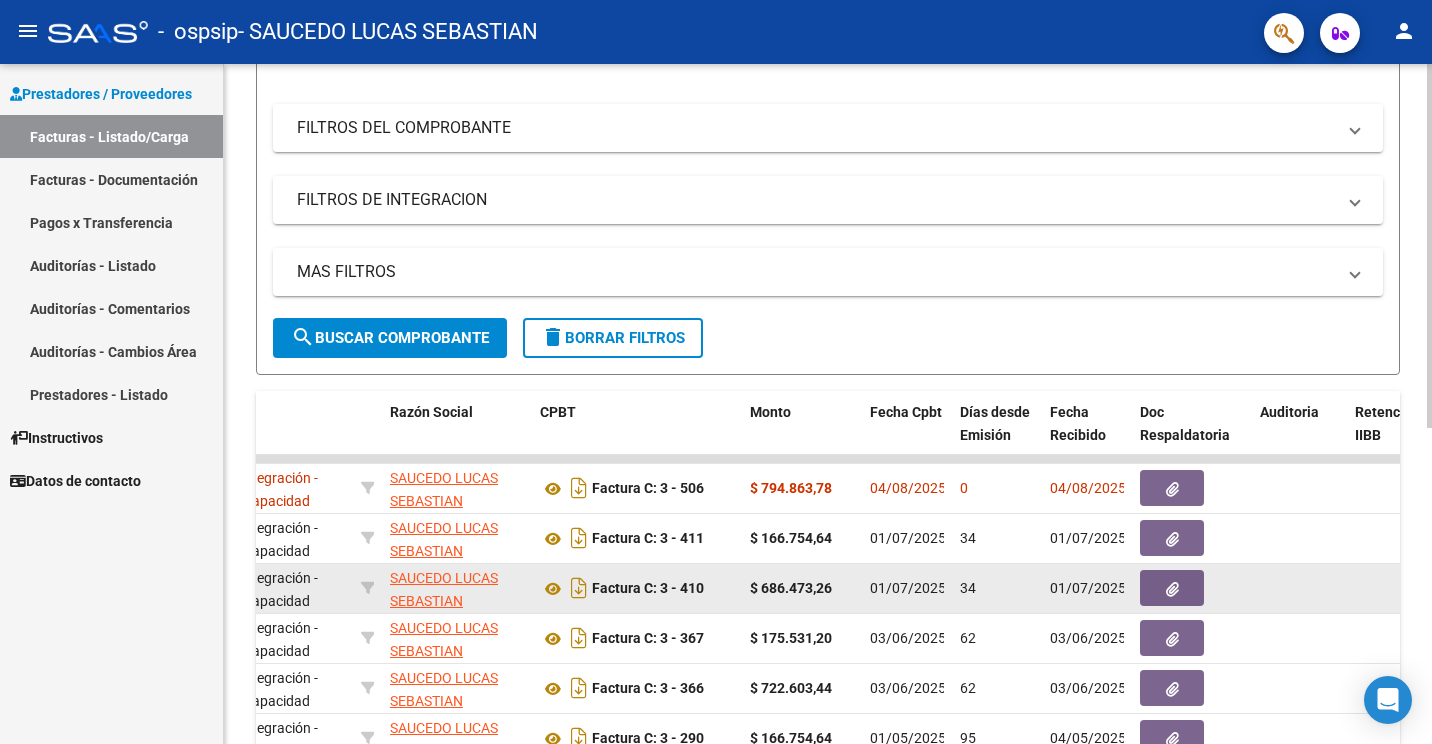 scroll, scrollTop: 192, scrollLeft: 0, axis: vertical 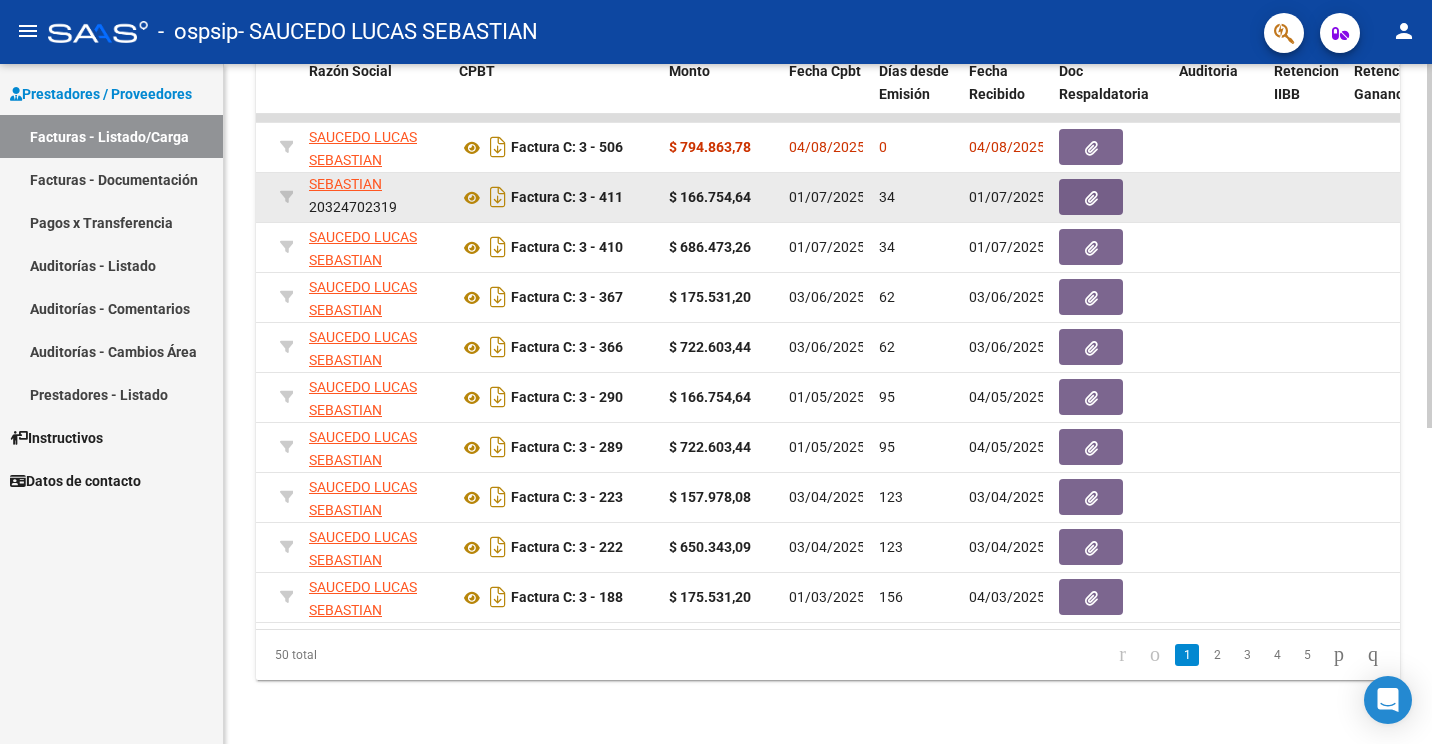 click 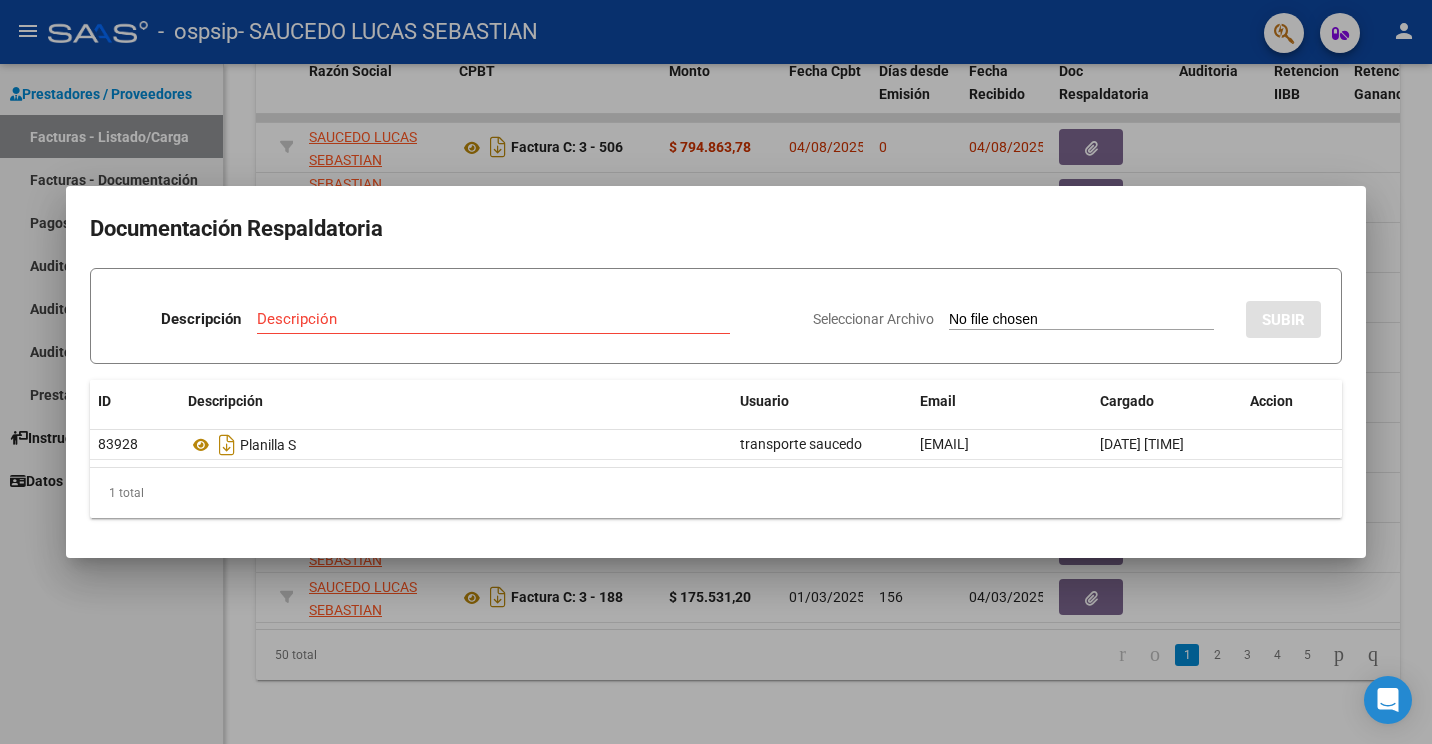 click at bounding box center [716, 372] 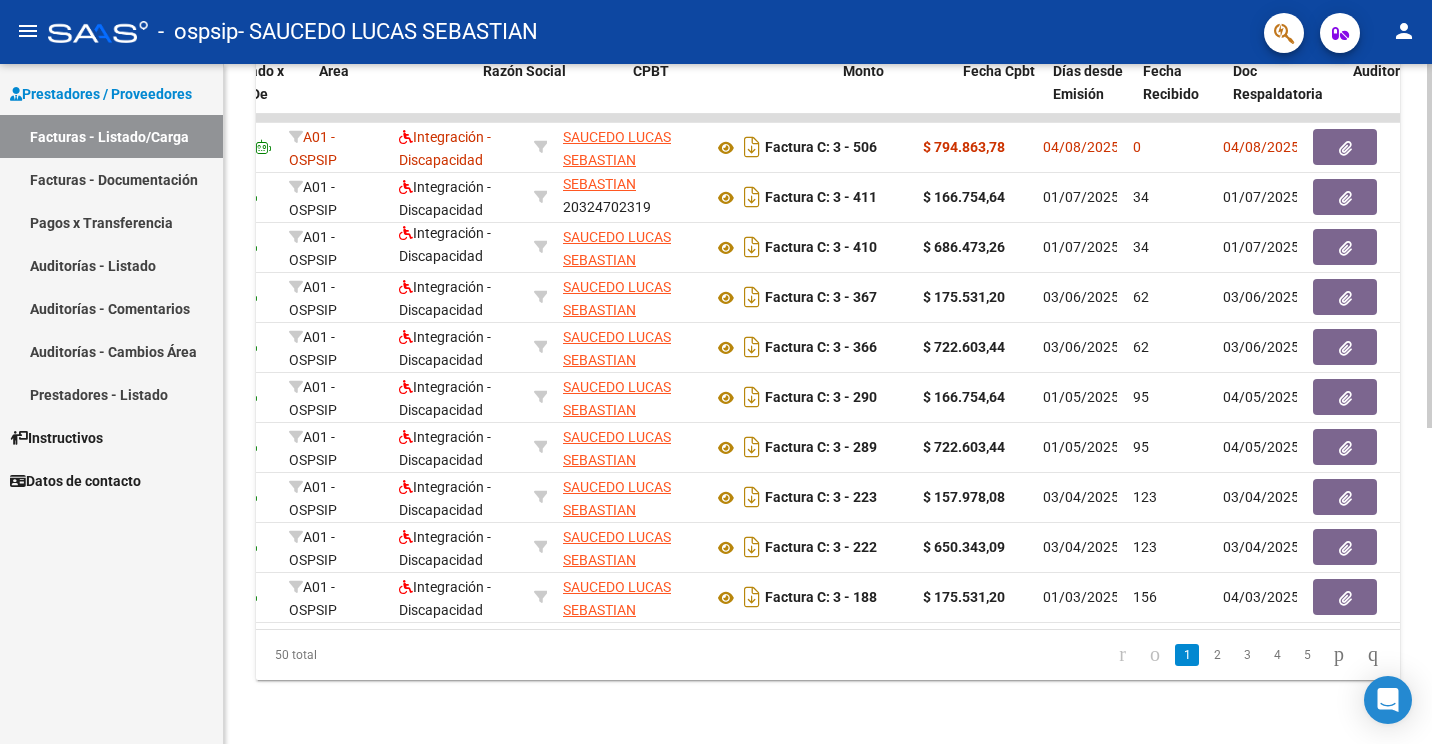 scroll, scrollTop: 0, scrollLeft: 147, axis: horizontal 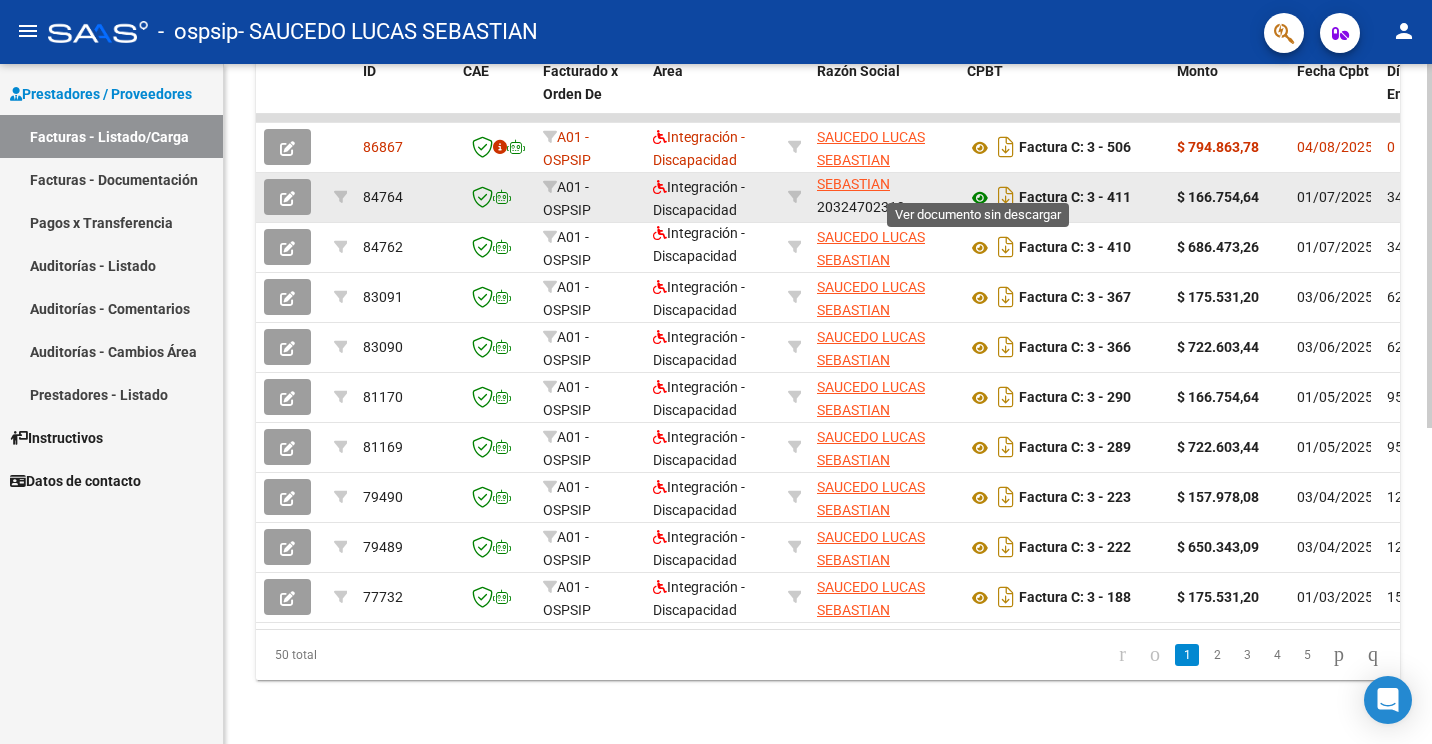 click 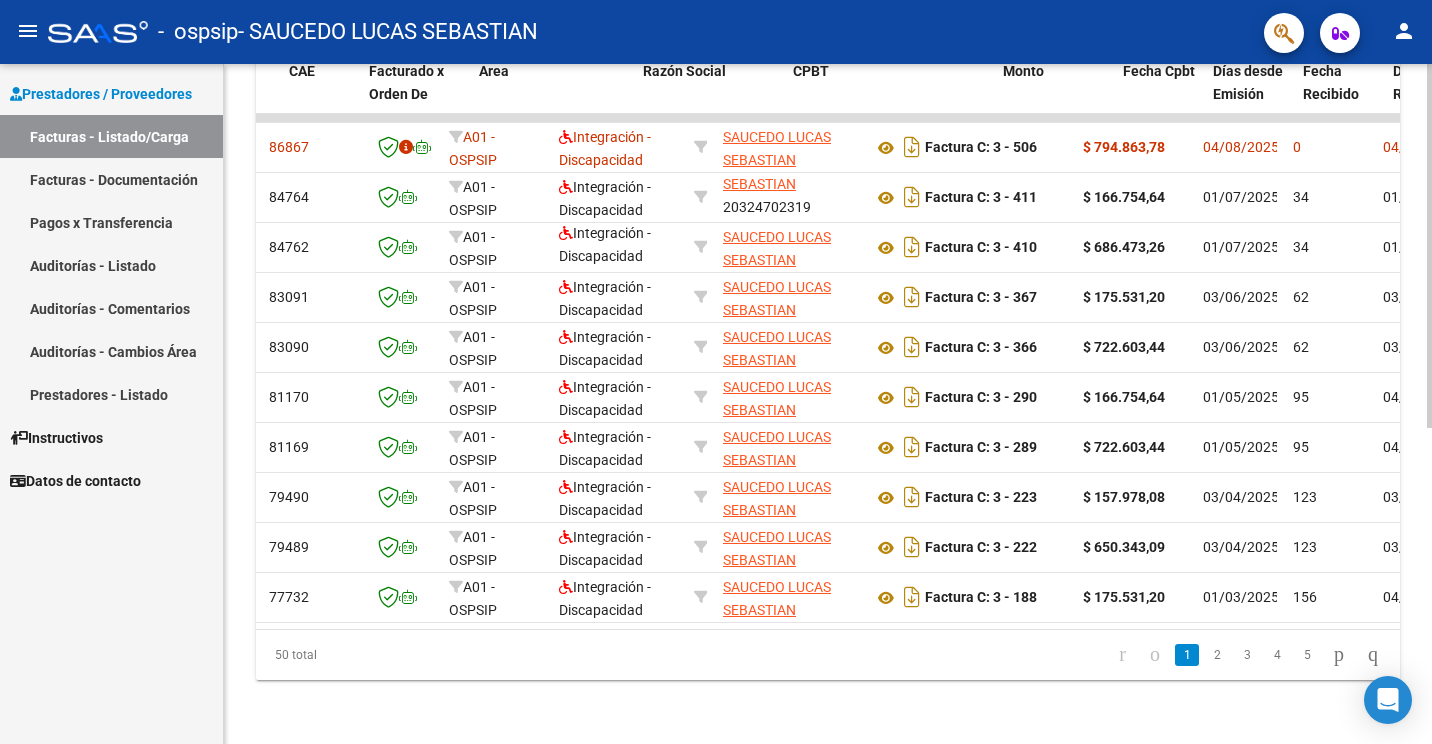 scroll, scrollTop: 0, scrollLeft: 240, axis: horizontal 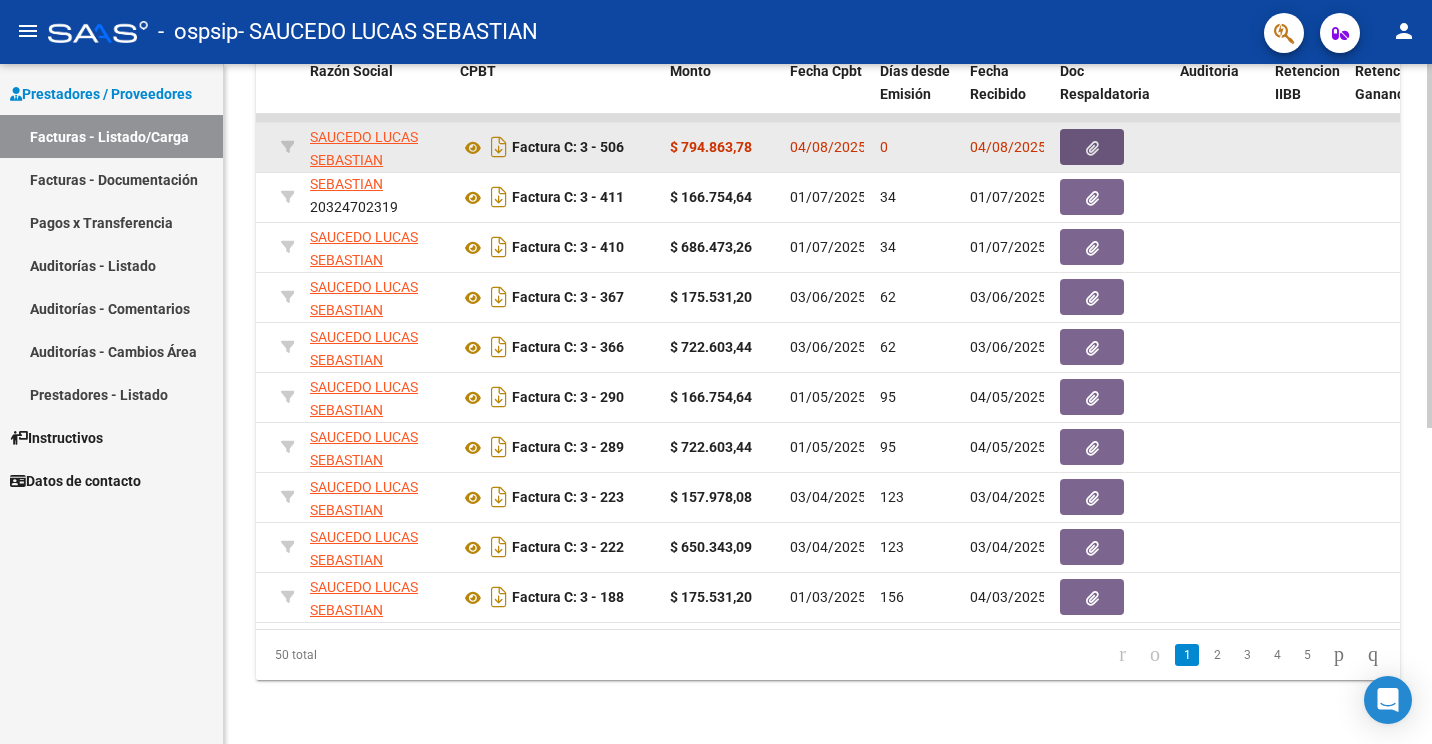 click 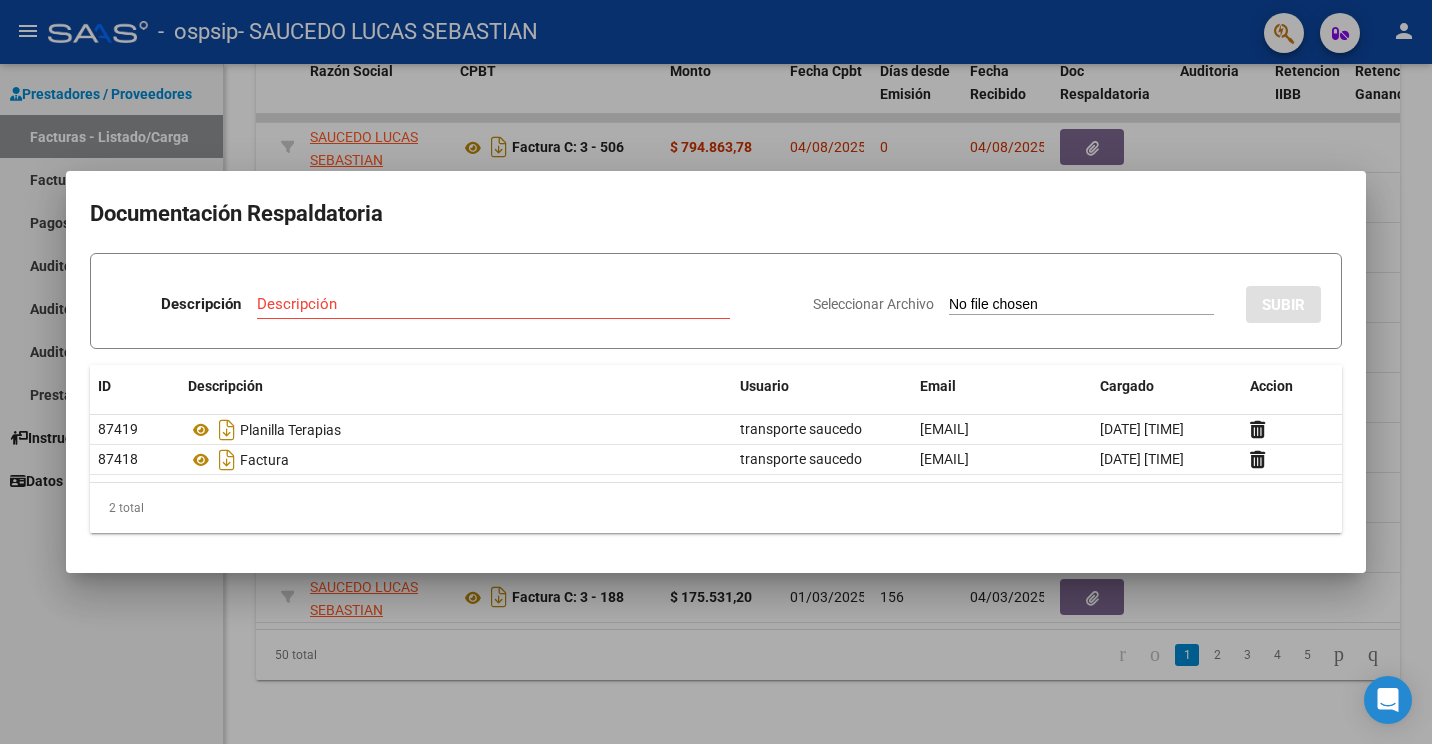 click at bounding box center (716, 372) 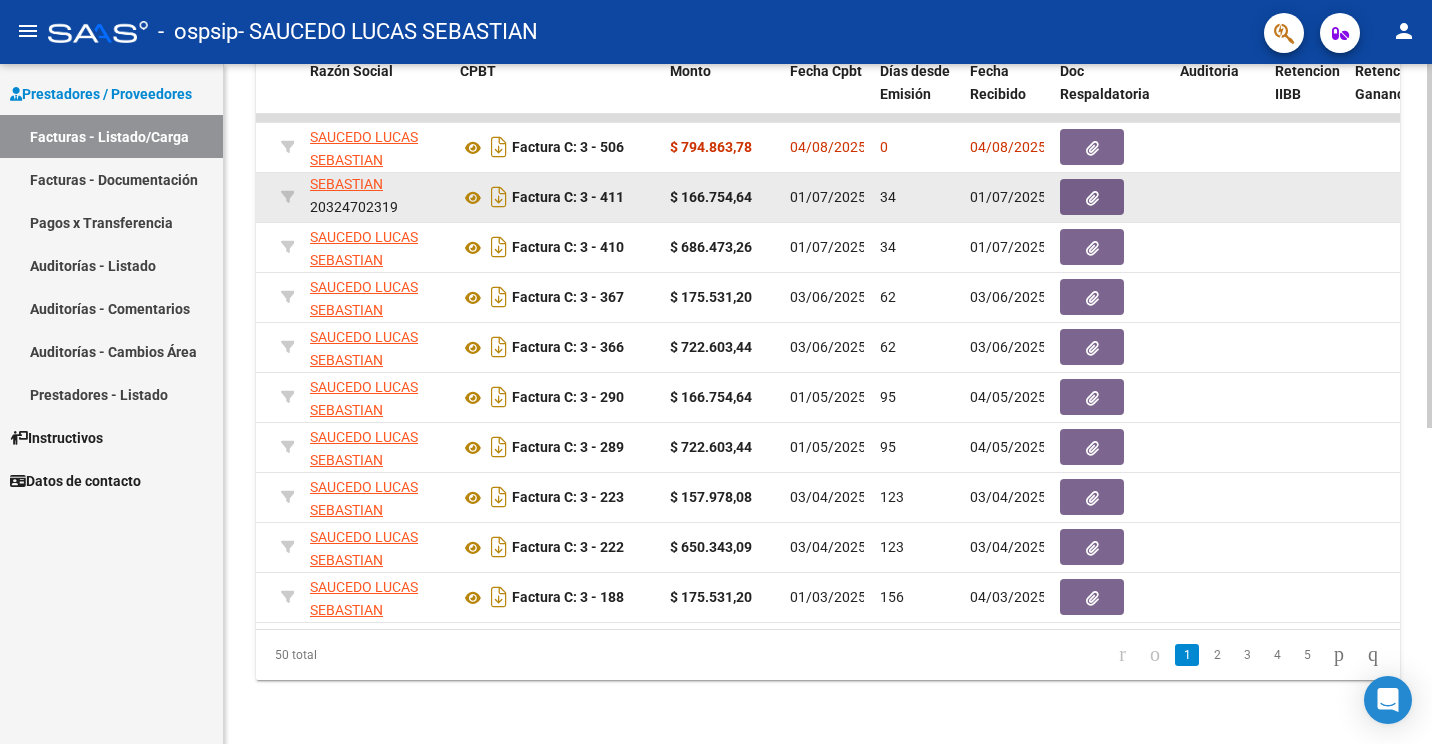 click 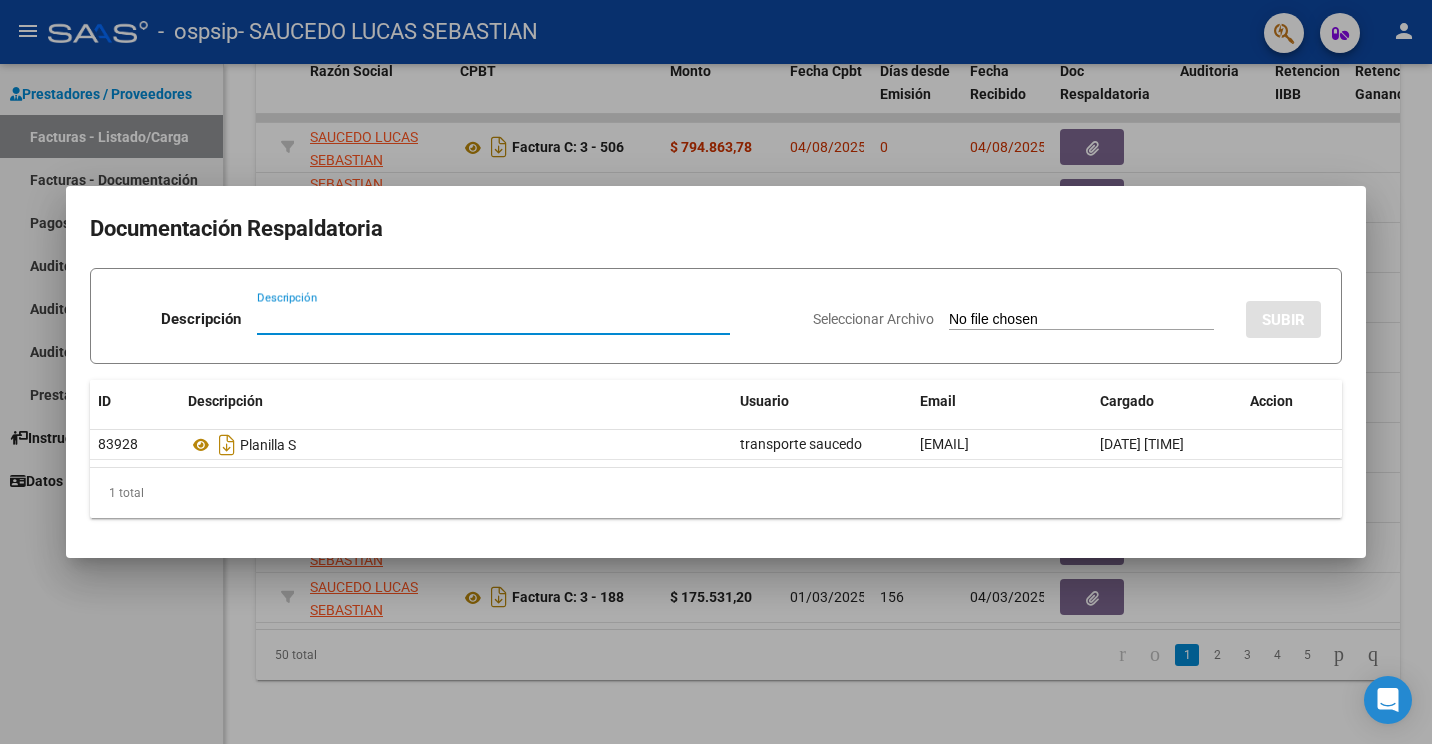 click at bounding box center [716, 372] 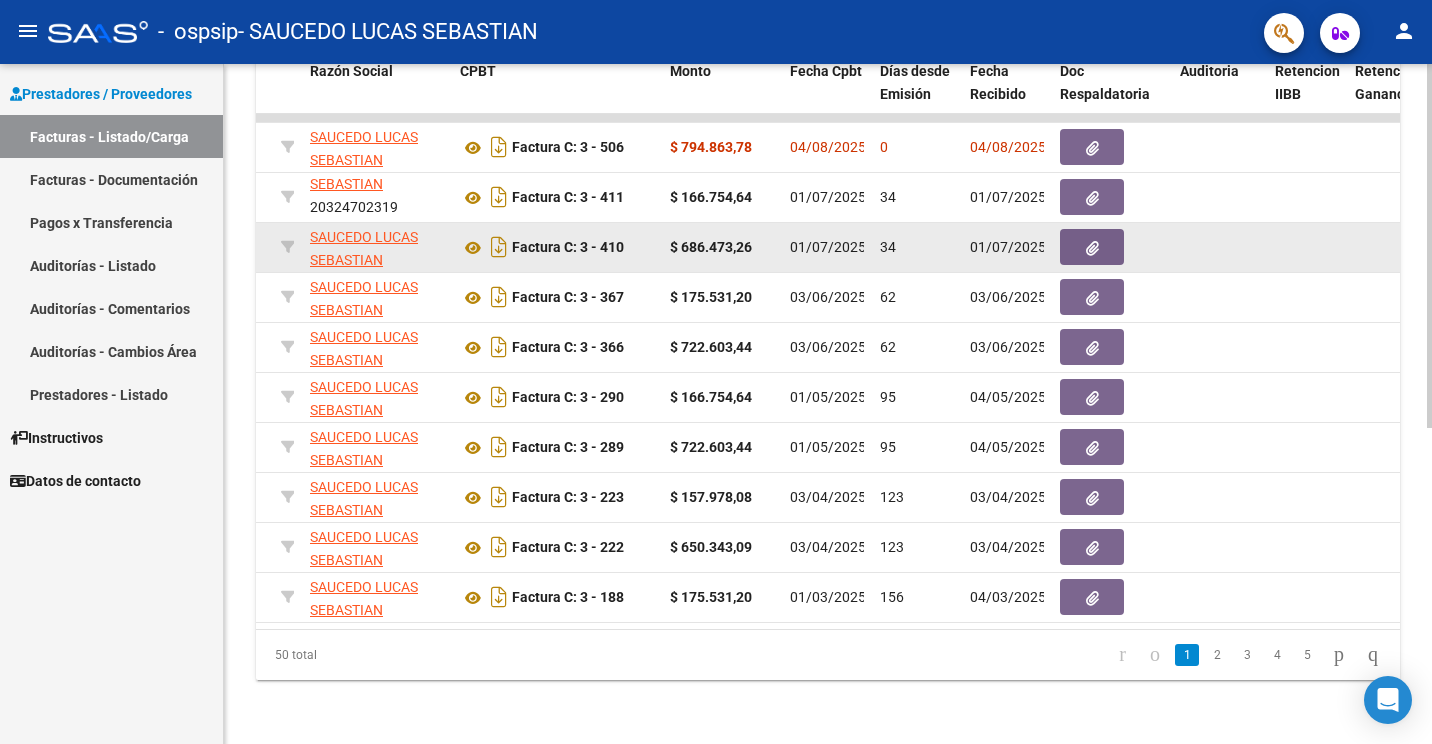 click 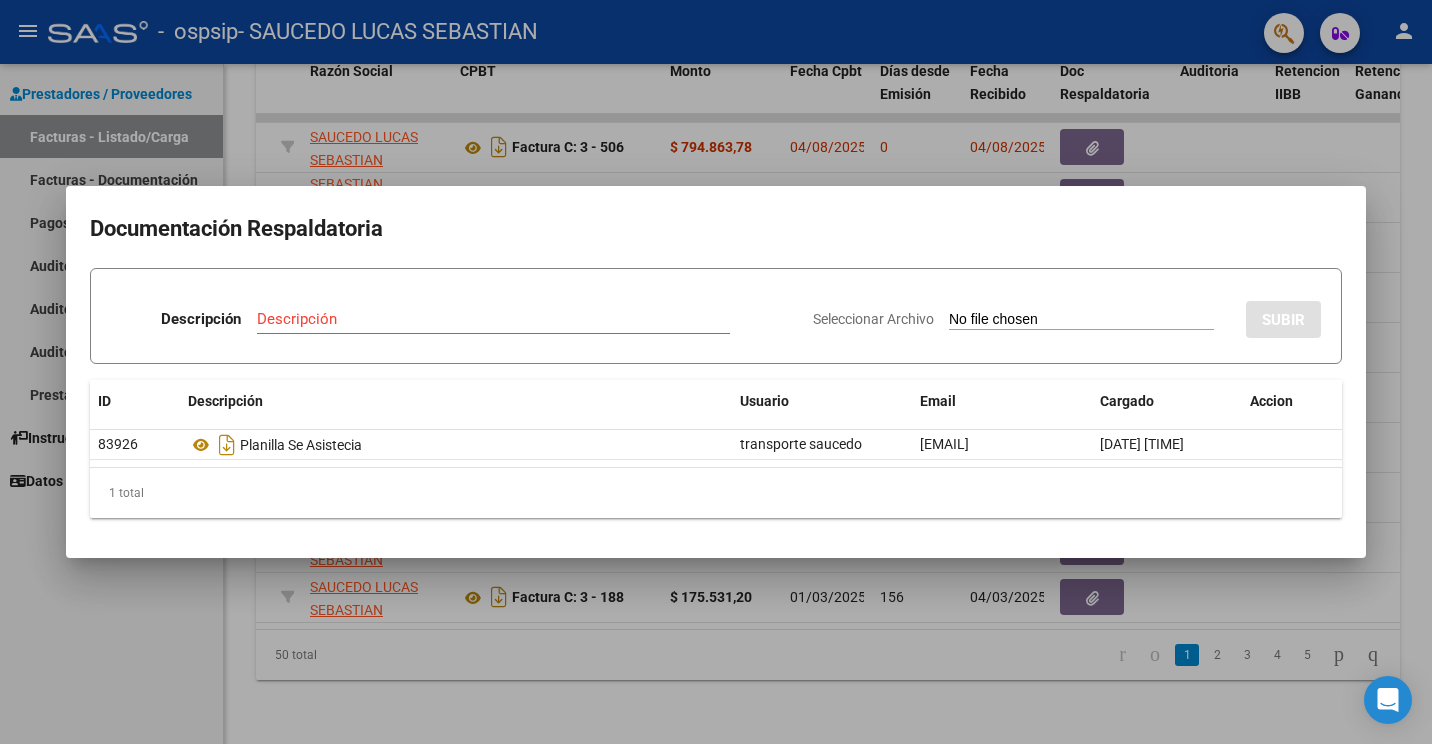 click at bounding box center (716, 372) 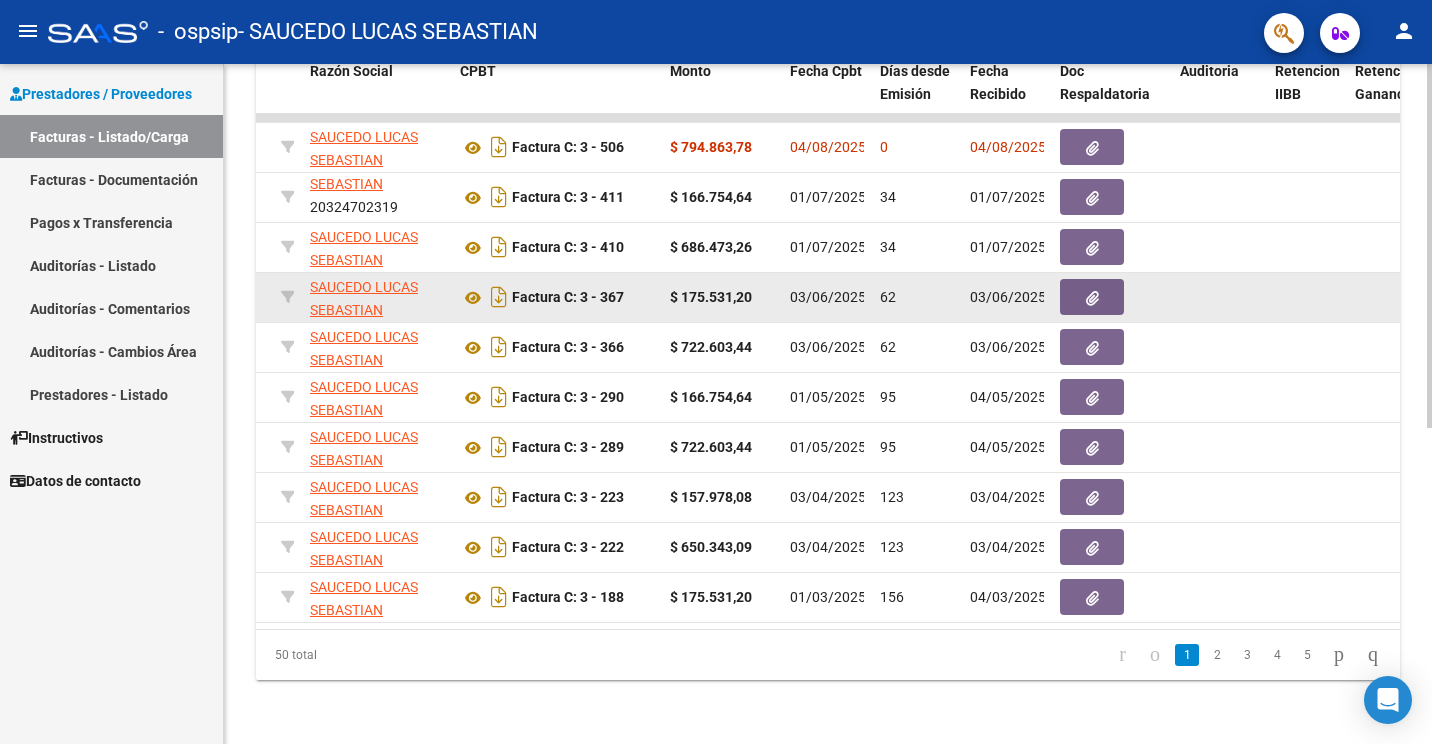 click 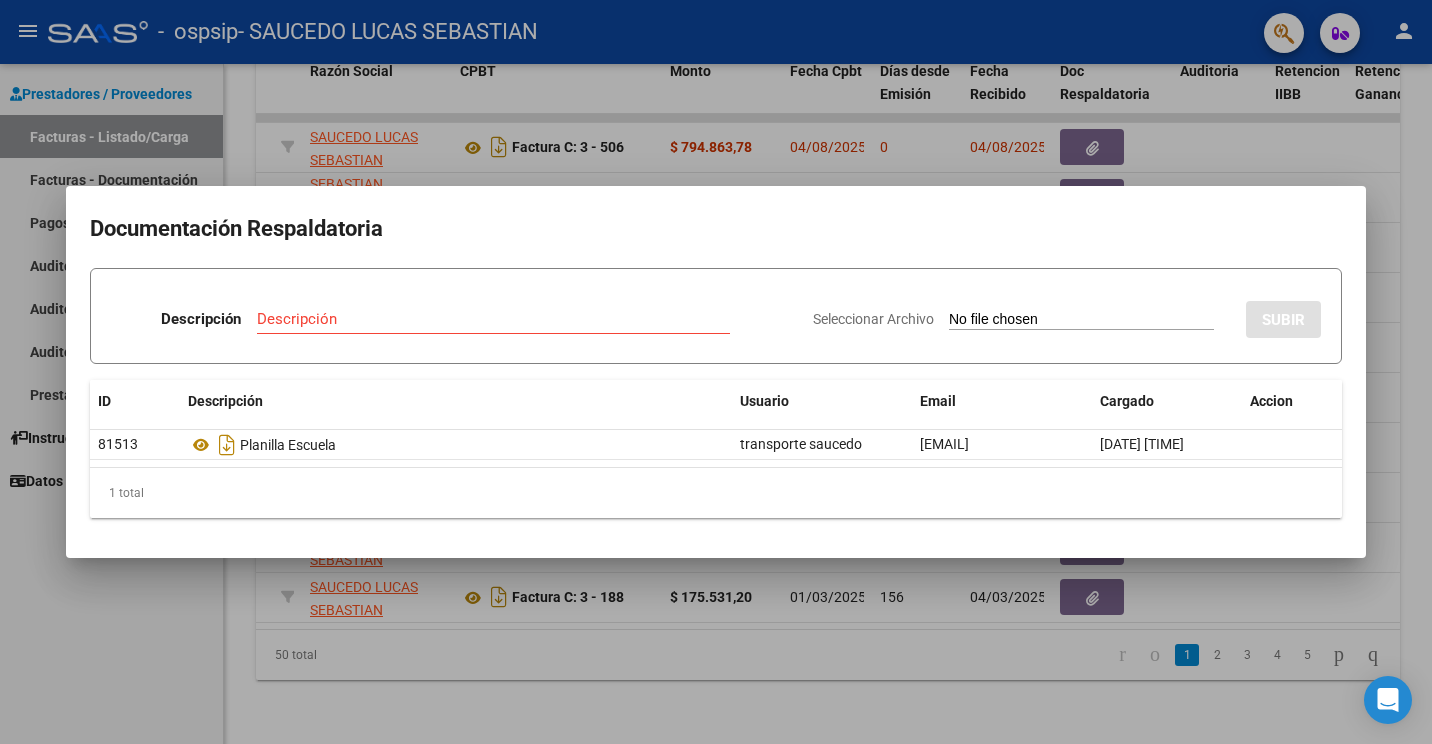 click at bounding box center (716, 372) 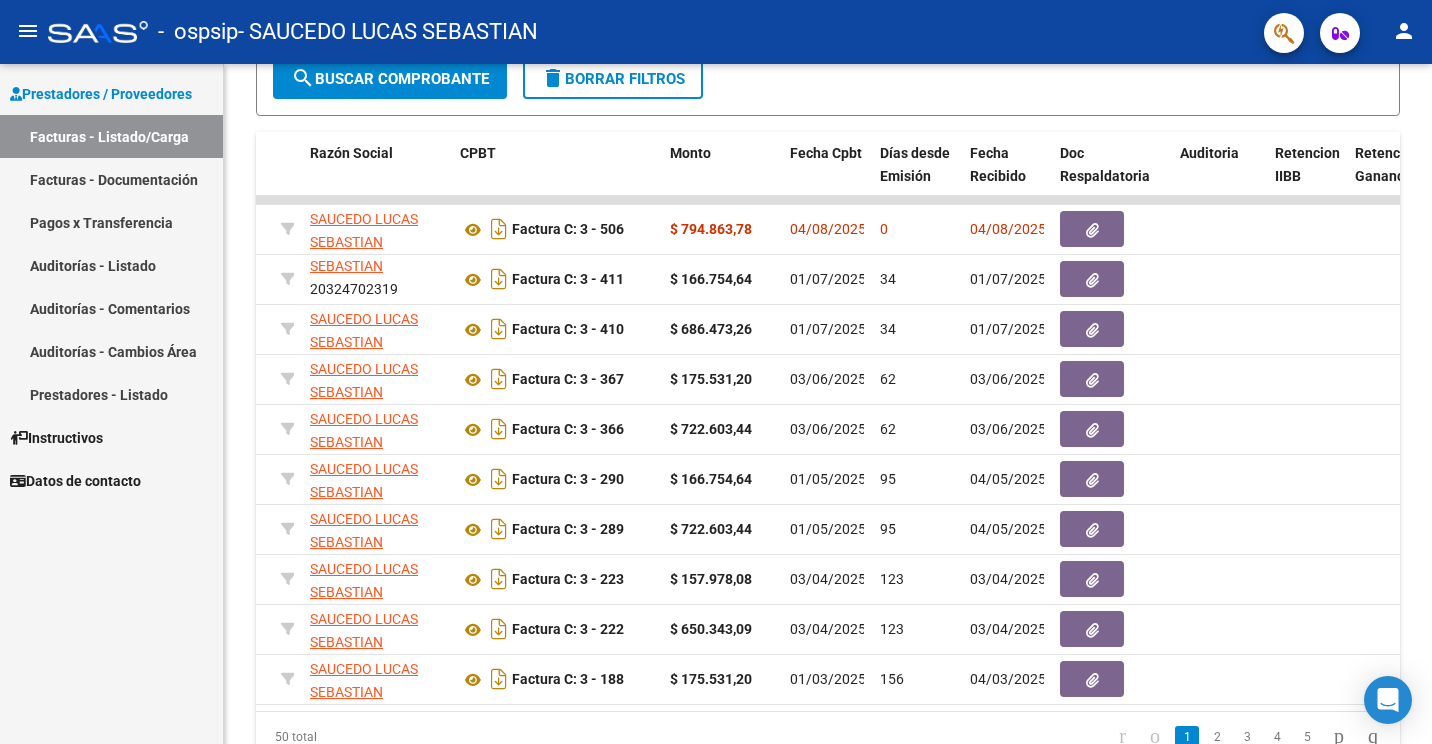 scroll, scrollTop: 492, scrollLeft: 0, axis: vertical 